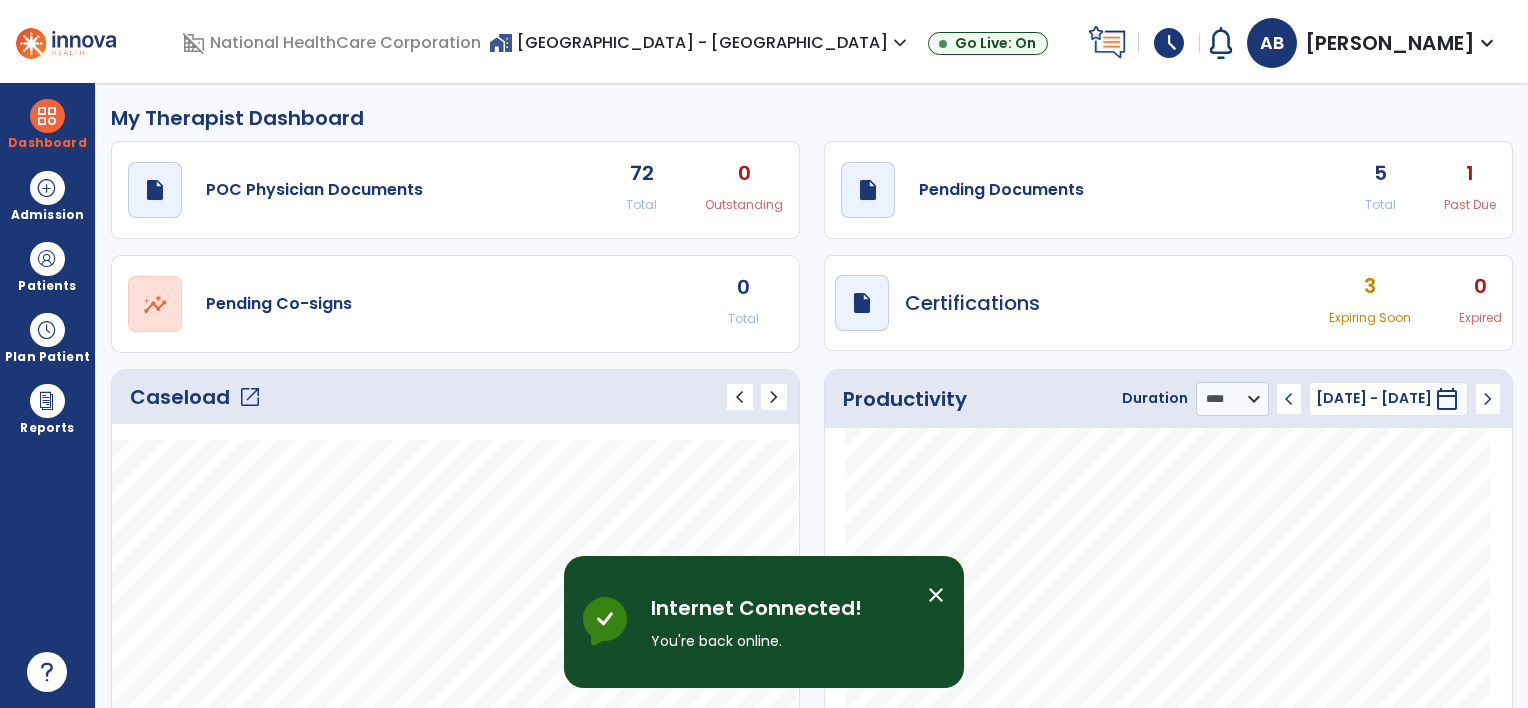 select on "****" 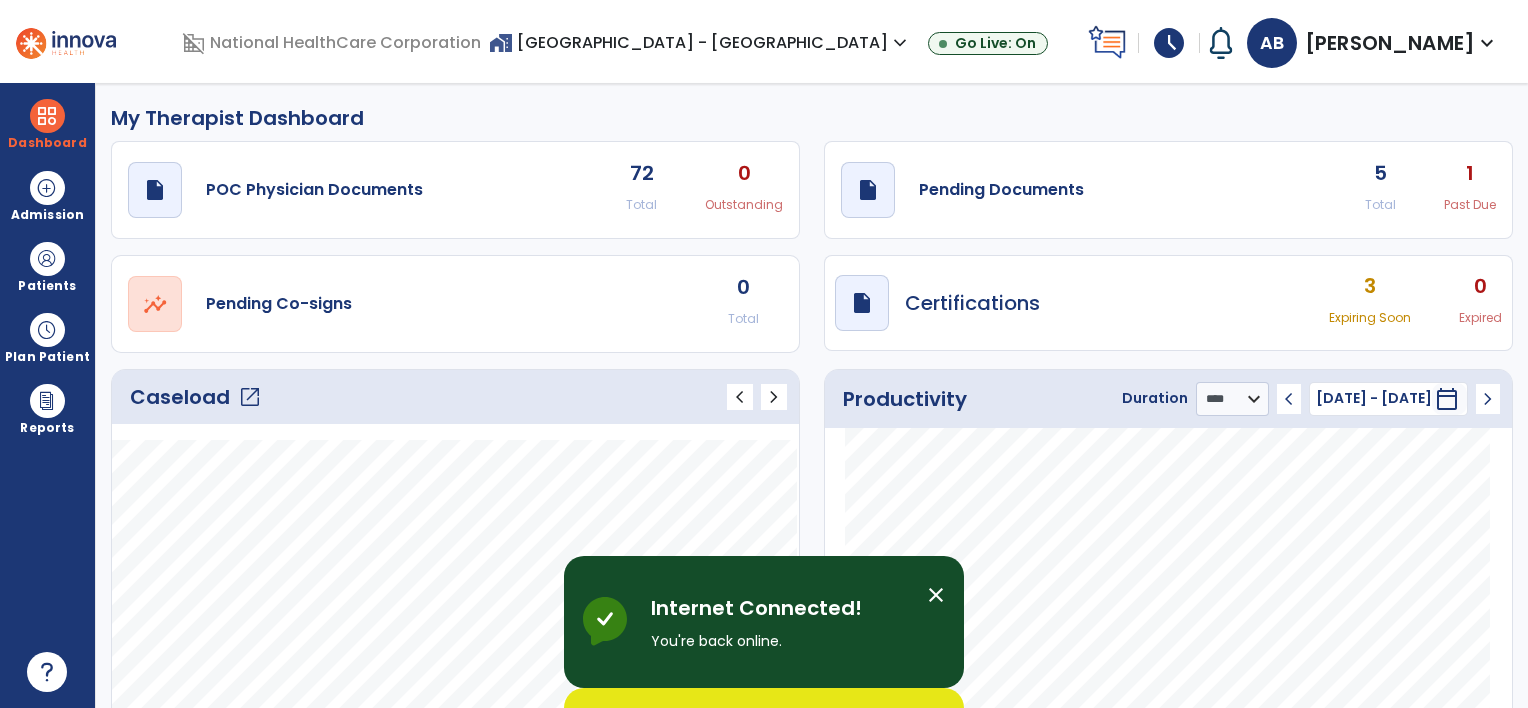 click on "close" at bounding box center [936, 595] 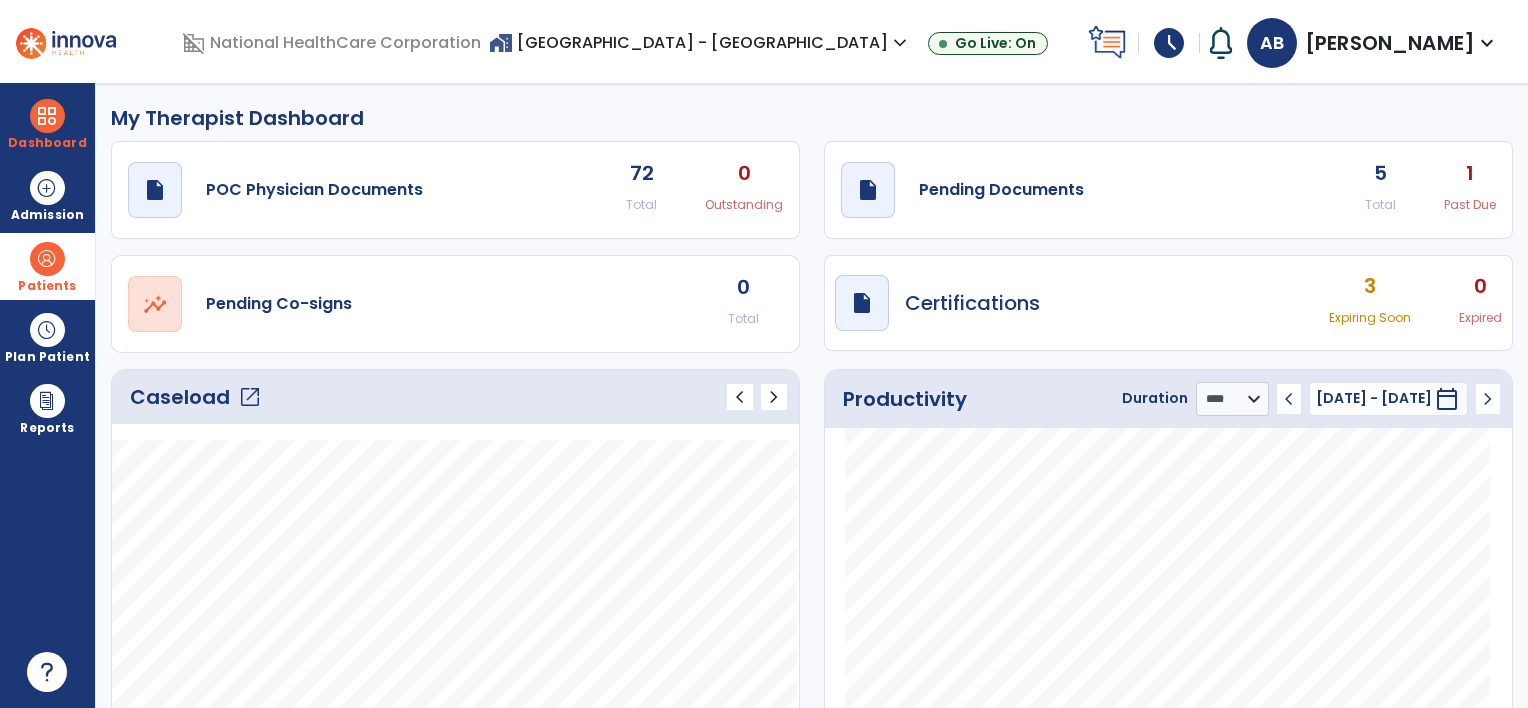 click at bounding box center [47, 259] 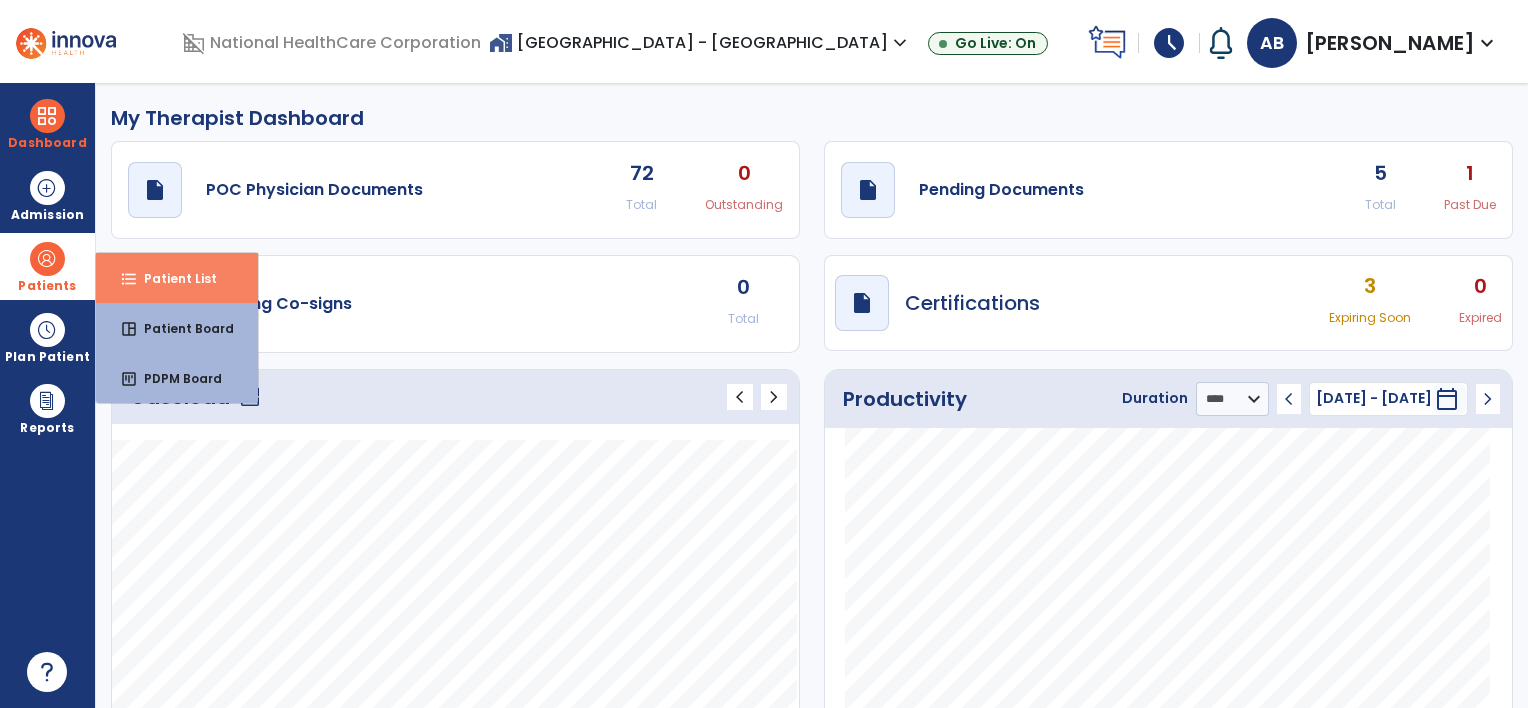 click on "Patient List" at bounding box center (172, 278) 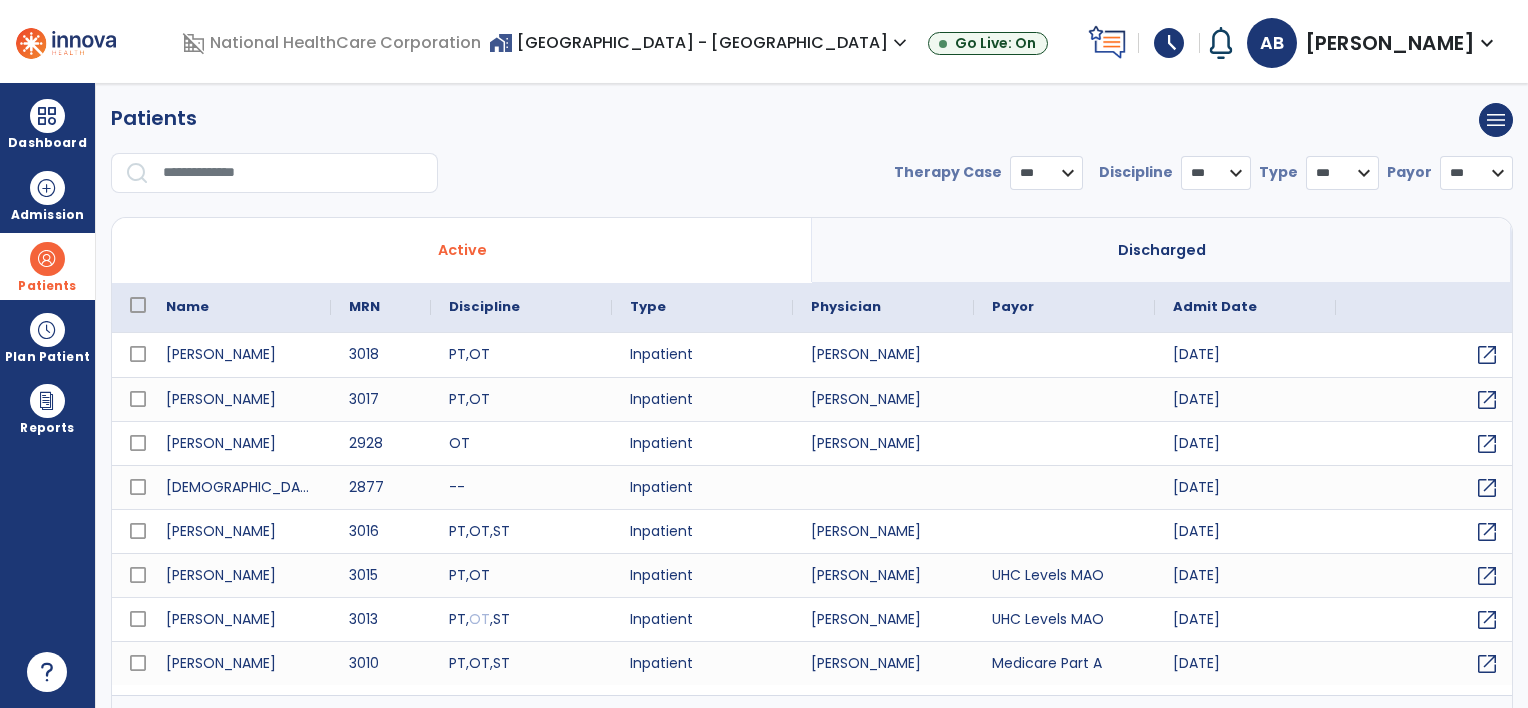 select on "***" 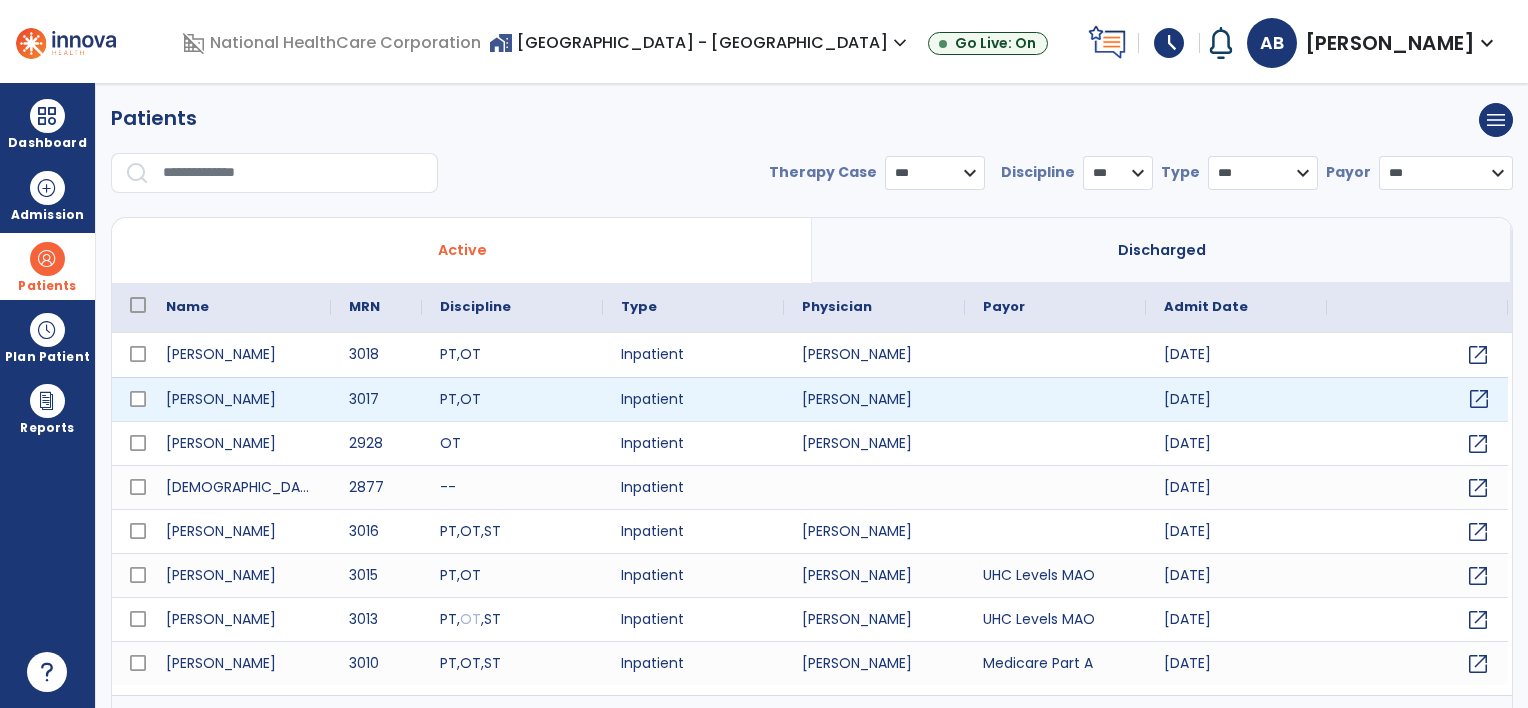 click on "open_in_new" at bounding box center [1479, 399] 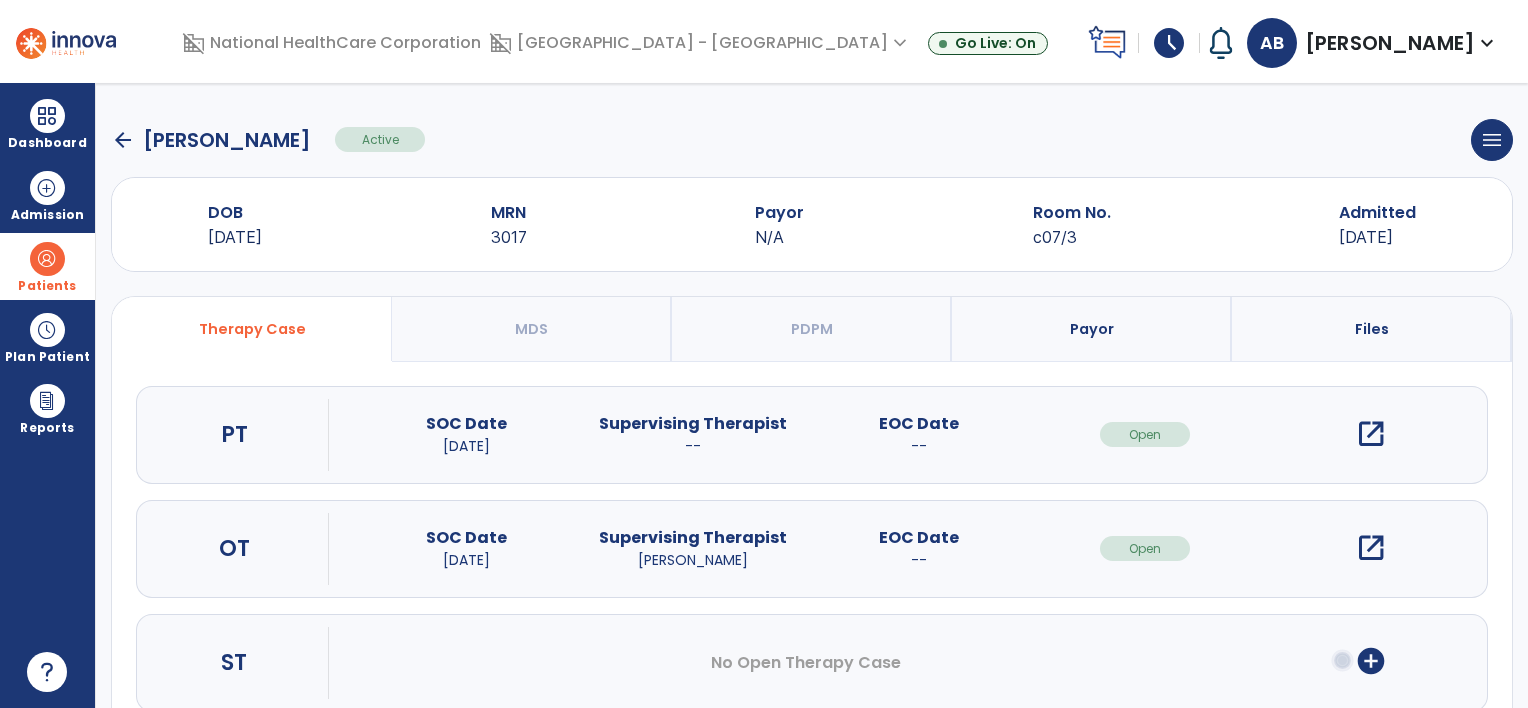 click on "open_in_new" at bounding box center (1371, 548) 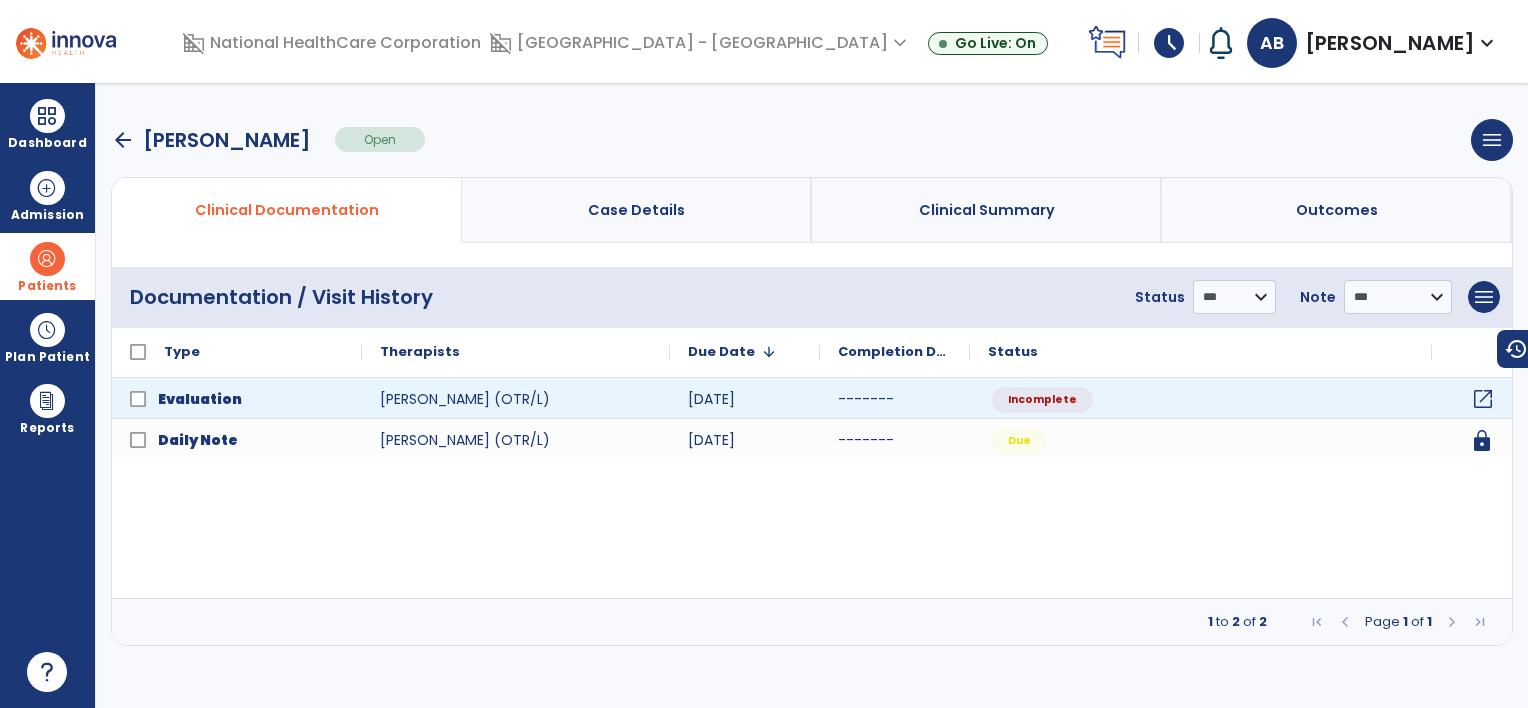 click on "open_in_new" 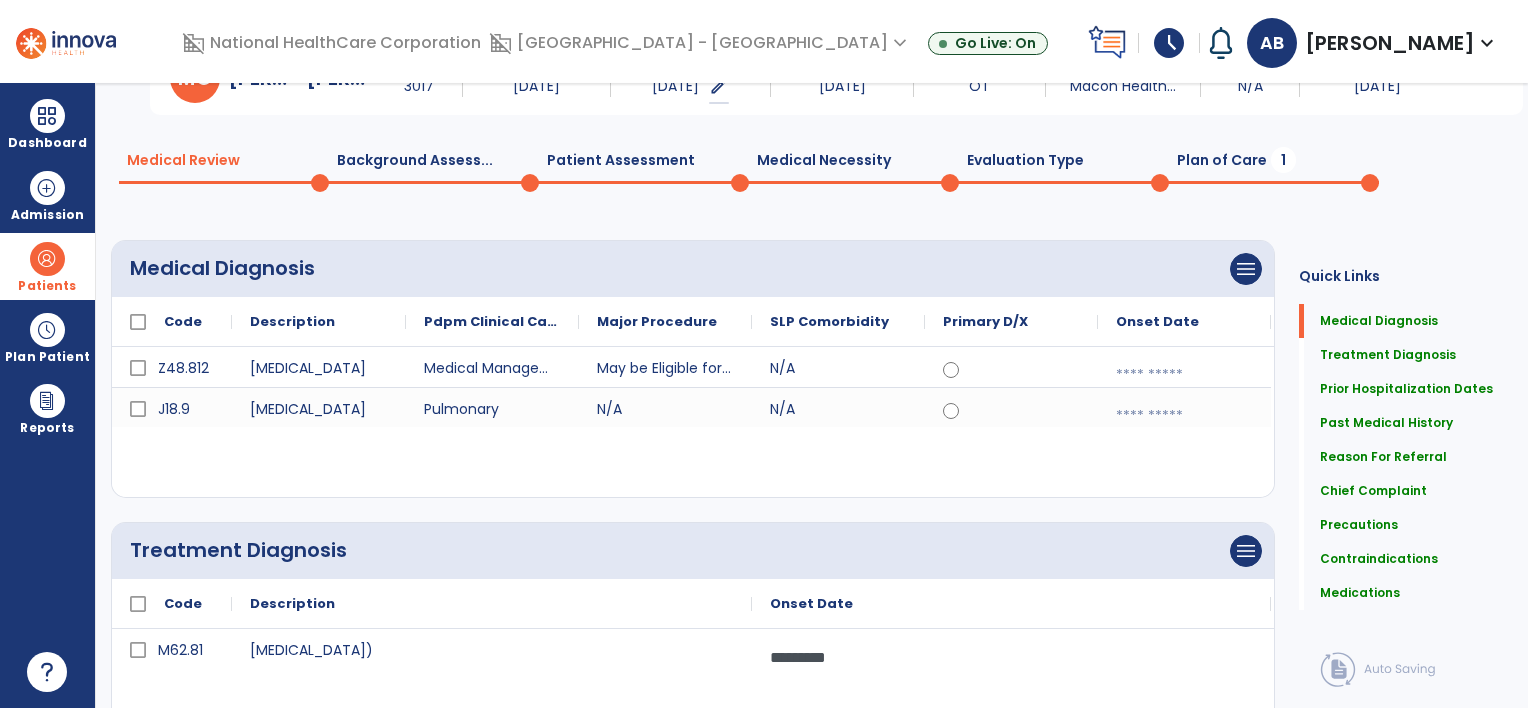 scroll, scrollTop: 0, scrollLeft: 0, axis: both 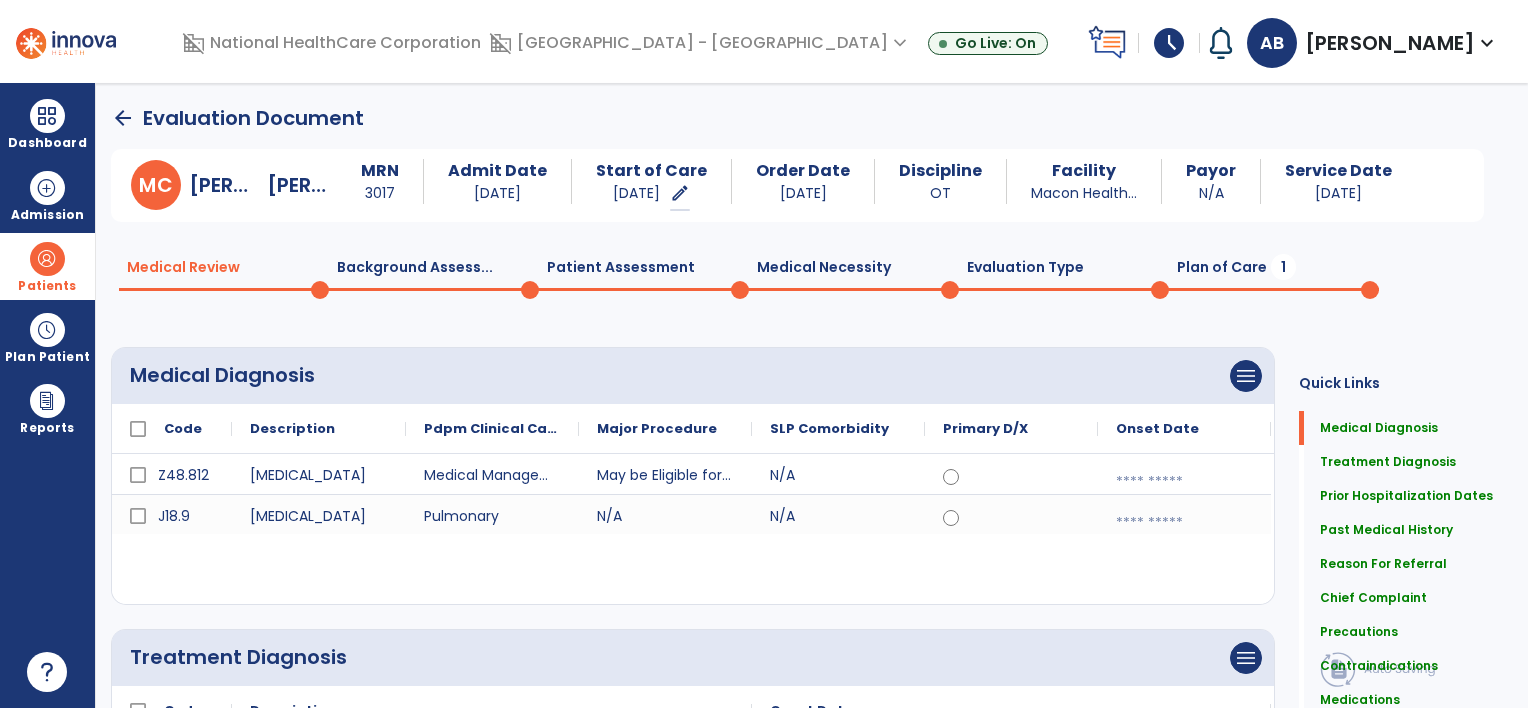 click on "Plan of Care  1" 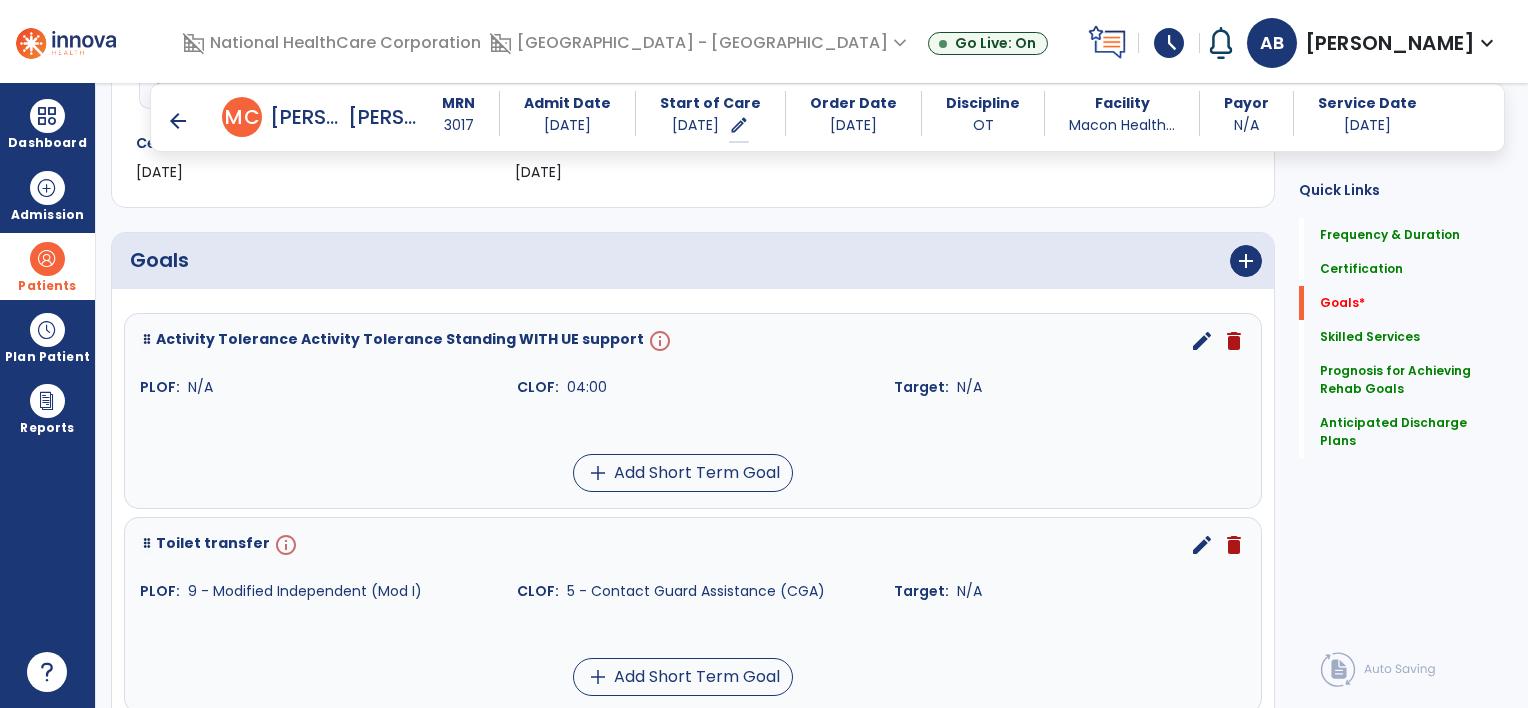 scroll, scrollTop: 400, scrollLeft: 0, axis: vertical 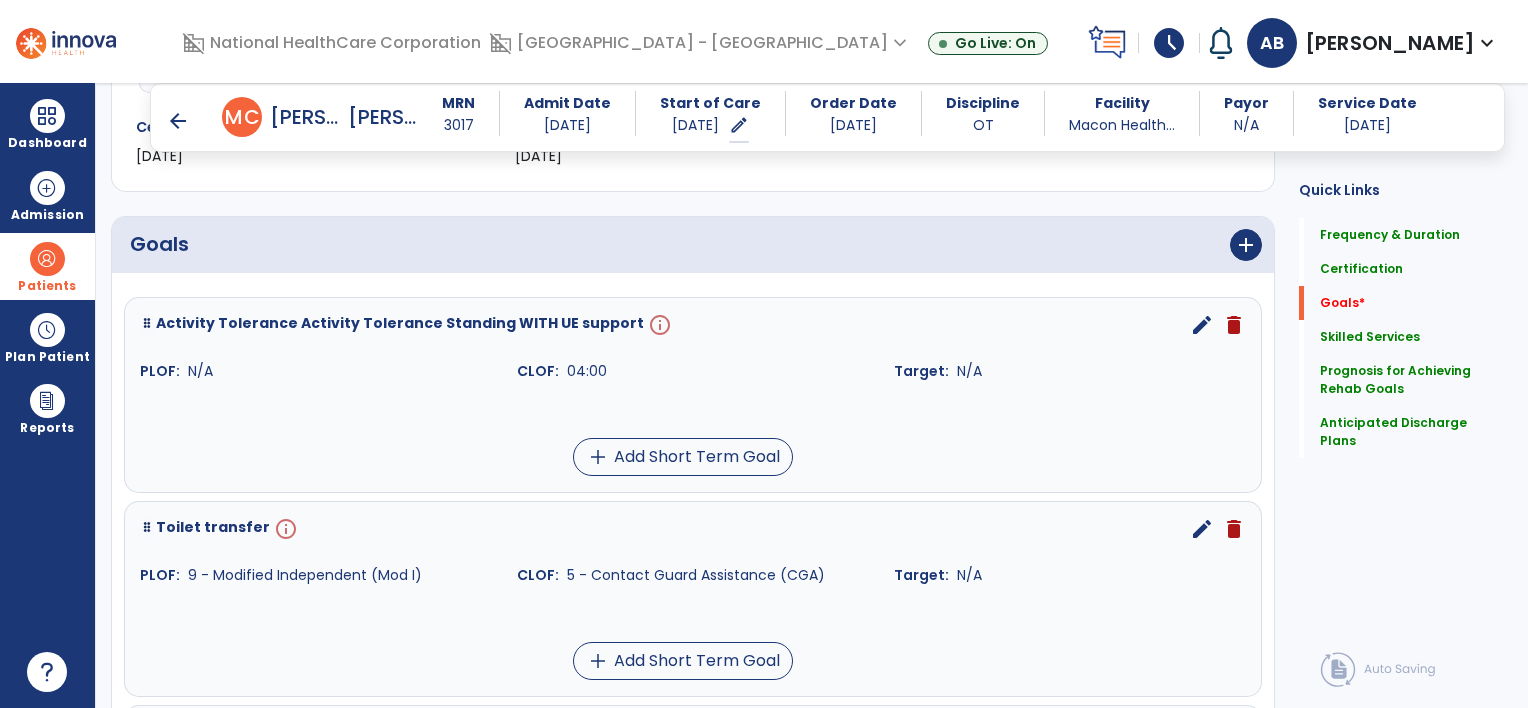 click on "edit" at bounding box center [1202, 325] 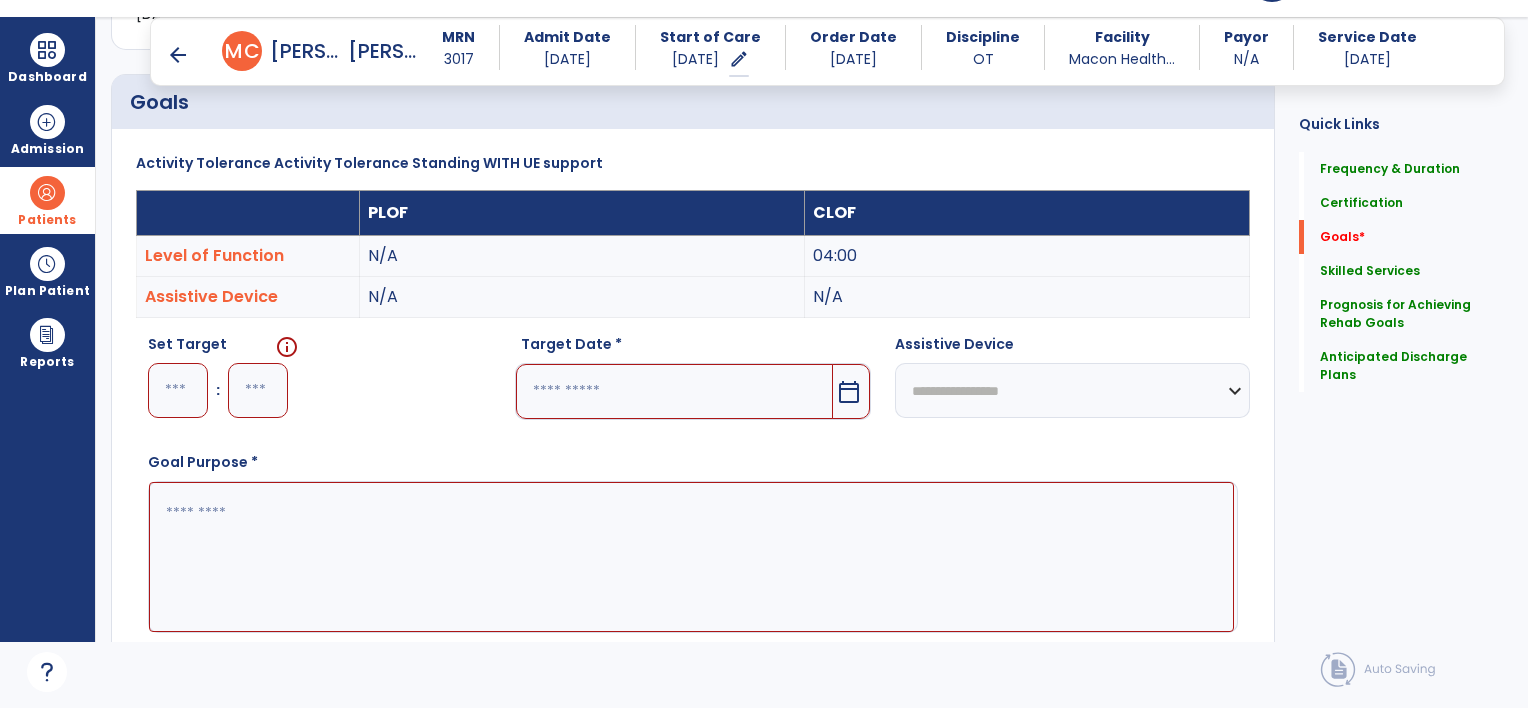 scroll, scrollTop: 83, scrollLeft: 0, axis: vertical 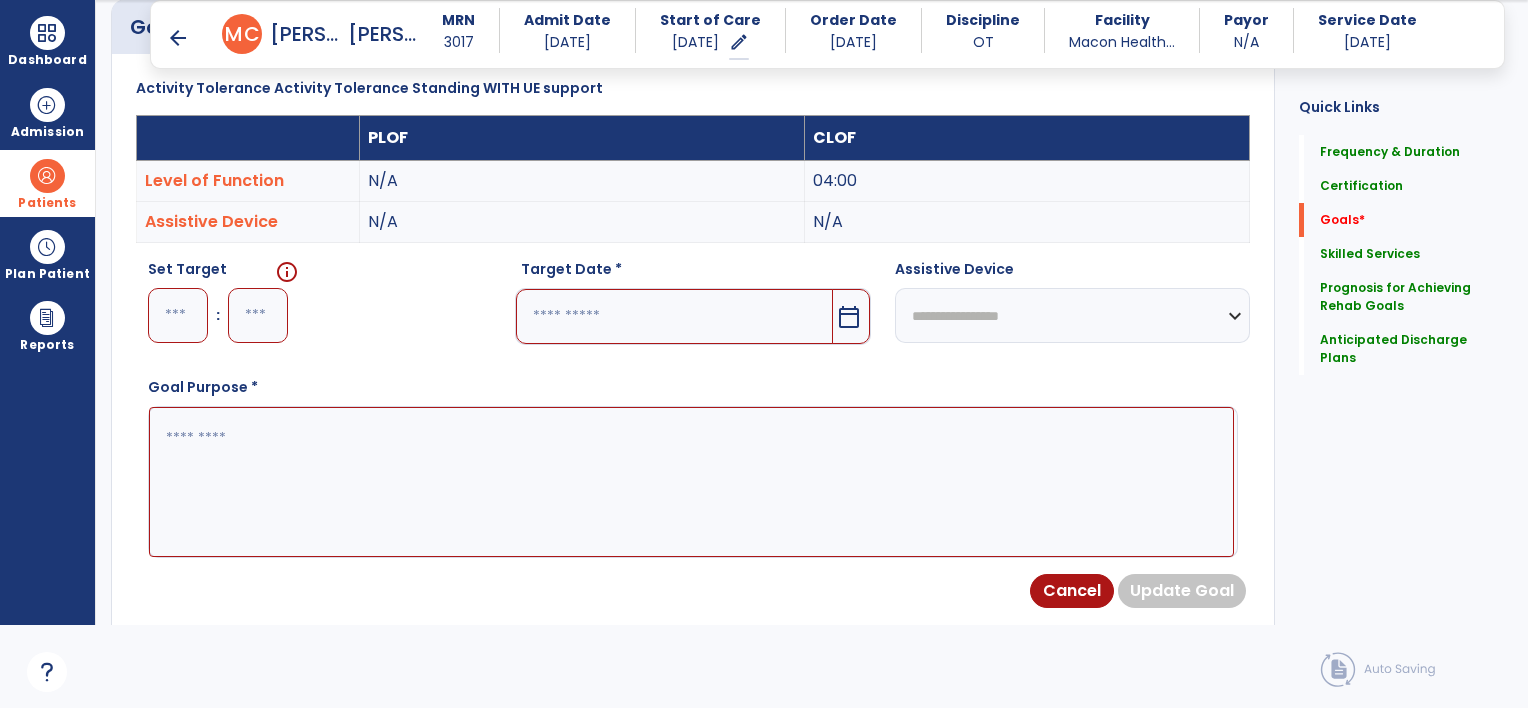 click at bounding box center [178, 315] 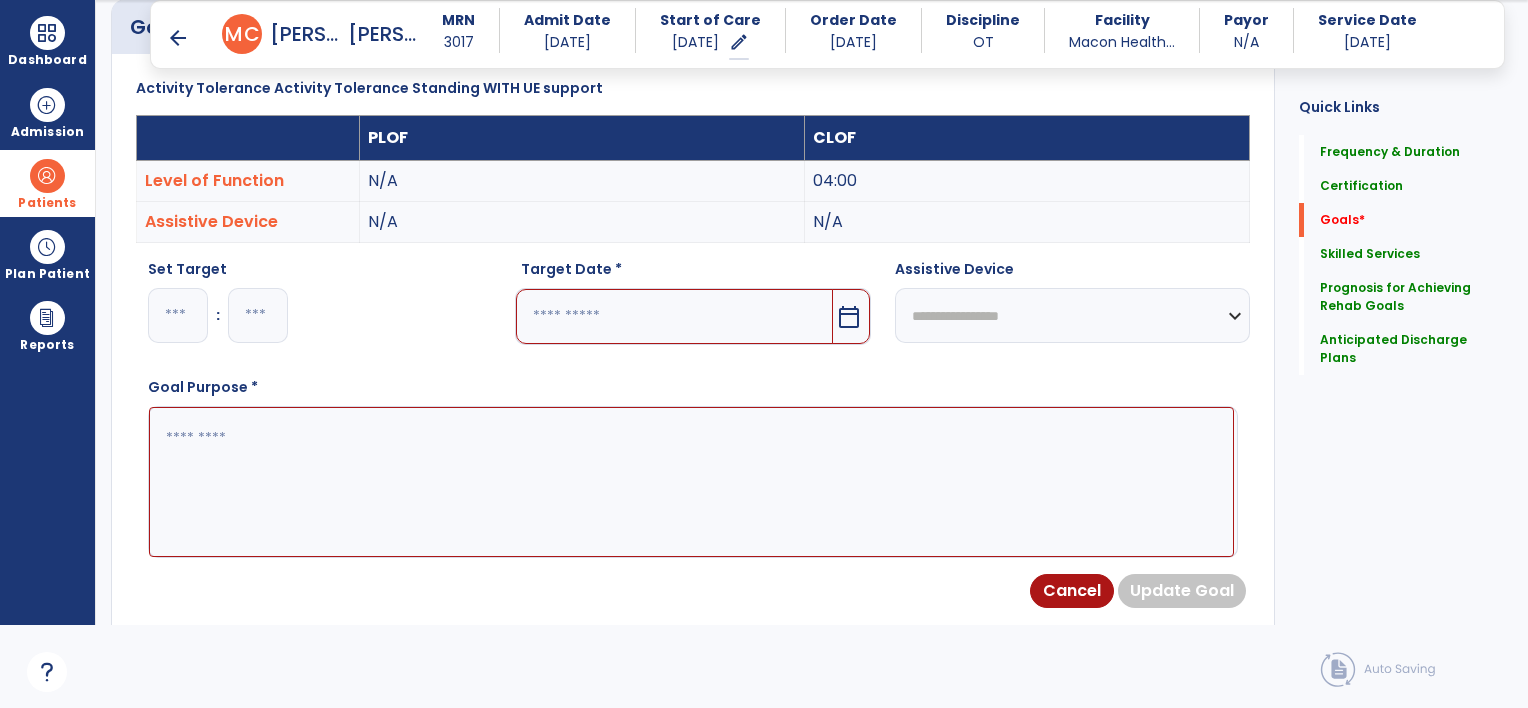type on "*" 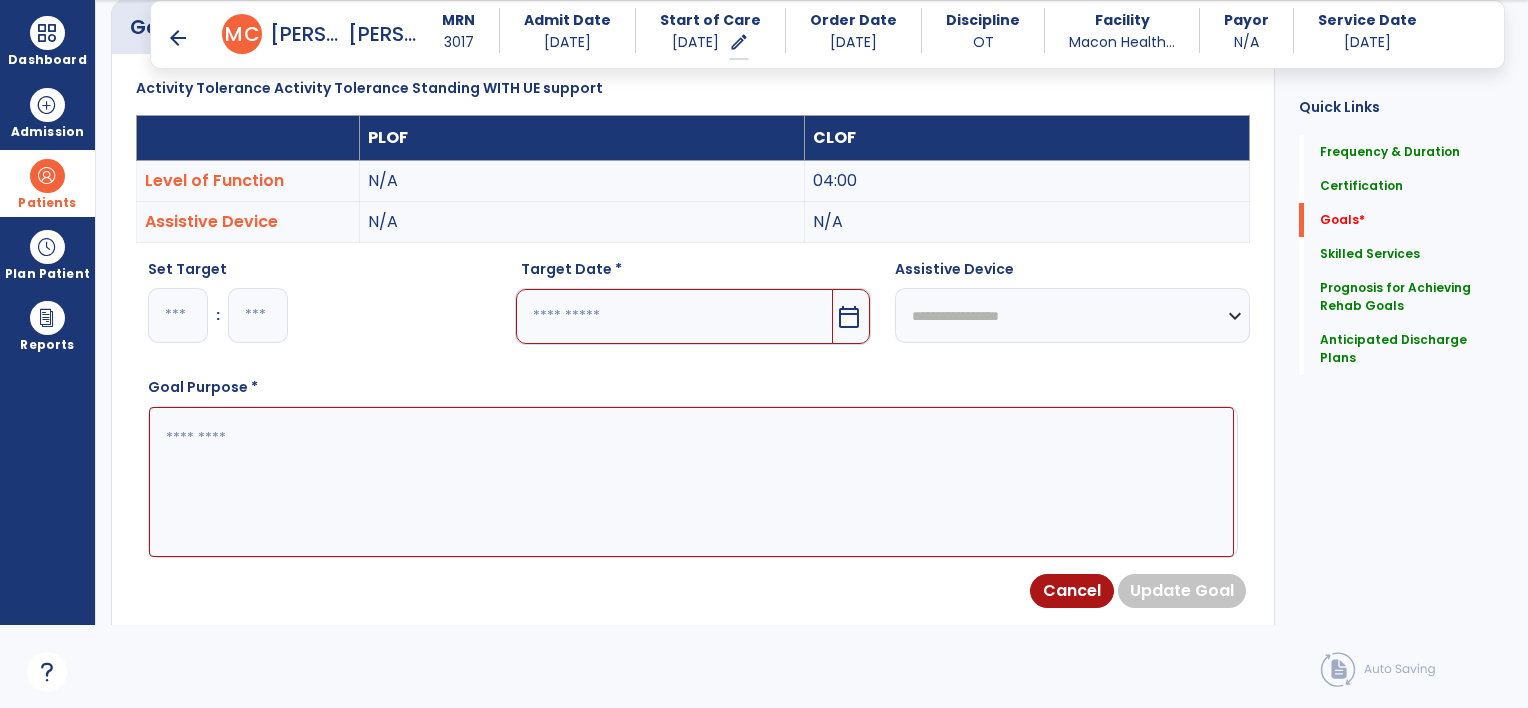 click at bounding box center (674, 316) 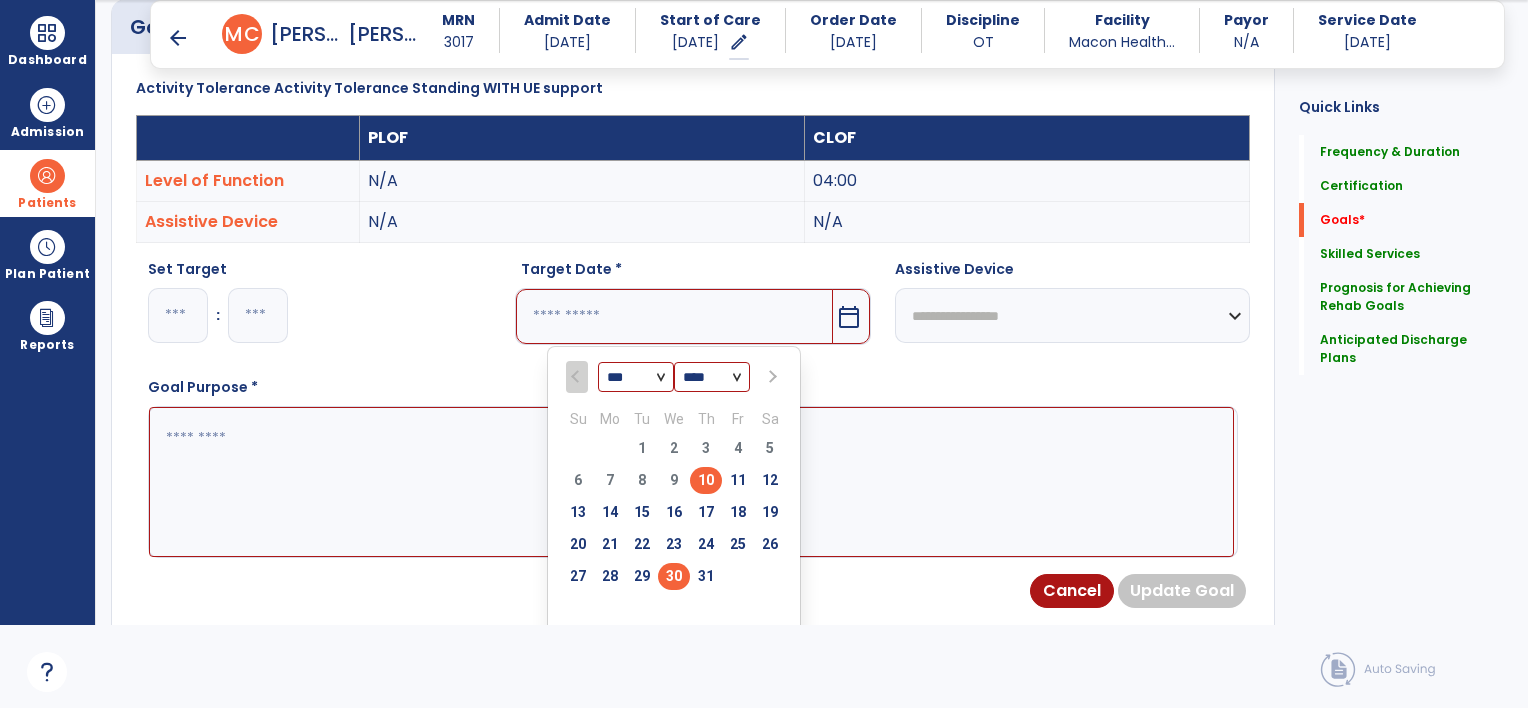 click on "30" at bounding box center (674, 576) 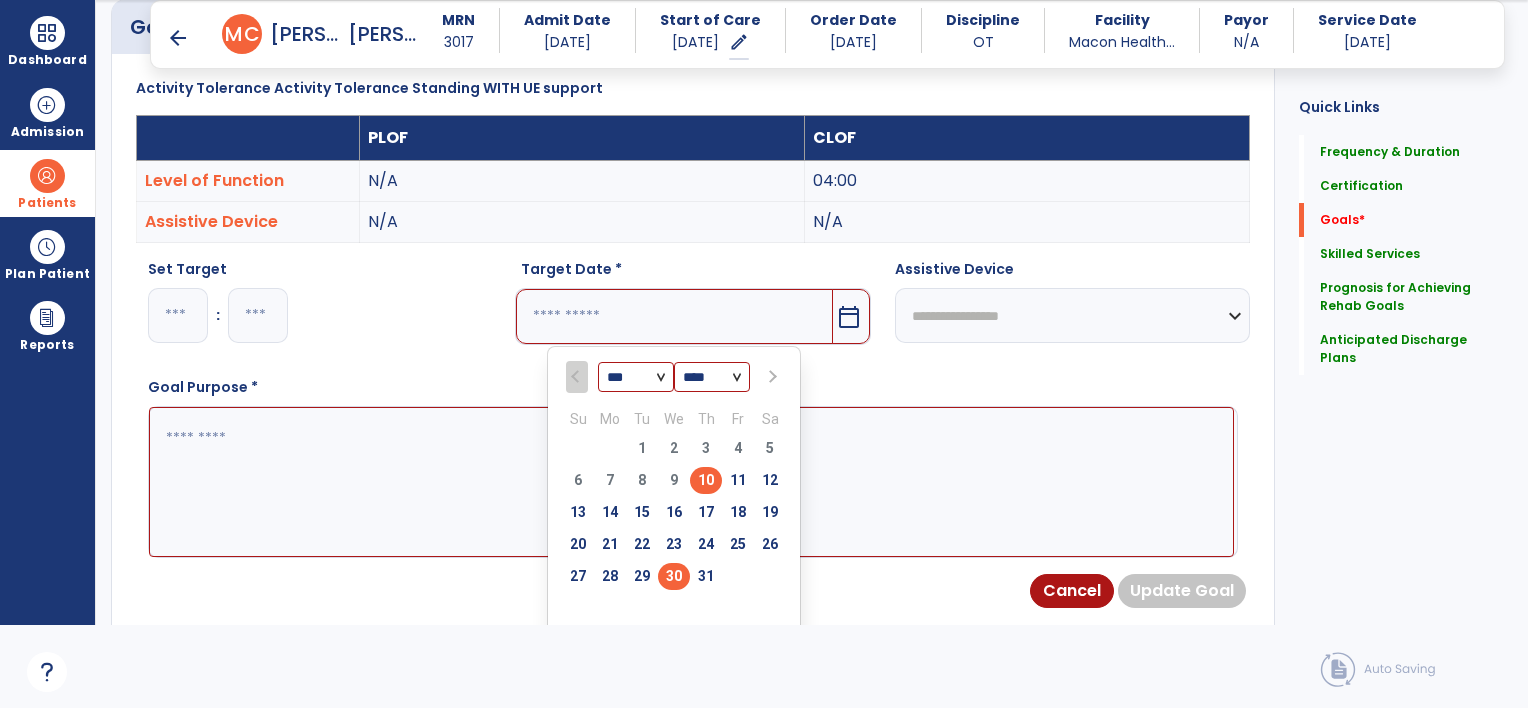 type on "*********" 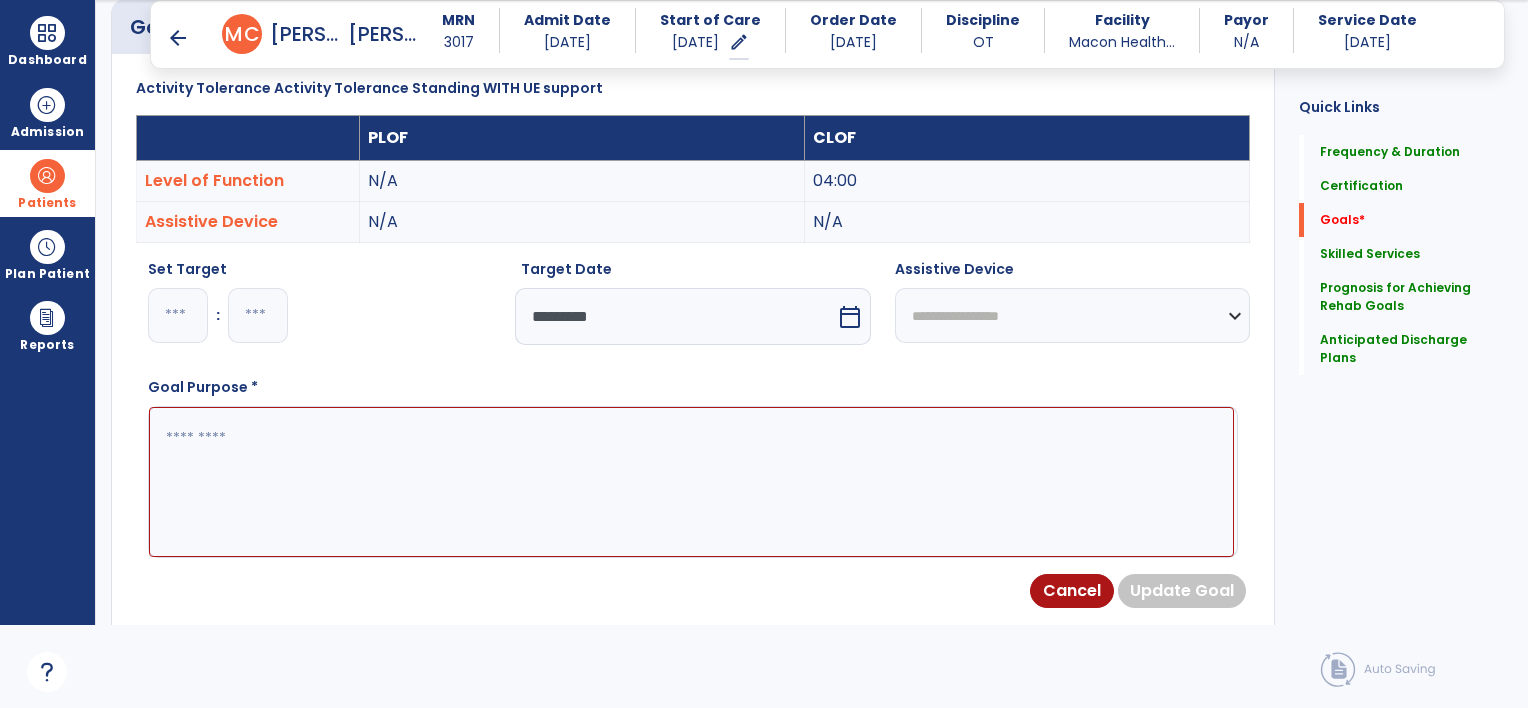 click at bounding box center (691, 482) 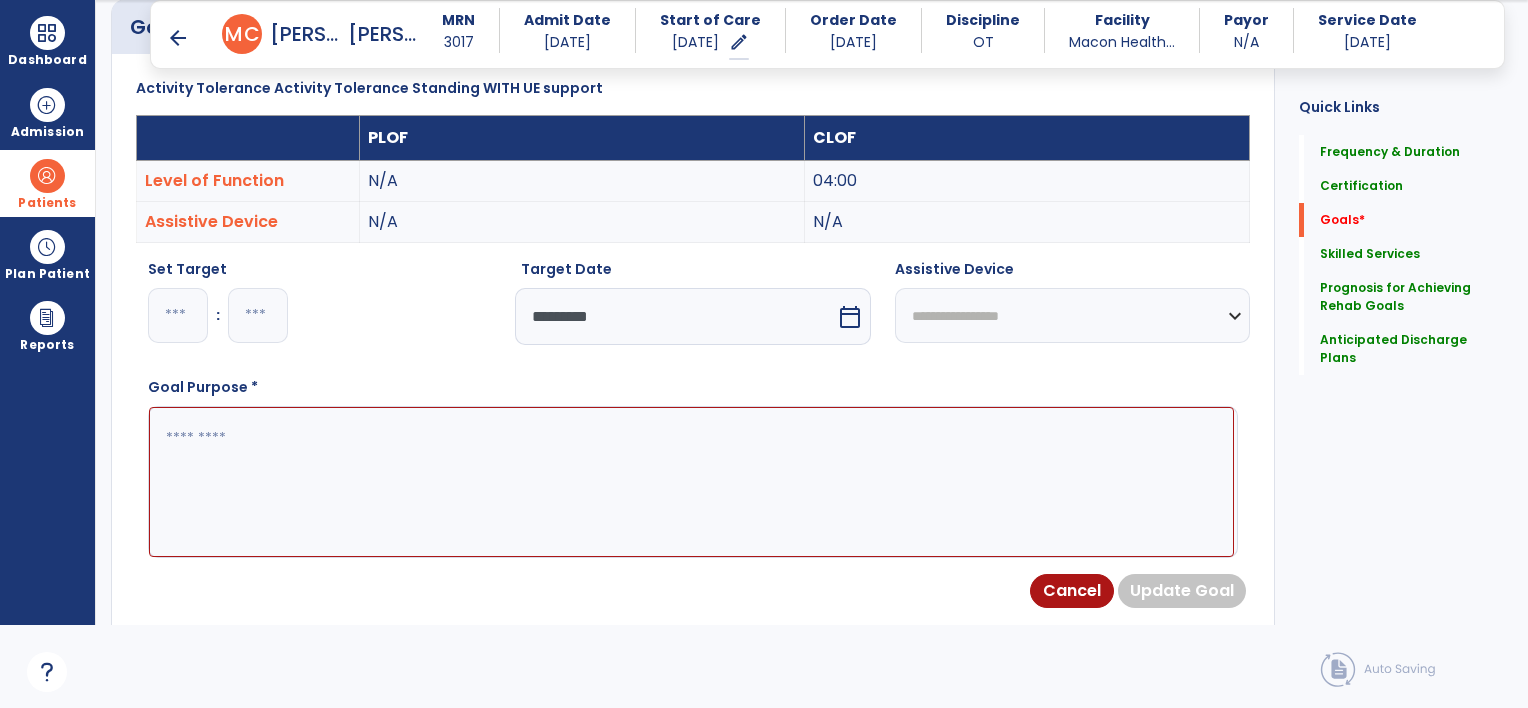 click at bounding box center (691, 482) 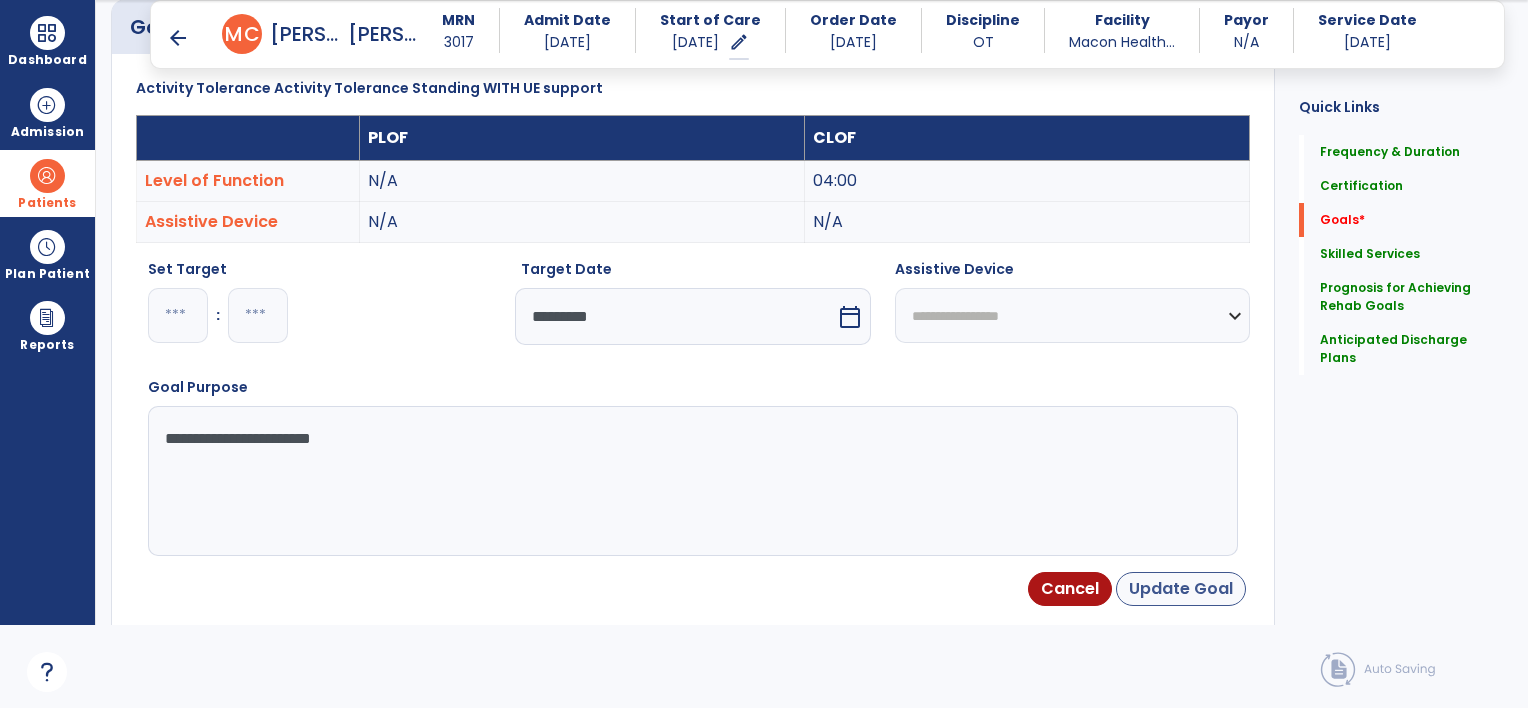 type on "**********" 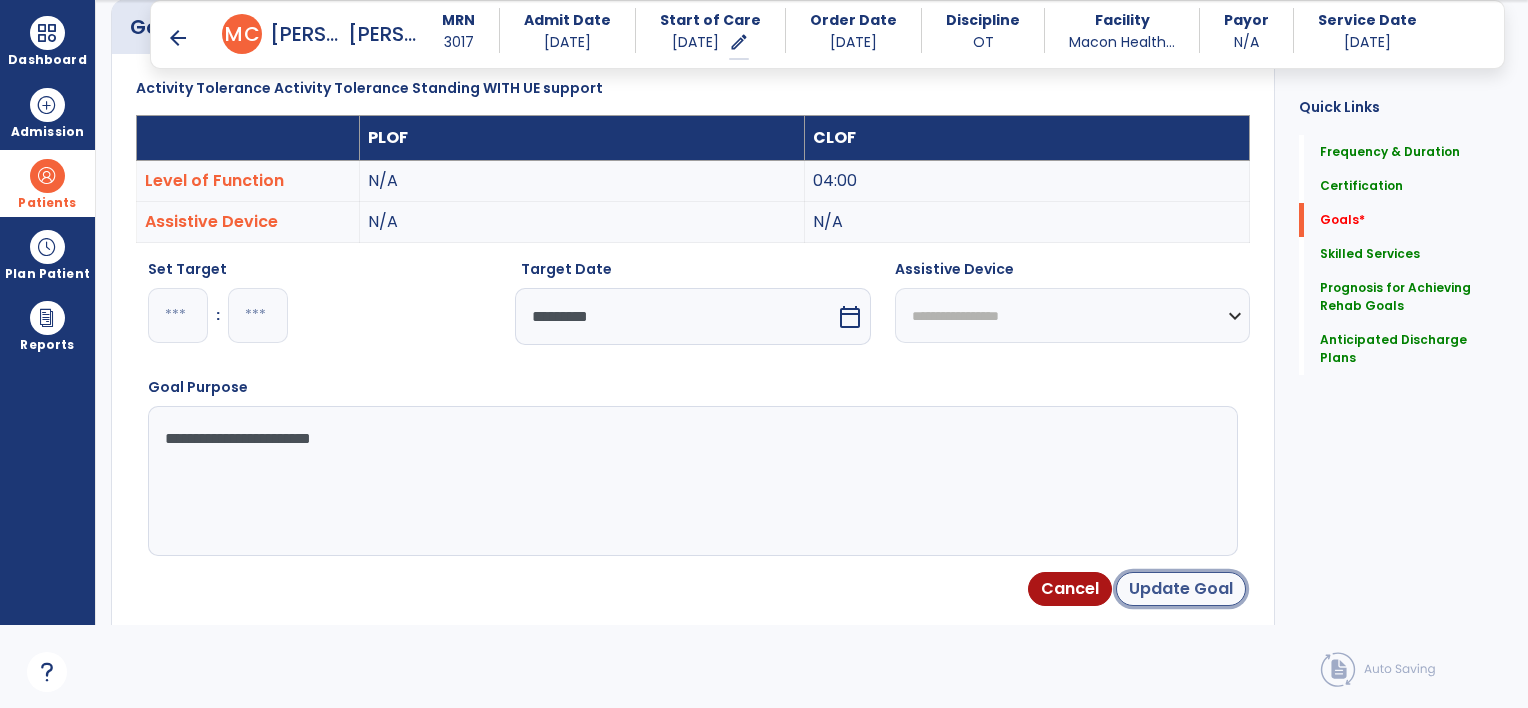 click on "Update Goal" at bounding box center [1181, 589] 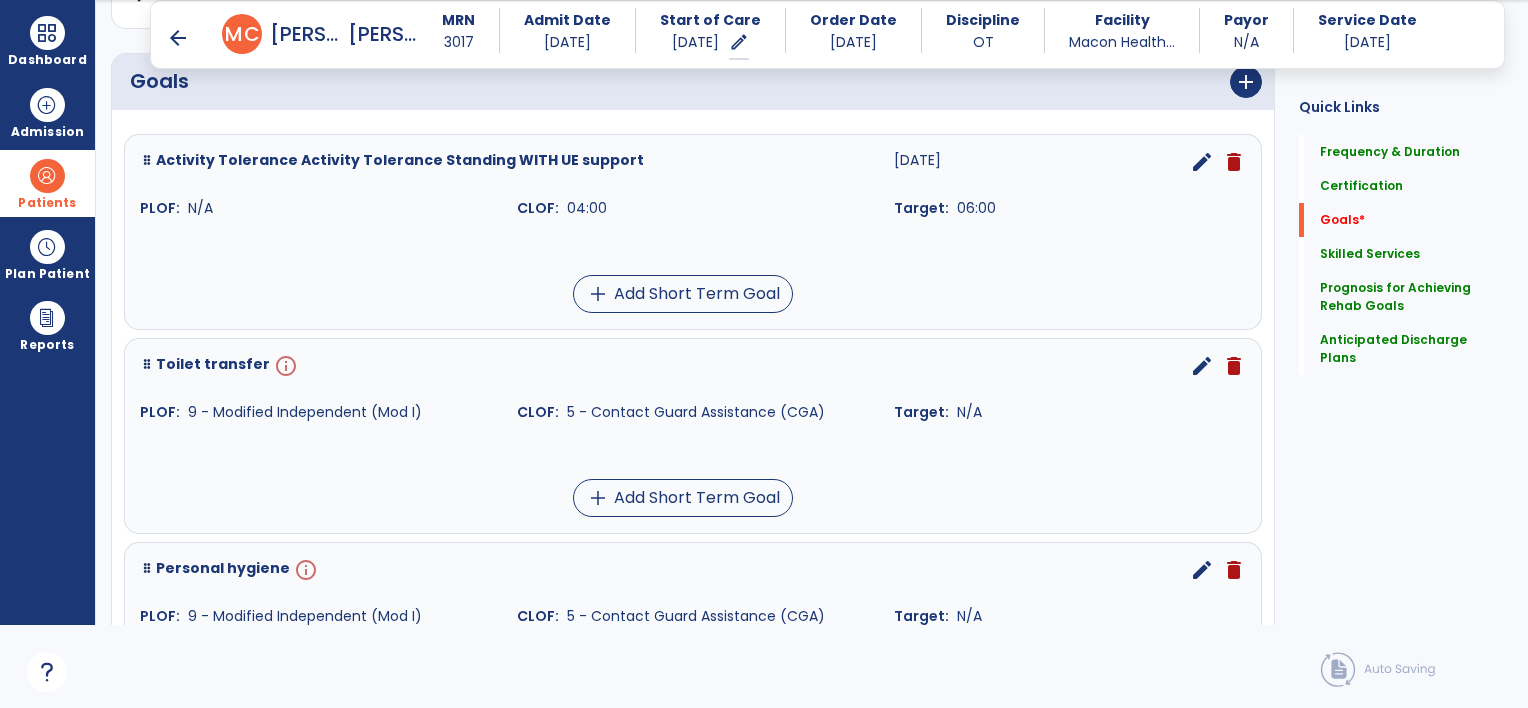 scroll, scrollTop: 434, scrollLeft: 0, axis: vertical 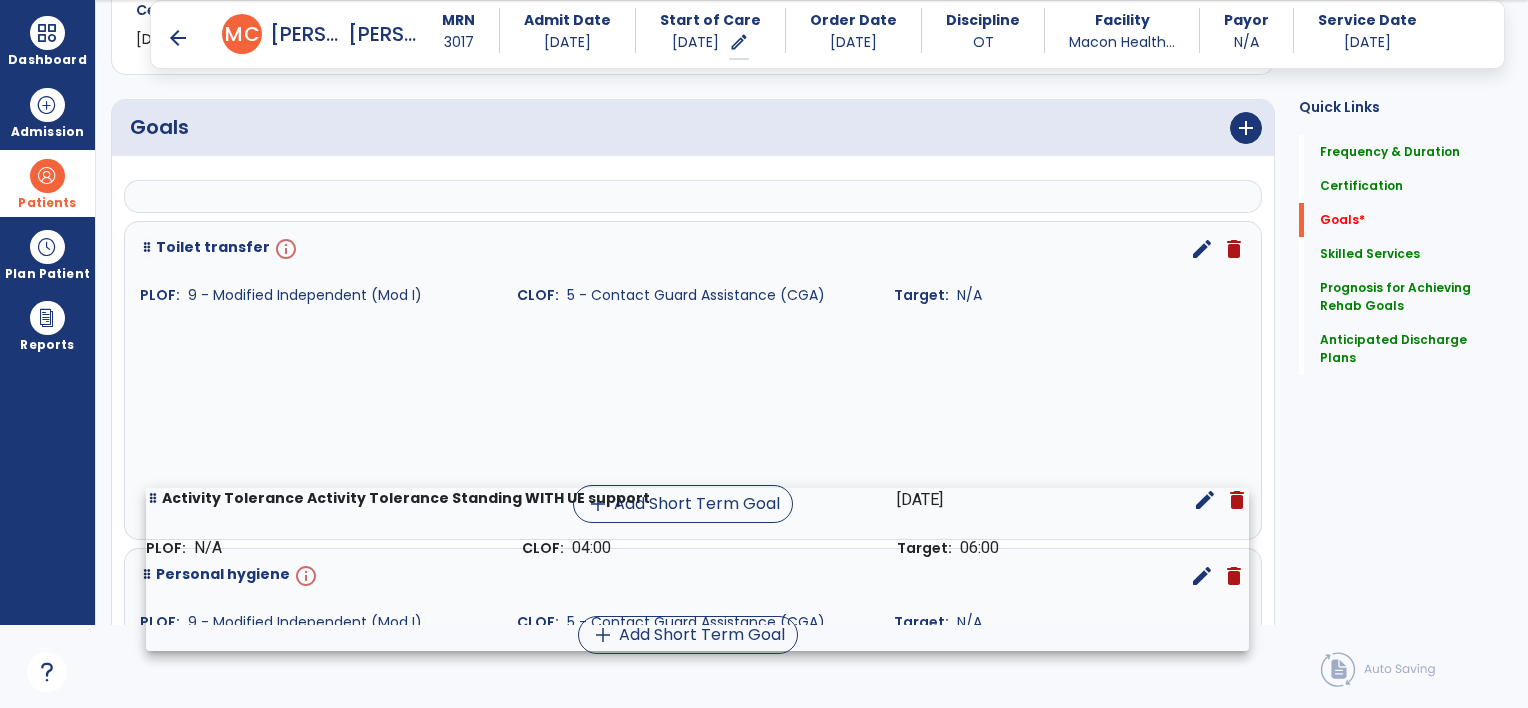 drag, startPoint x: 834, startPoint y: 246, endPoint x: 839, endPoint y: 540, distance: 294.0425 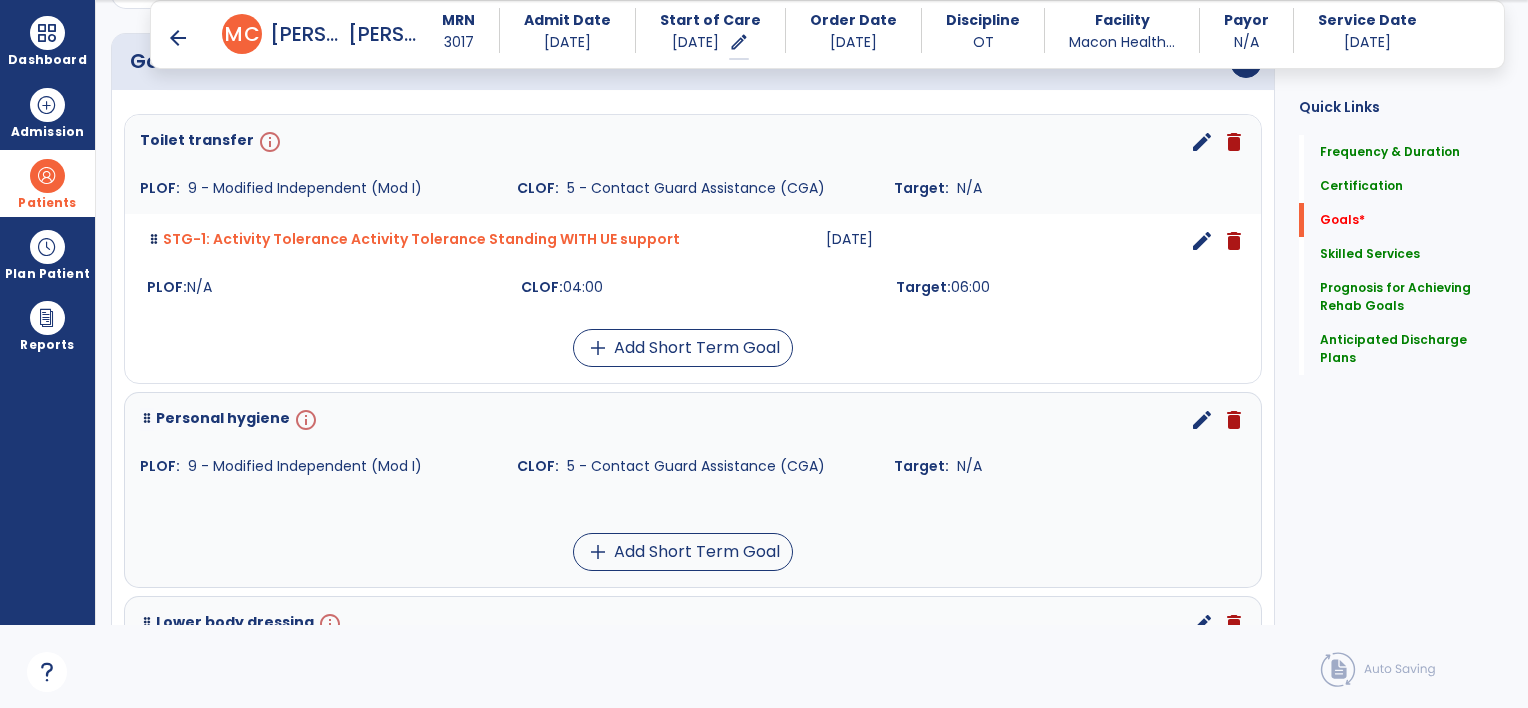 scroll, scrollTop: 534, scrollLeft: 0, axis: vertical 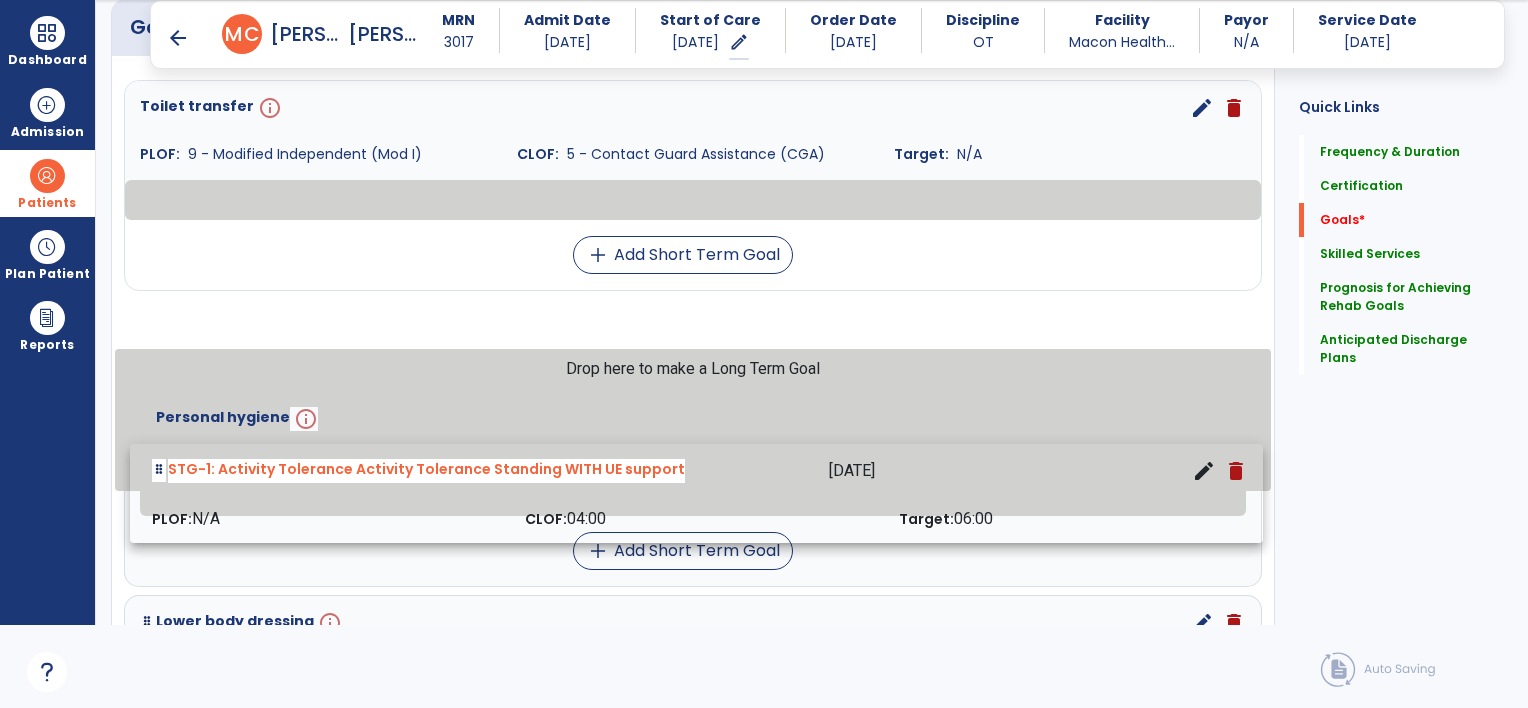drag, startPoint x: 411, startPoint y: 229, endPoint x: 416, endPoint y: 493, distance: 264.04733 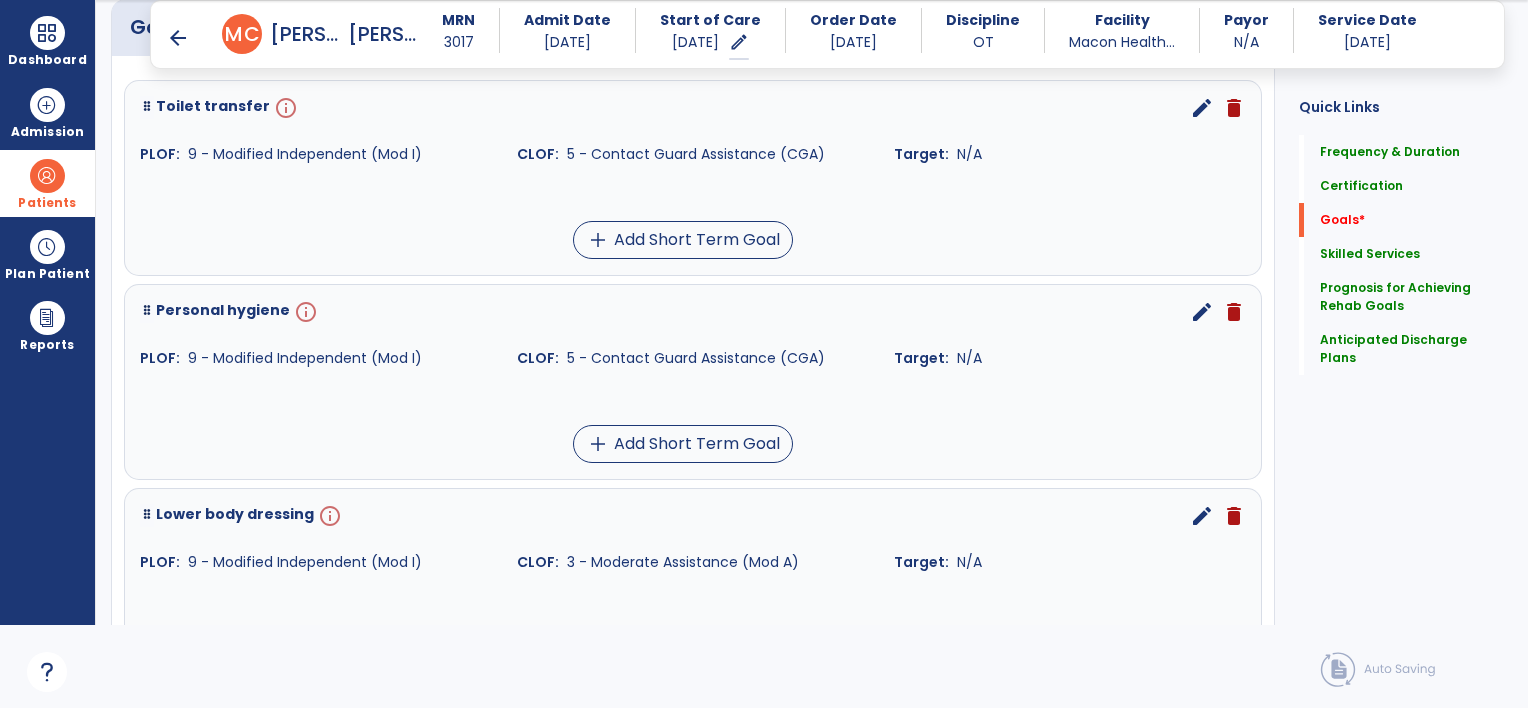 click on "edit" at bounding box center (1202, 108) 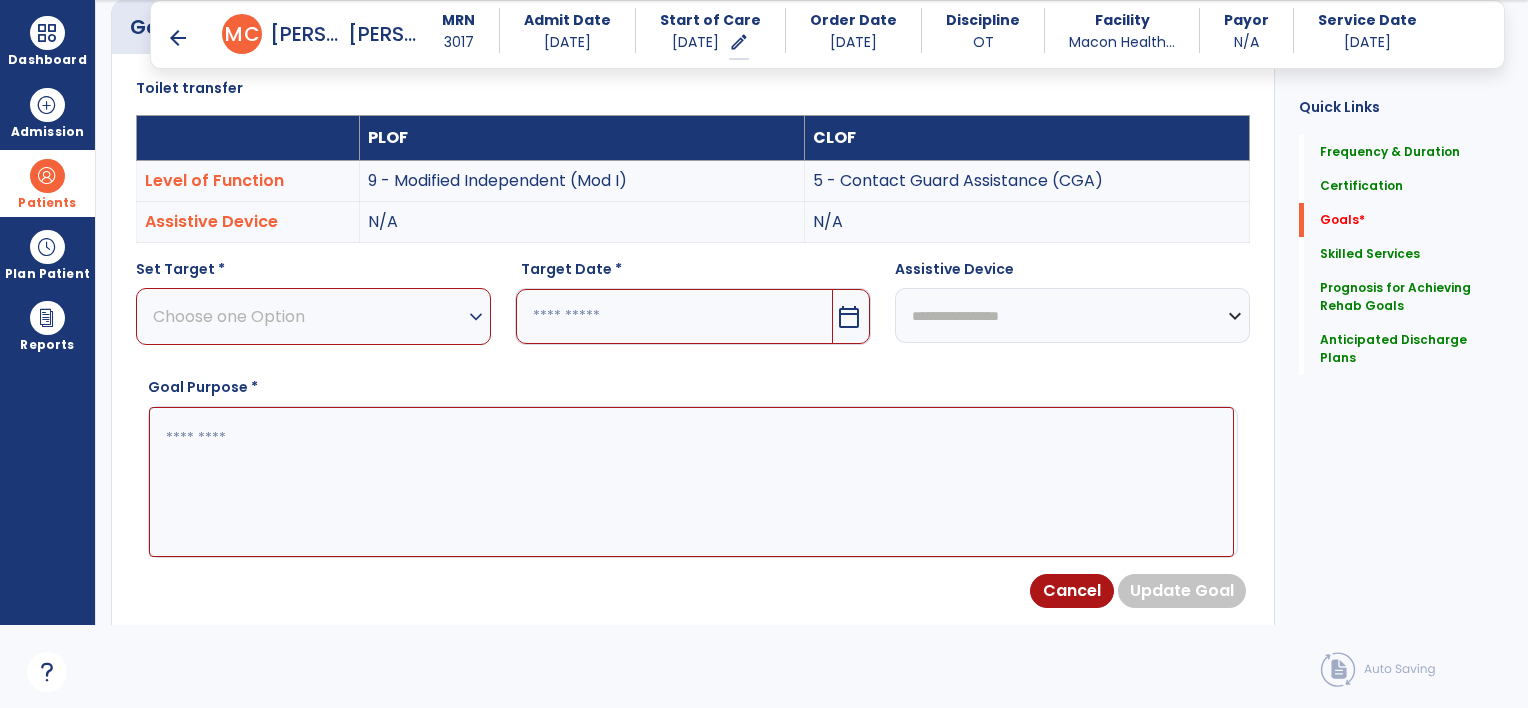 click on "expand_more" at bounding box center (476, 317) 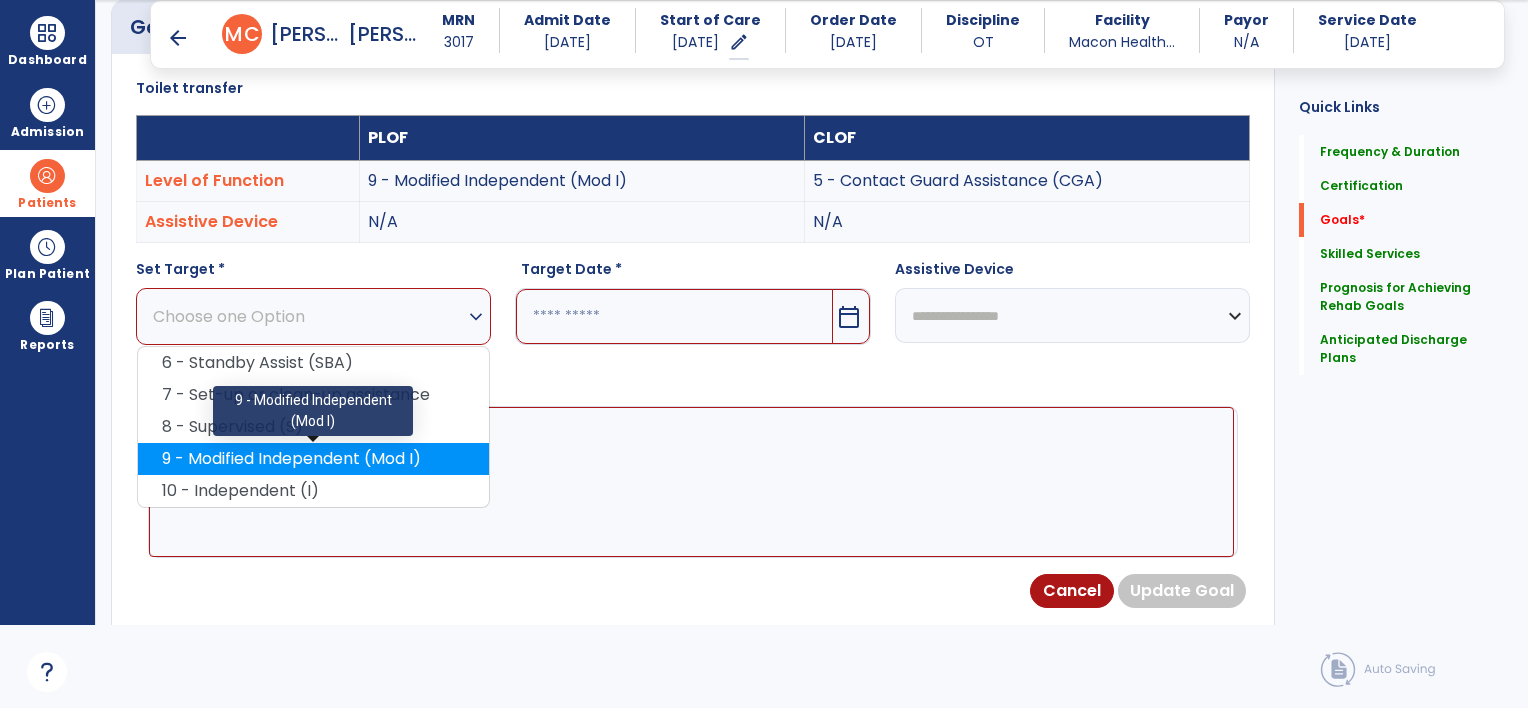 click on "9 - Modified Independent (Mod I)" at bounding box center (313, 459) 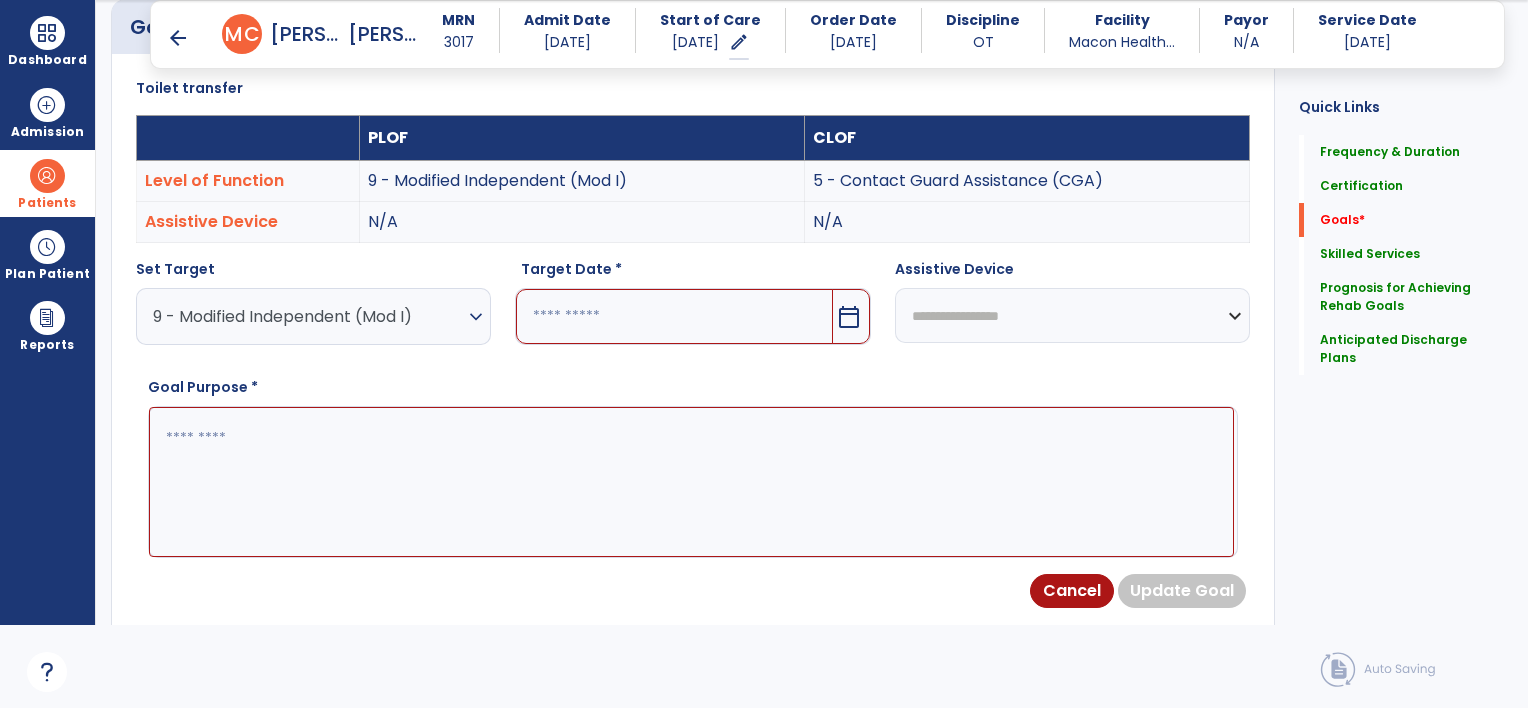 click on "calendar_today" at bounding box center (849, 317) 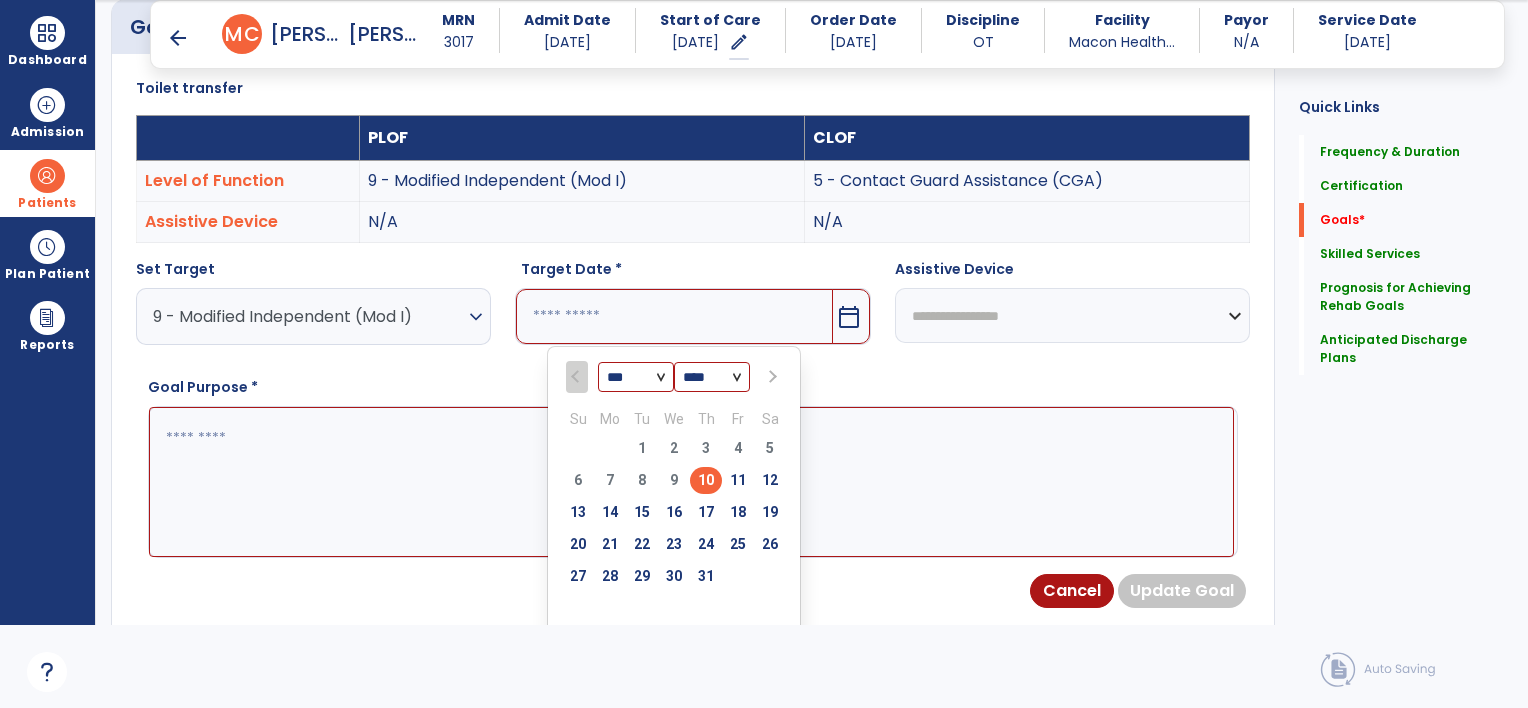 click at bounding box center [771, 377] 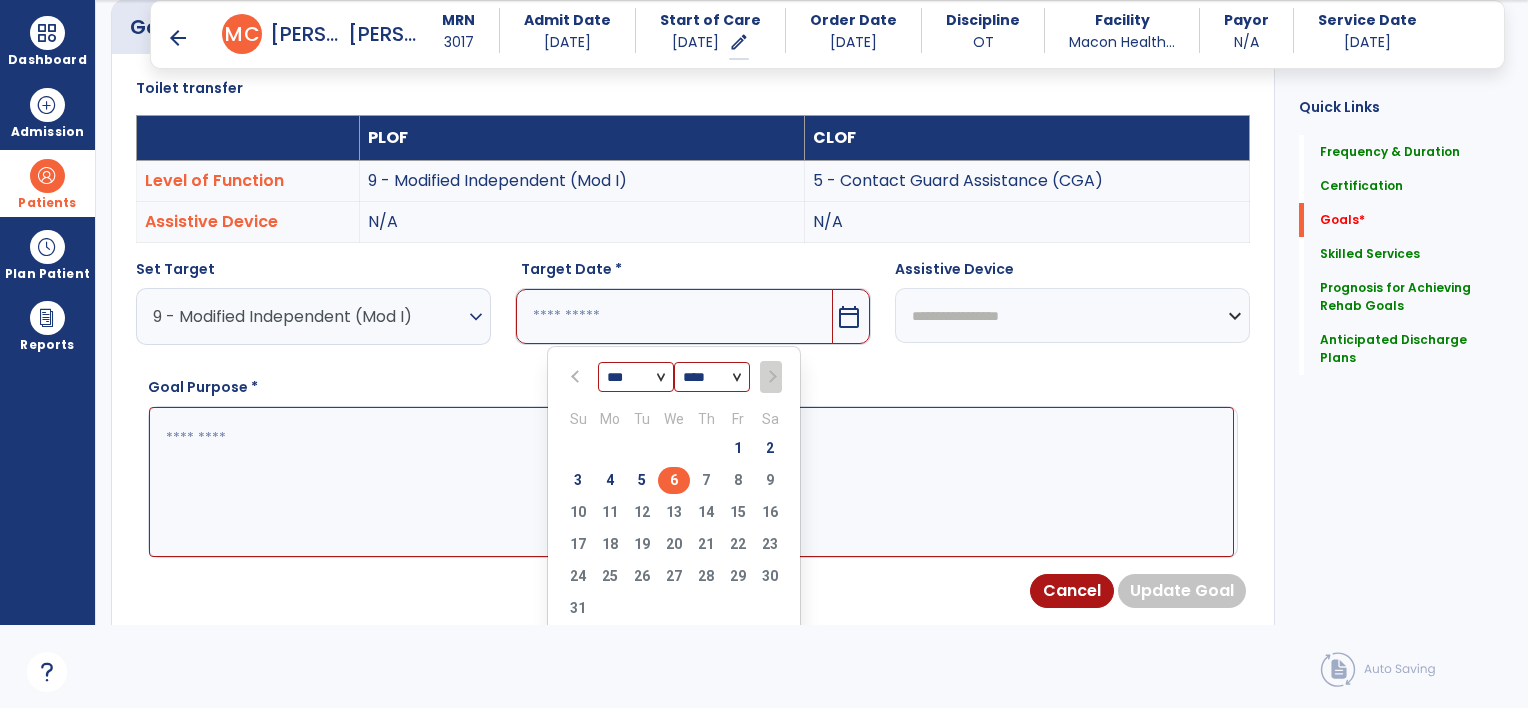 click on "6" at bounding box center (674, 480) 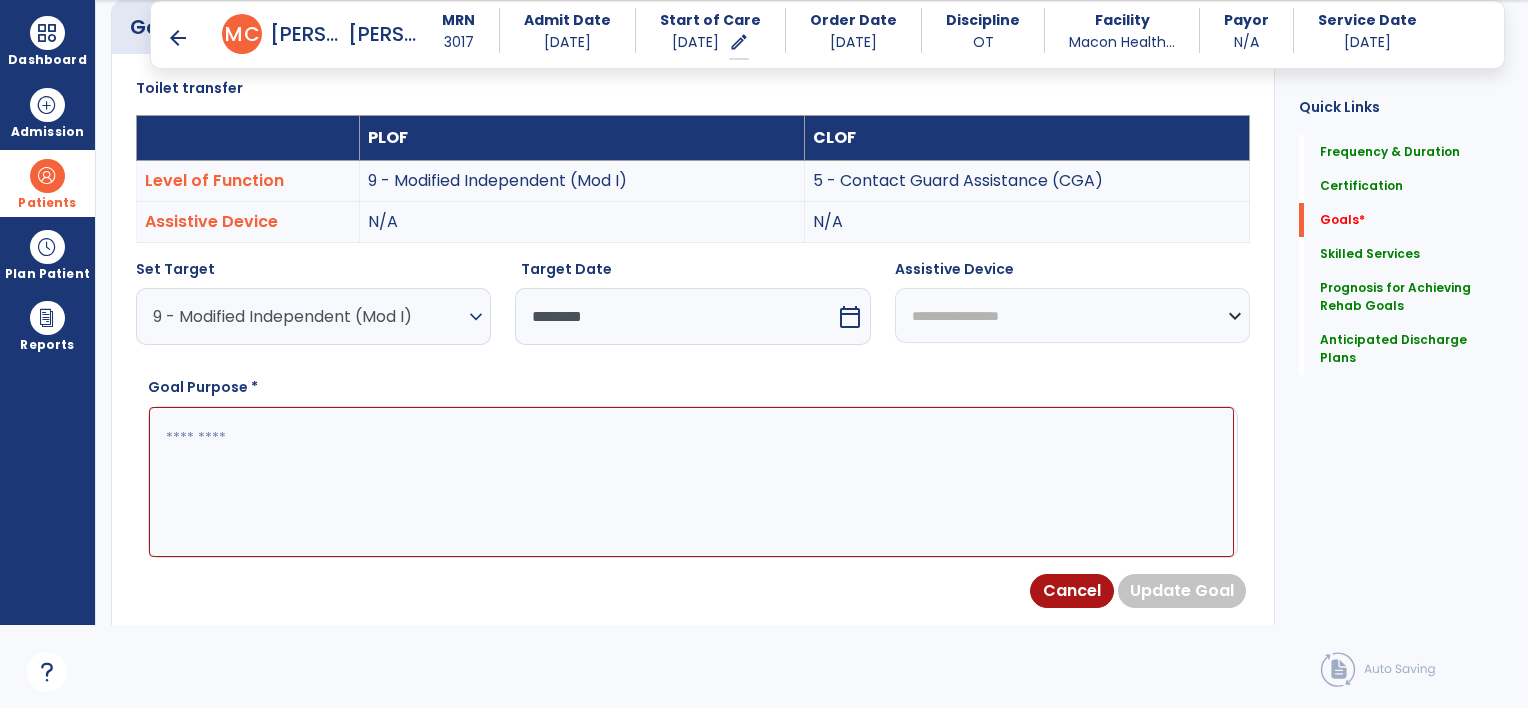 click at bounding box center [691, 482] 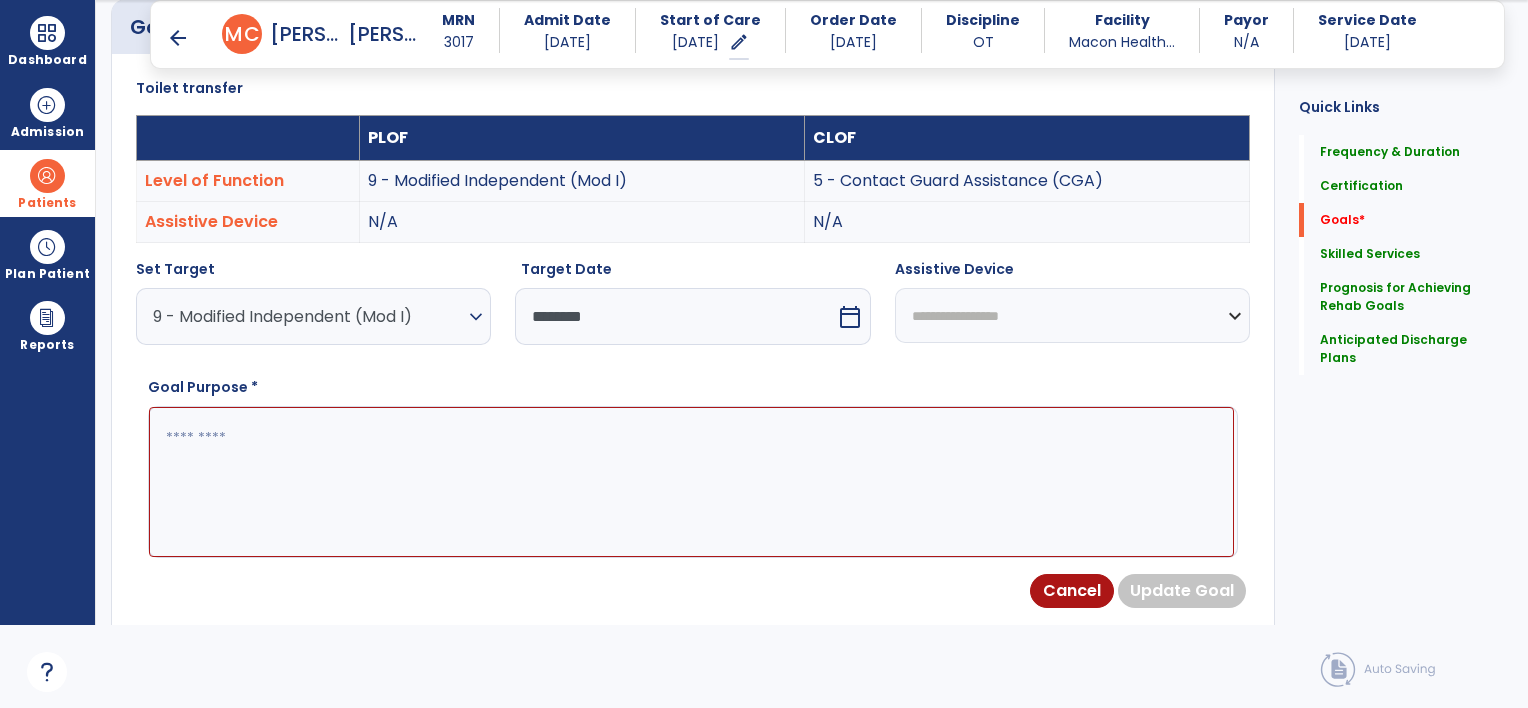 paste on "**********" 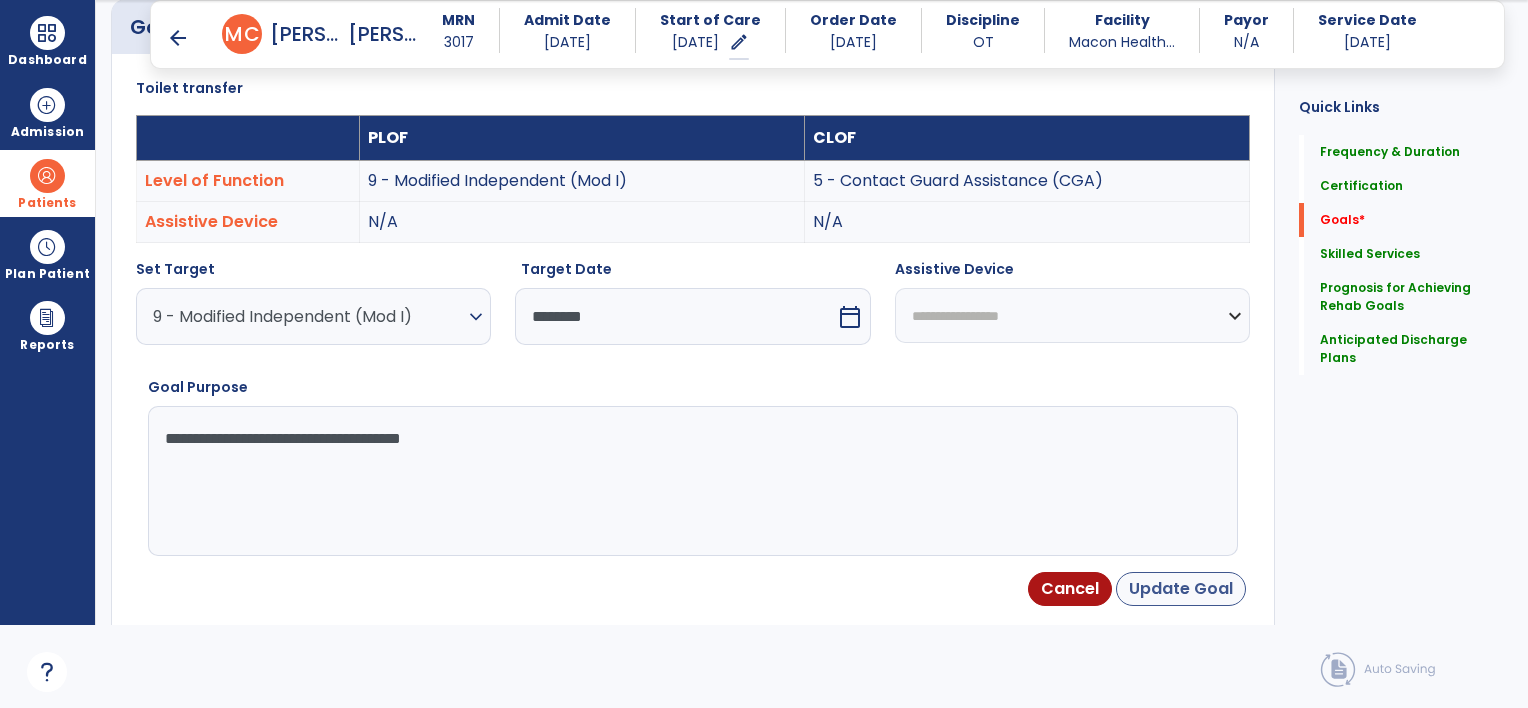 type on "**********" 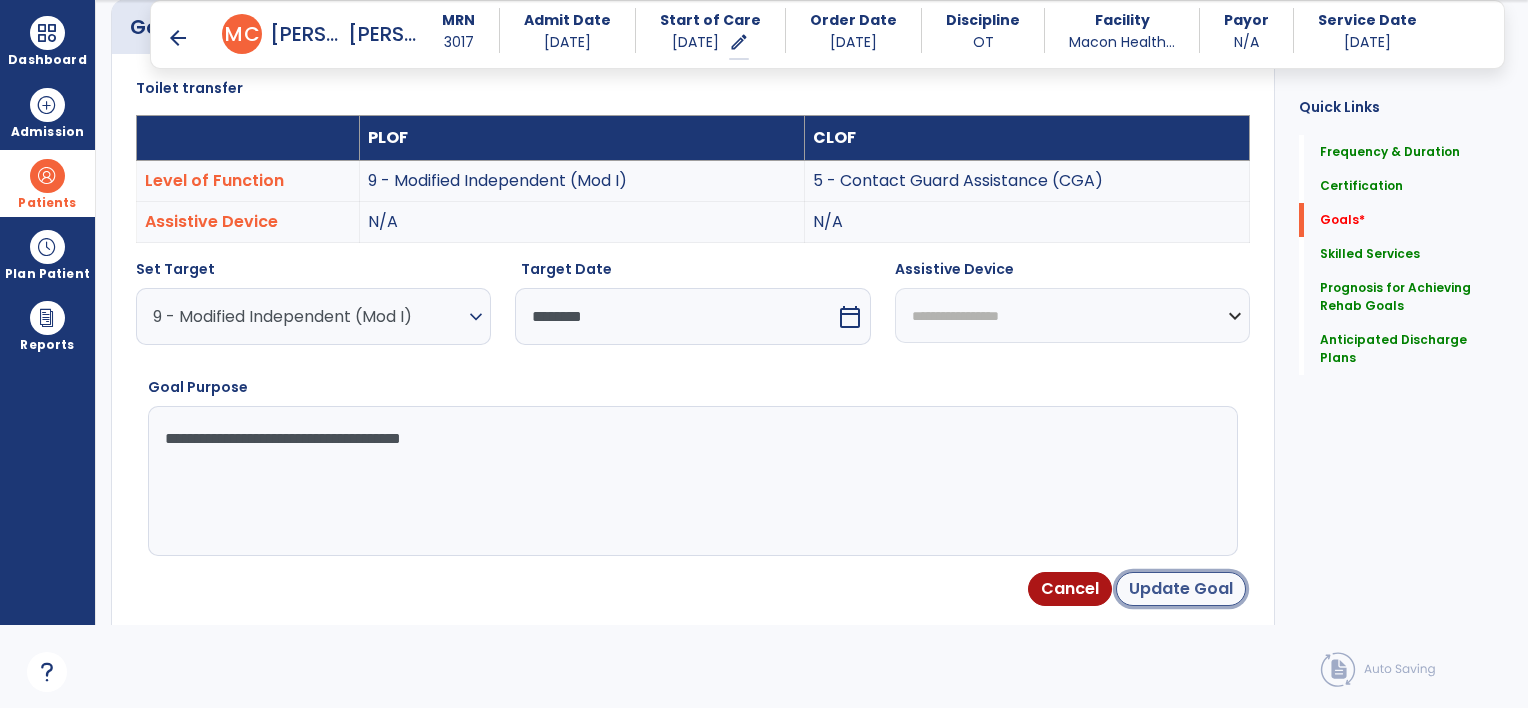 click on "Update Goal" at bounding box center [1181, 589] 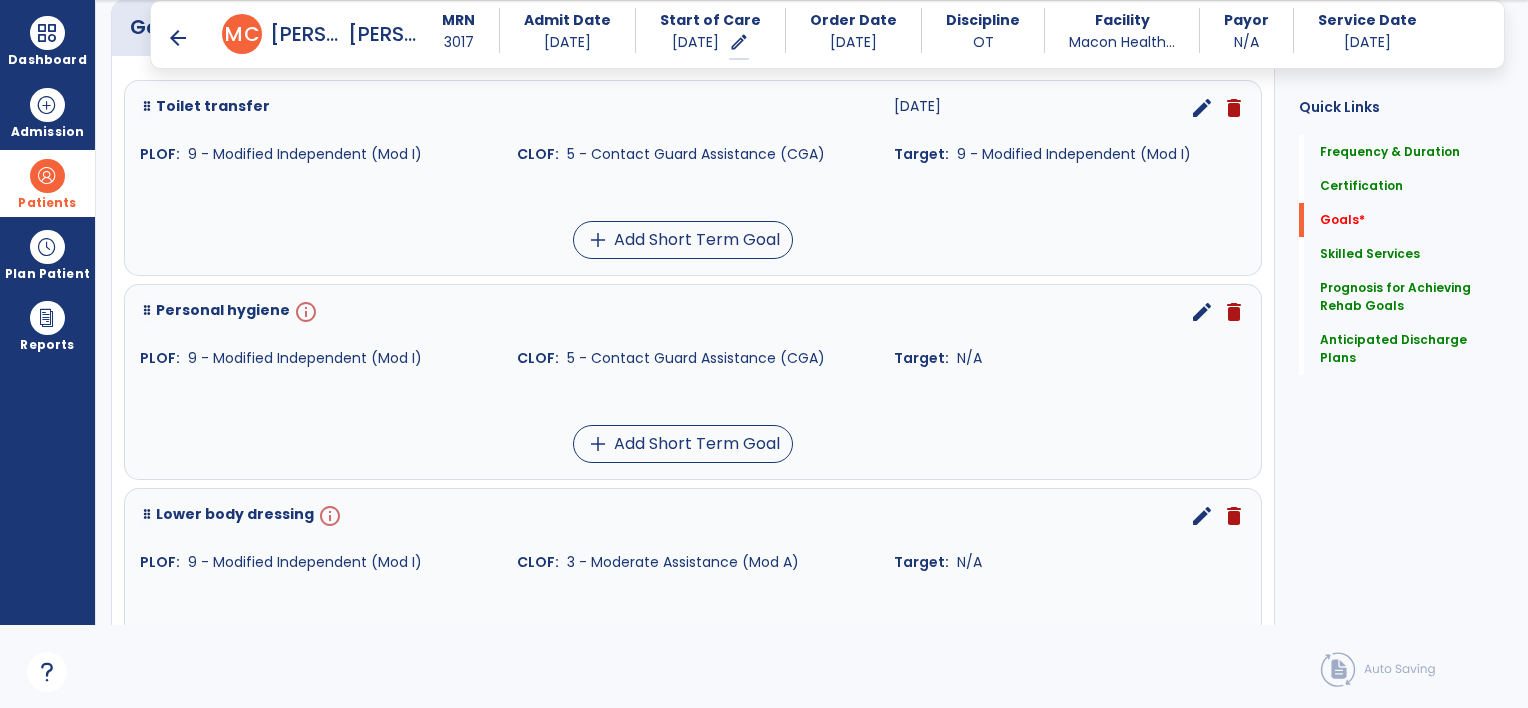 click on "edit" at bounding box center [1202, 312] 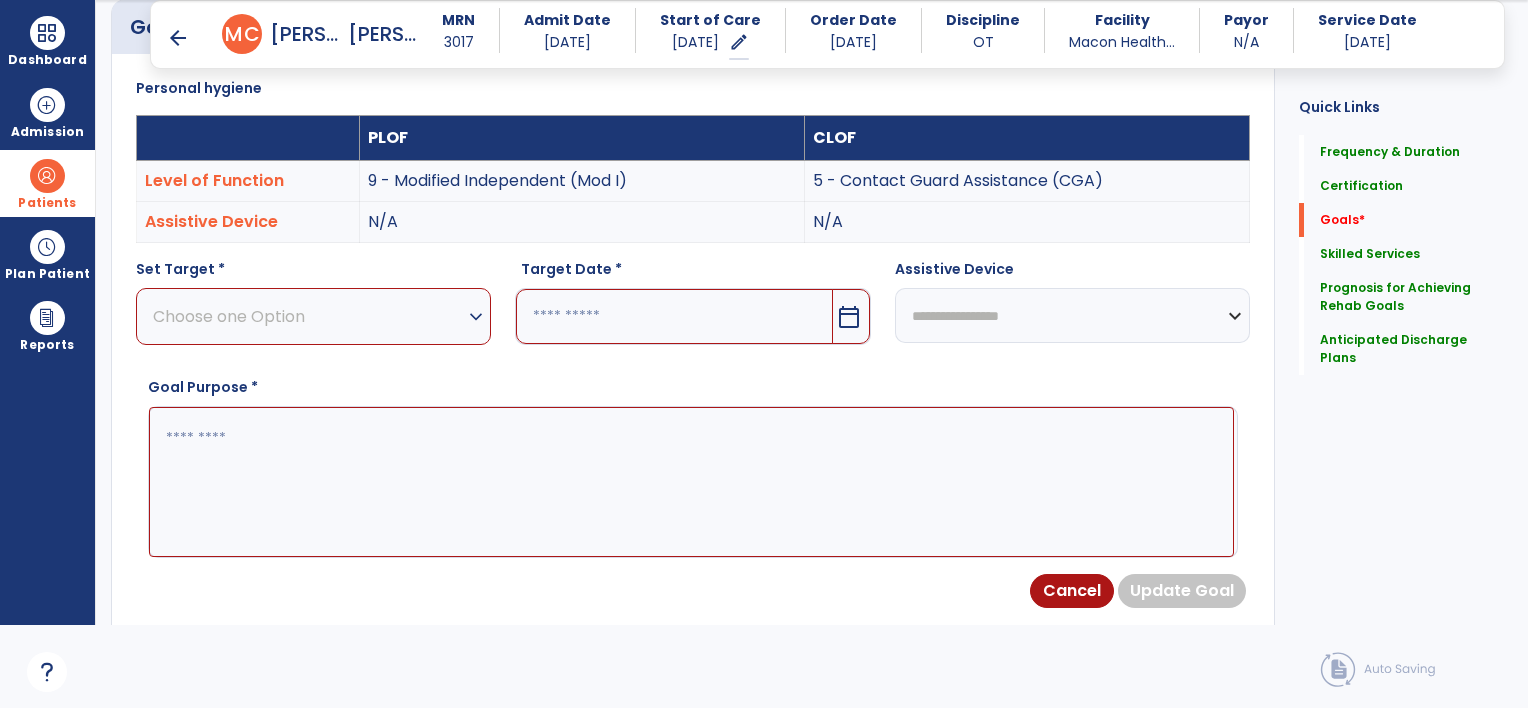 click on "Choose one Option" at bounding box center (308, 316) 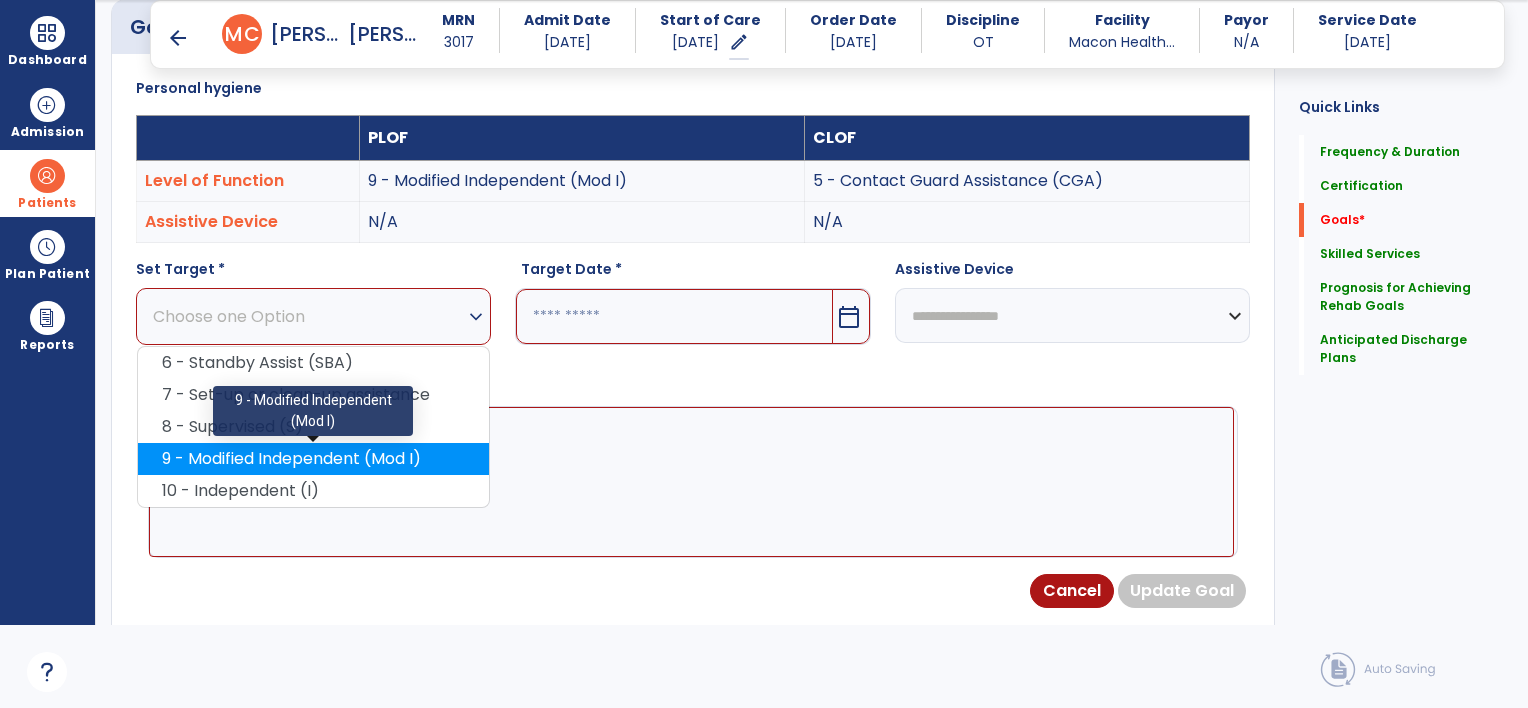 click on "9 - Modified Independent (Mod I)" at bounding box center (313, 459) 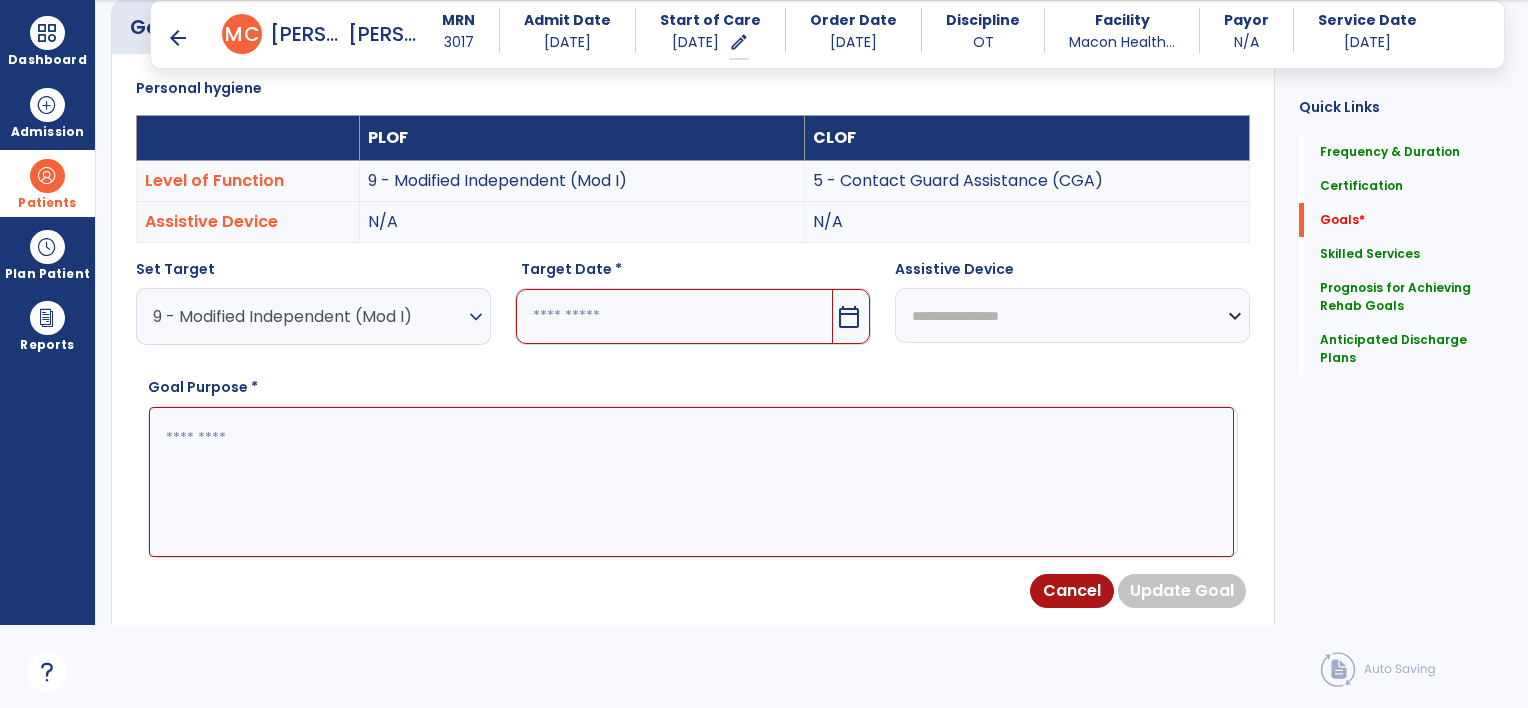 click at bounding box center [674, 316] 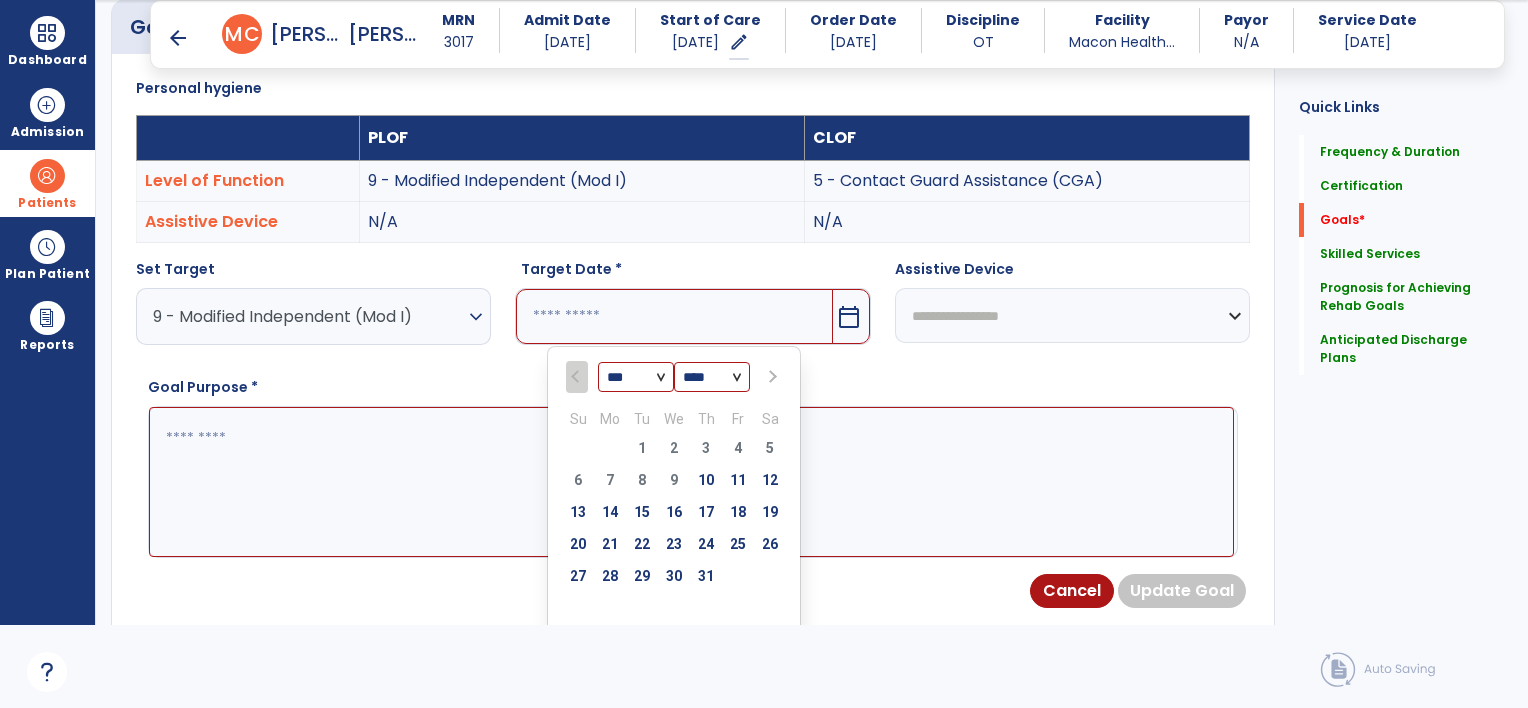 click at bounding box center (771, 377) 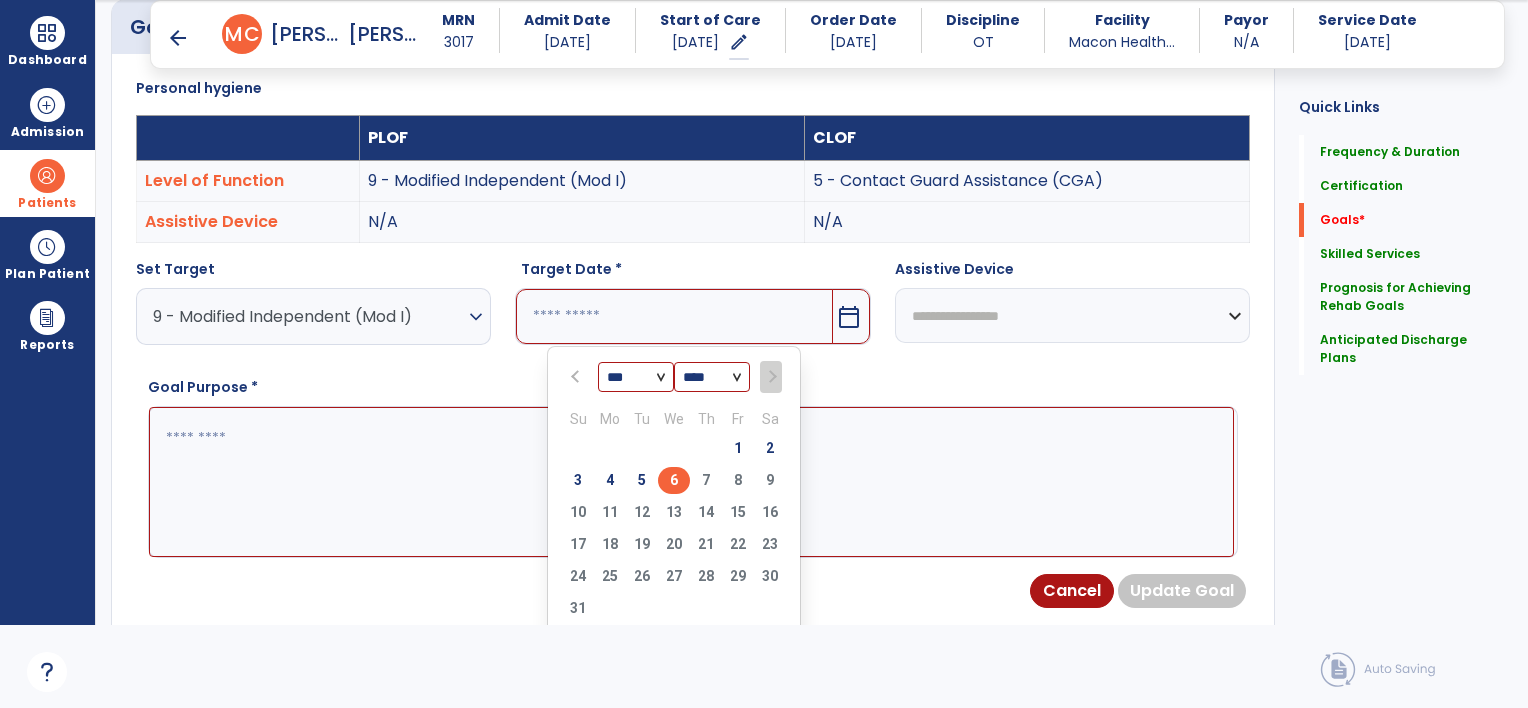 click on "6" at bounding box center (674, 480) 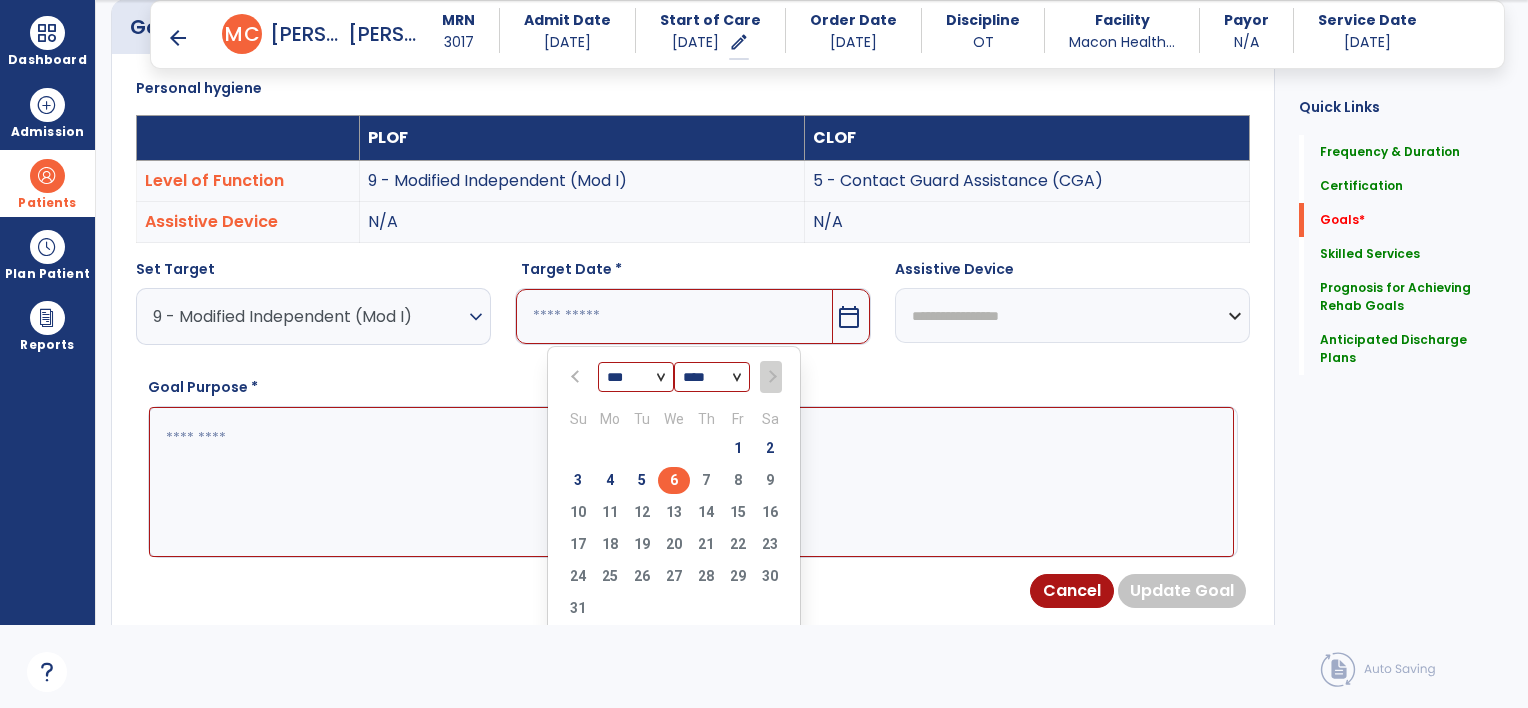 type on "********" 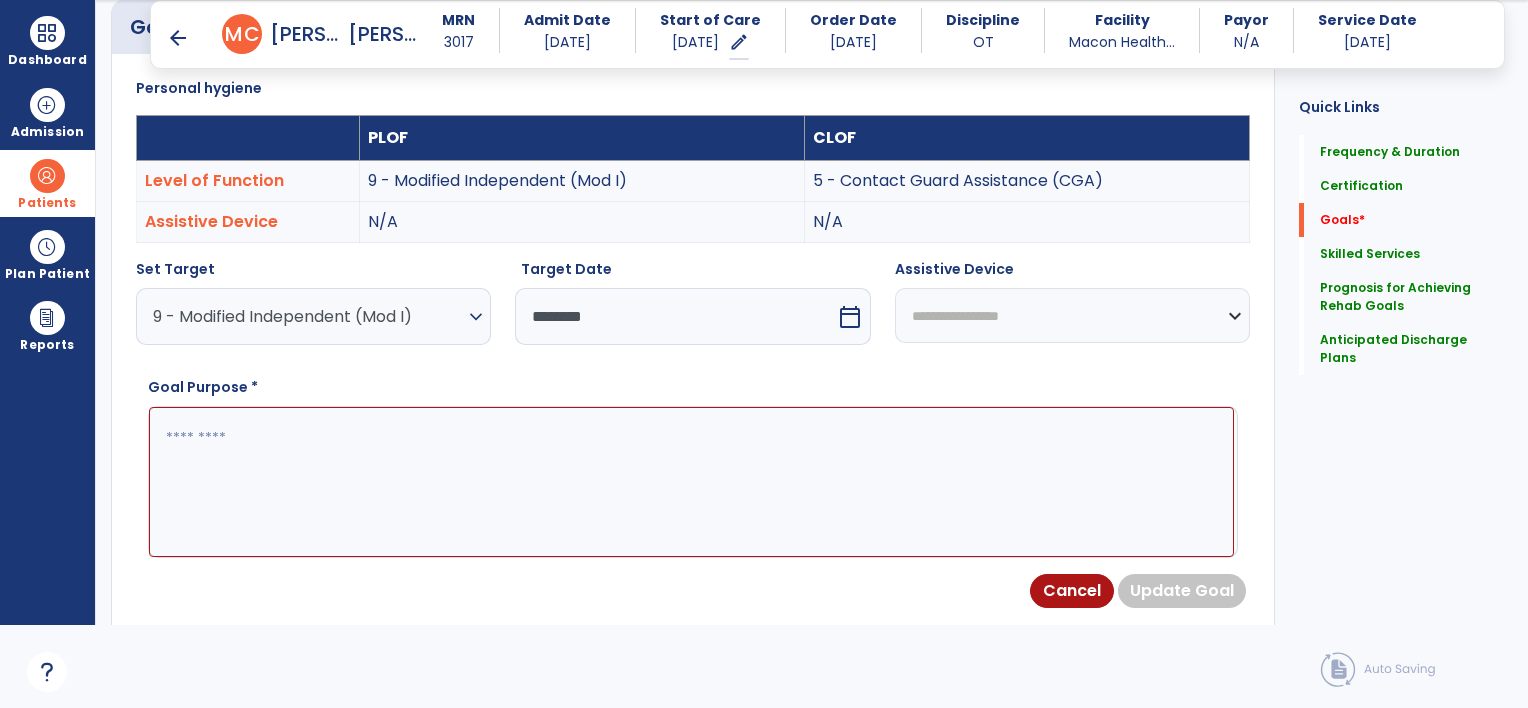 click at bounding box center [691, 482] 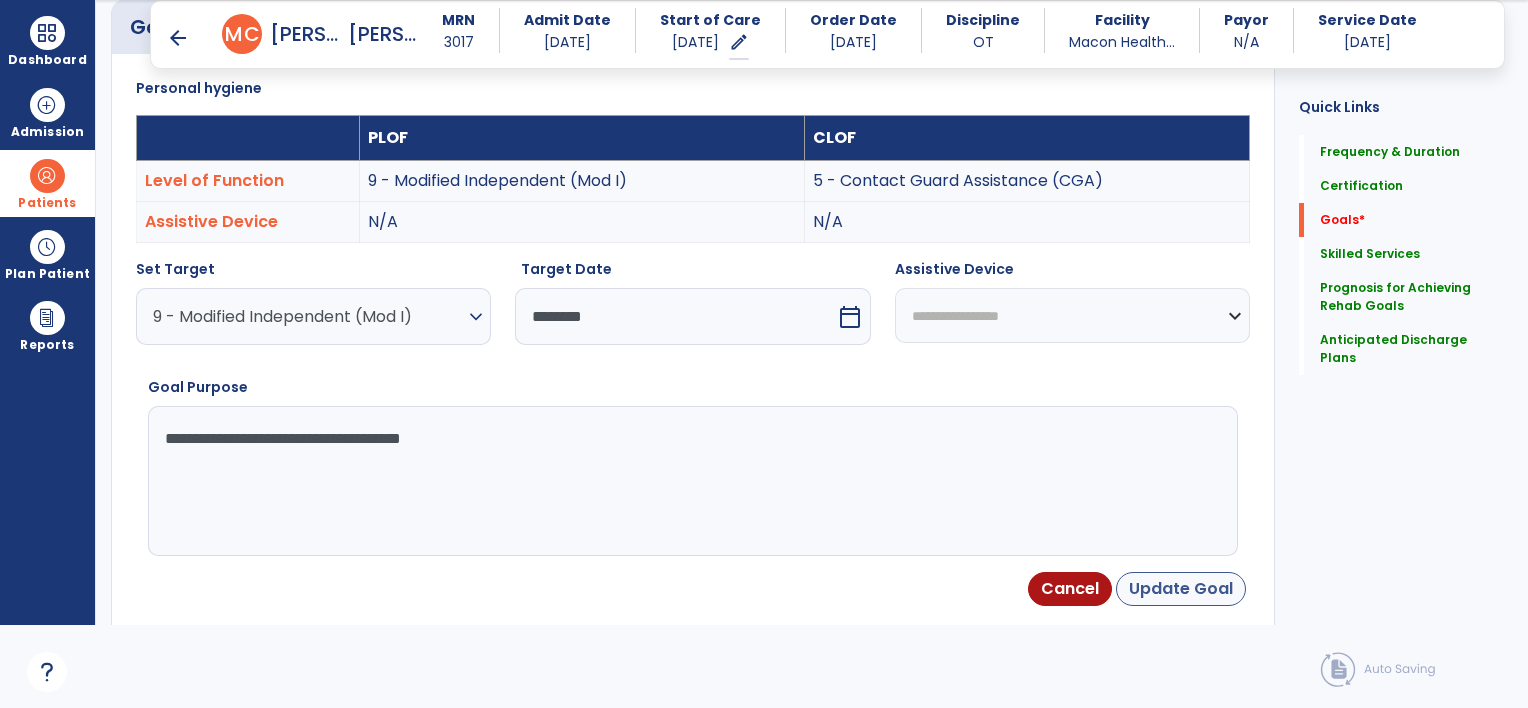 type on "**********" 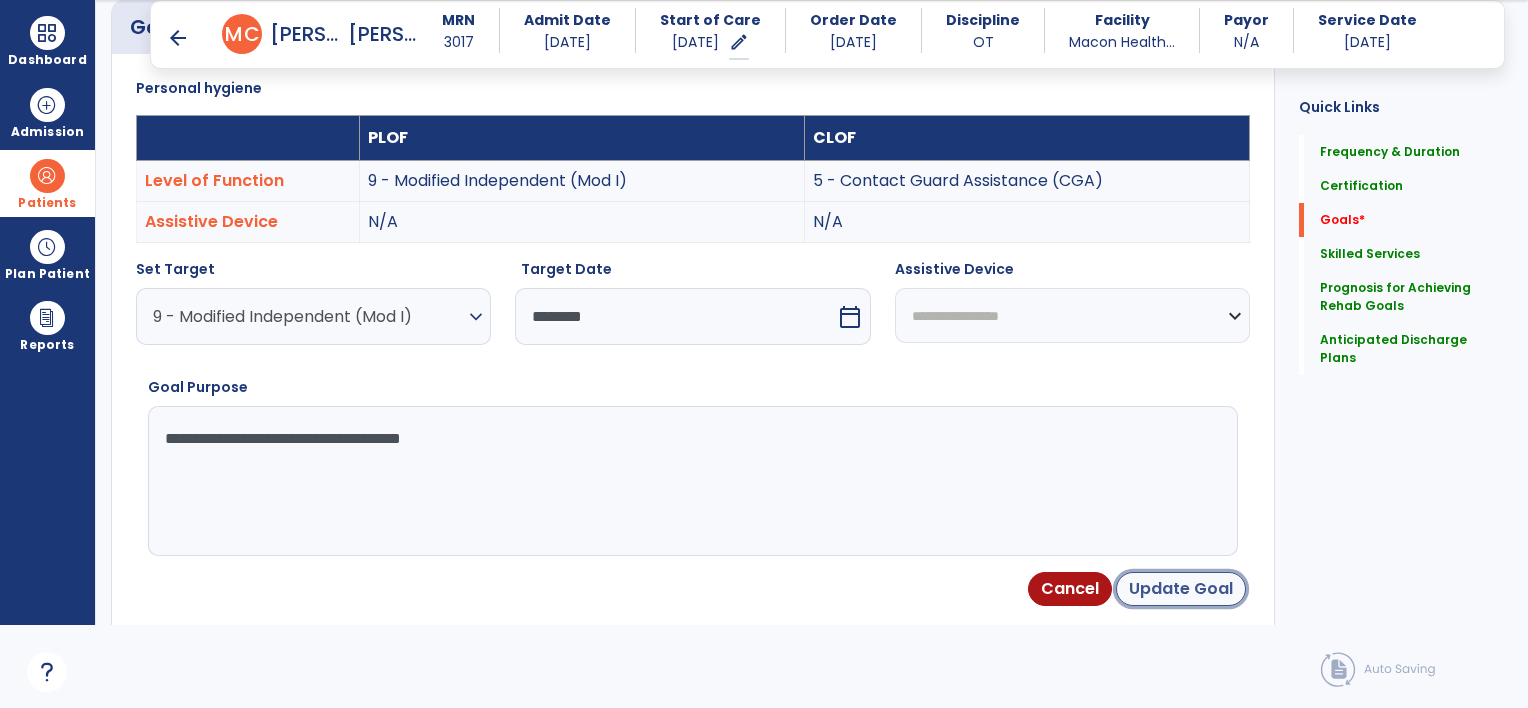 click on "Update Goal" at bounding box center (1181, 589) 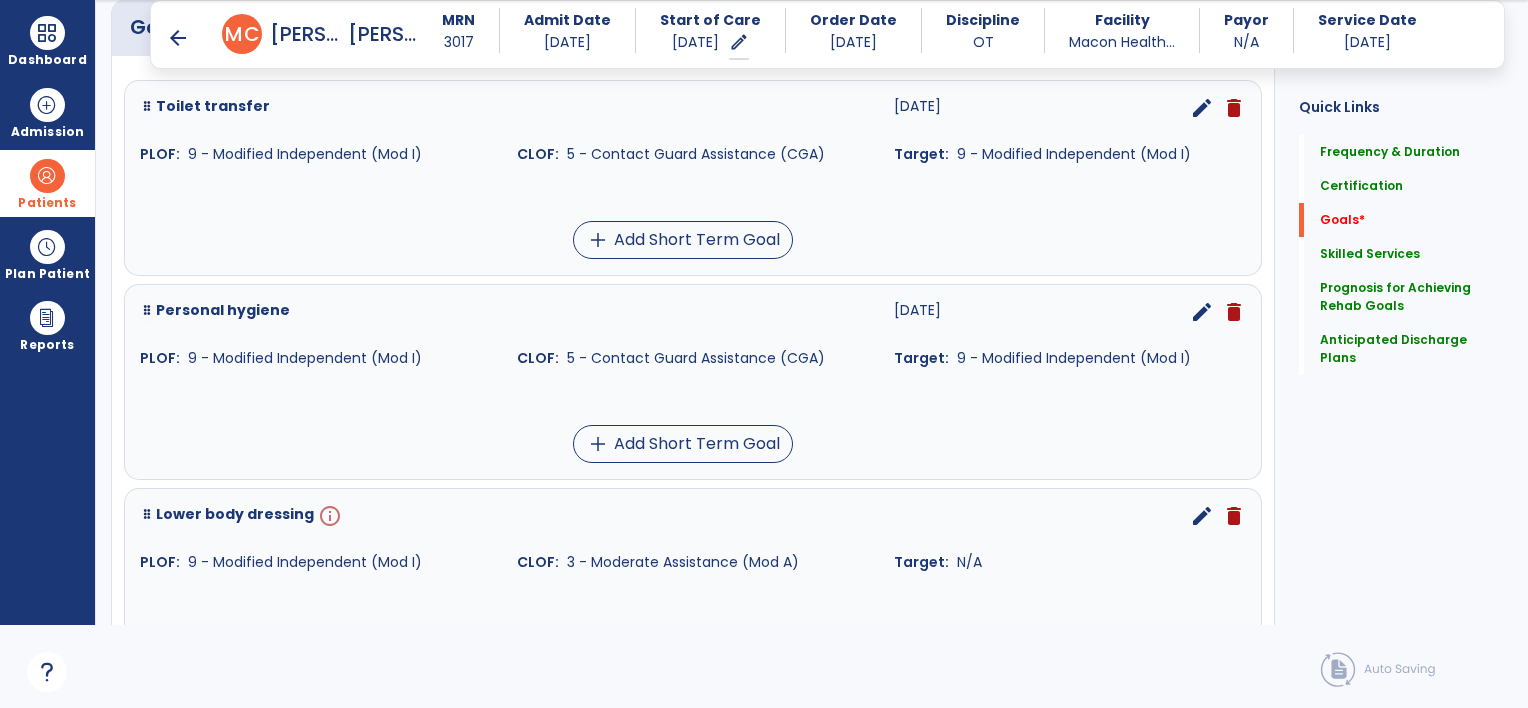 scroll, scrollTop: 634, scrollLeft: 0, axis: vertical 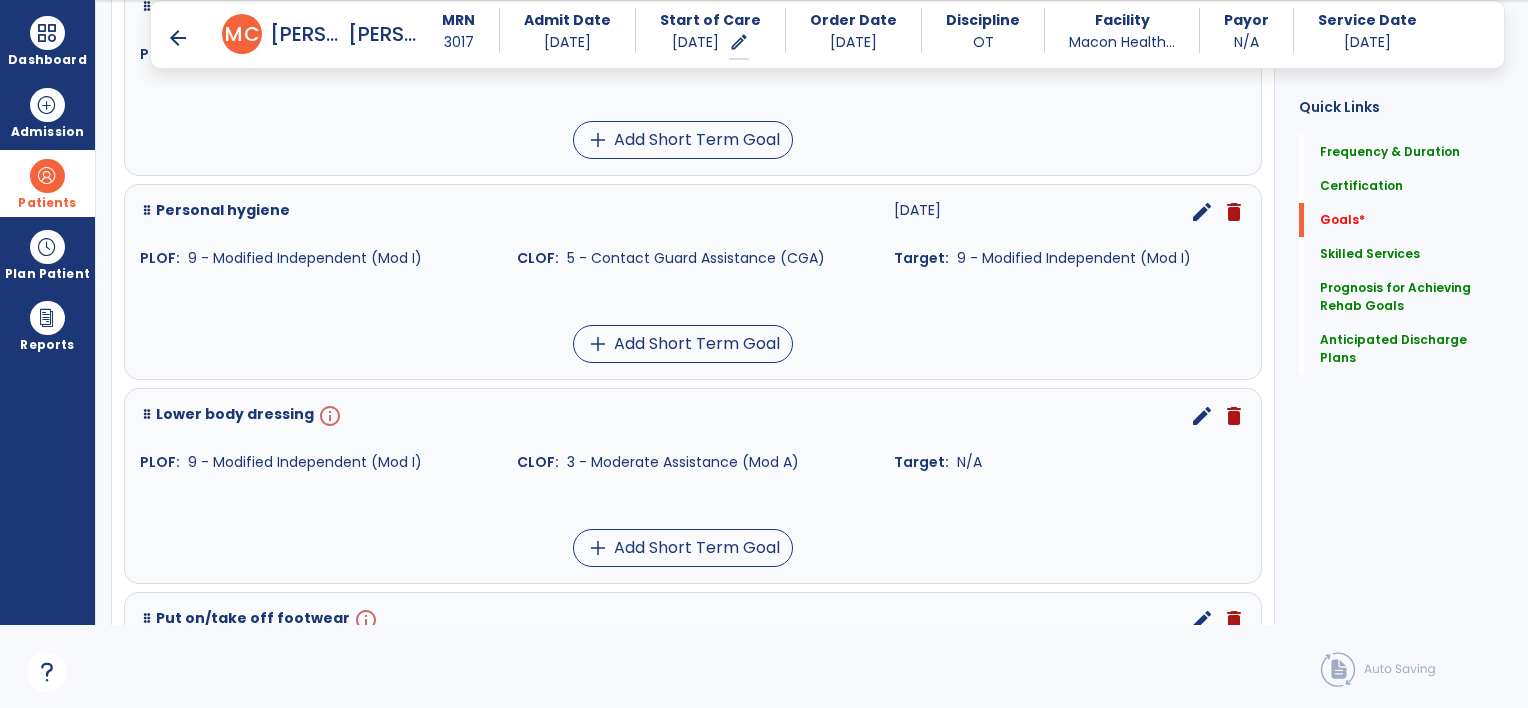 click on "edit" at bounding box center [1202, 416] 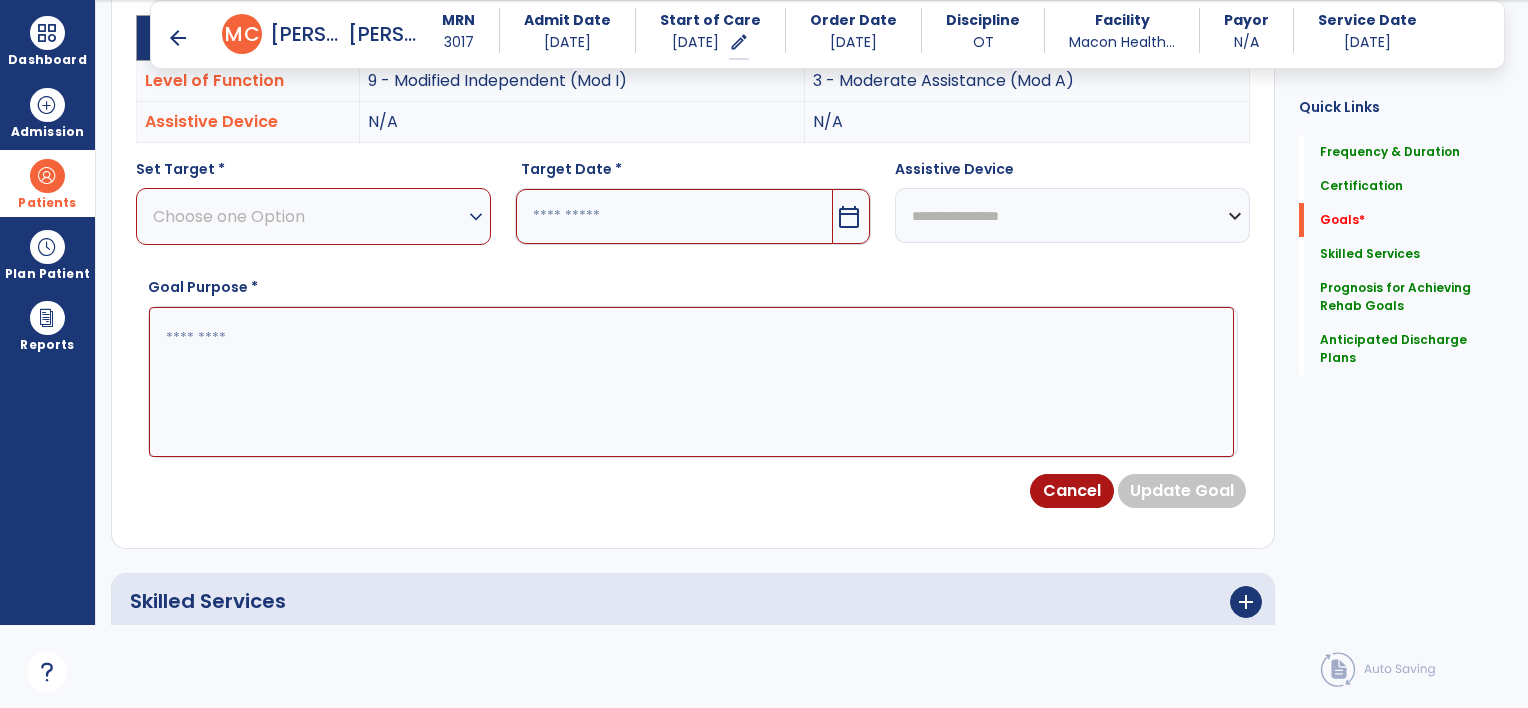 scroll, scrollTop: 534, scrollLeft: 0, axis: vertical 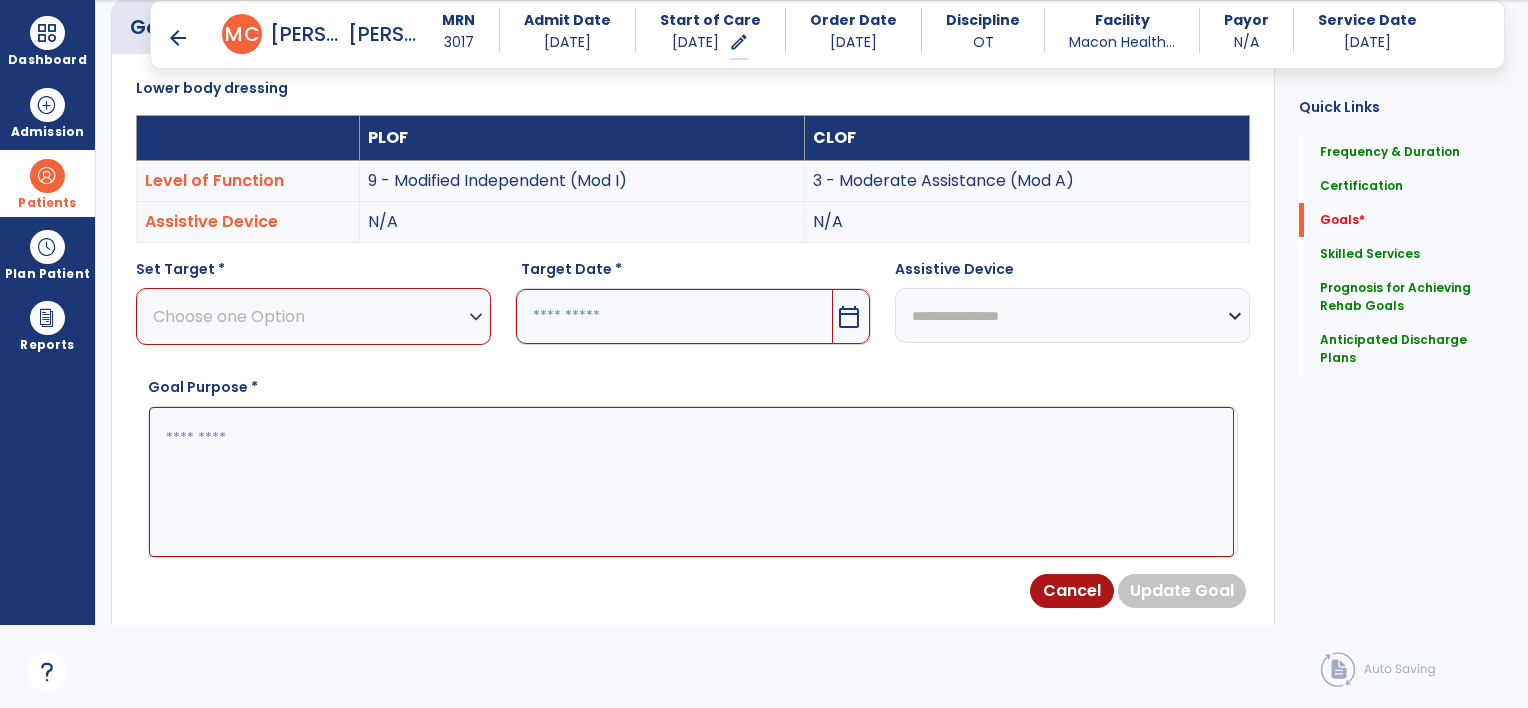 click on "Choose one Option" at bounding box center (308, 316) 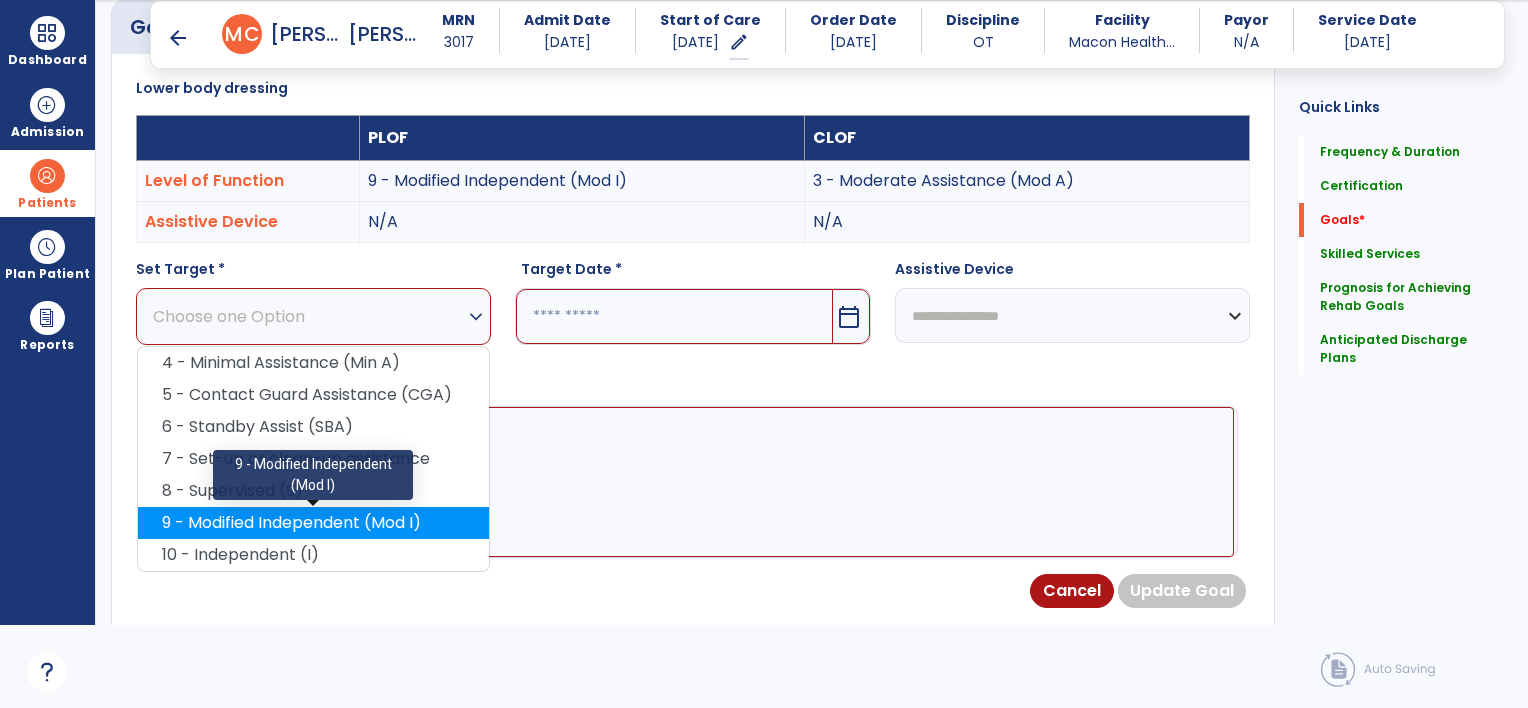 click on "9 - Modified Independent (Mod I)" at bounding box center (313, 523) 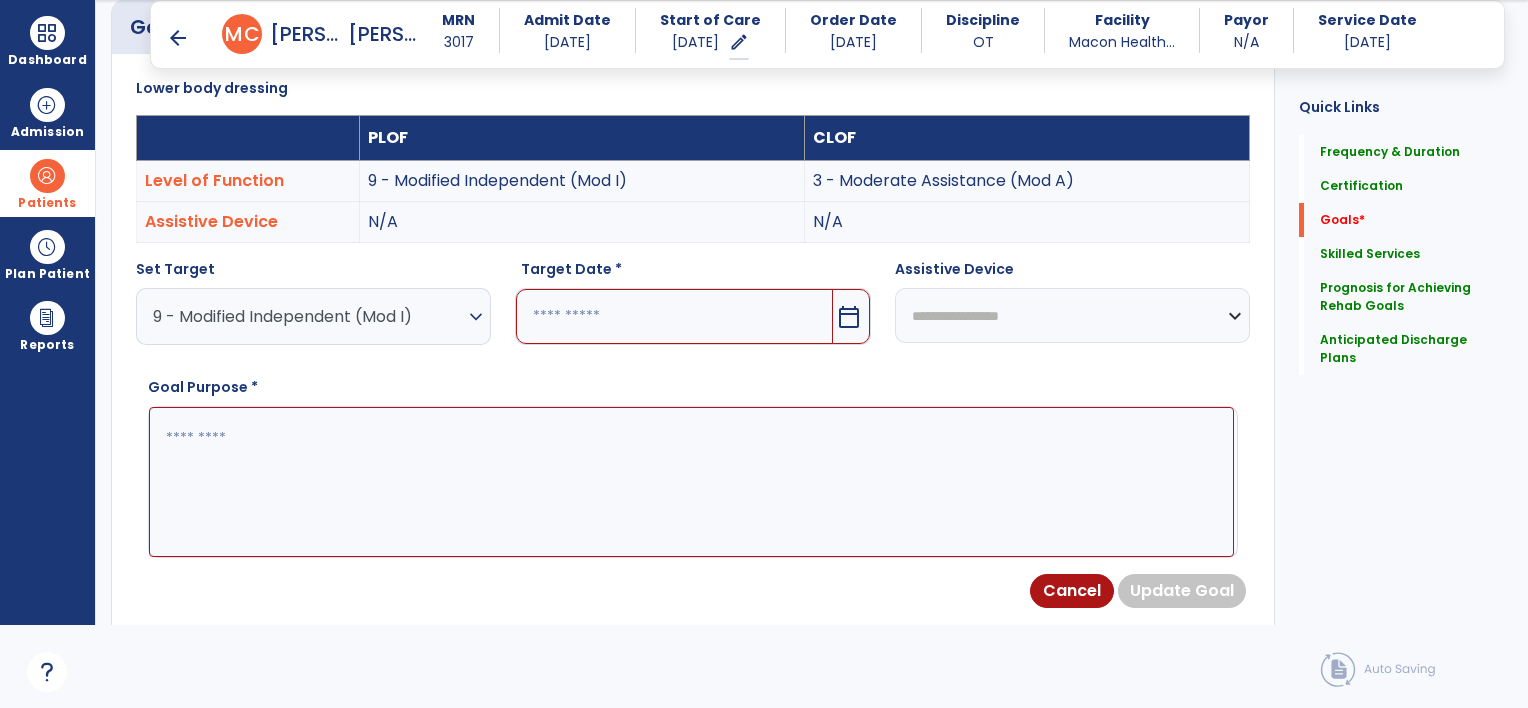 click on "calendar_today" at bounding box center (849, 317) 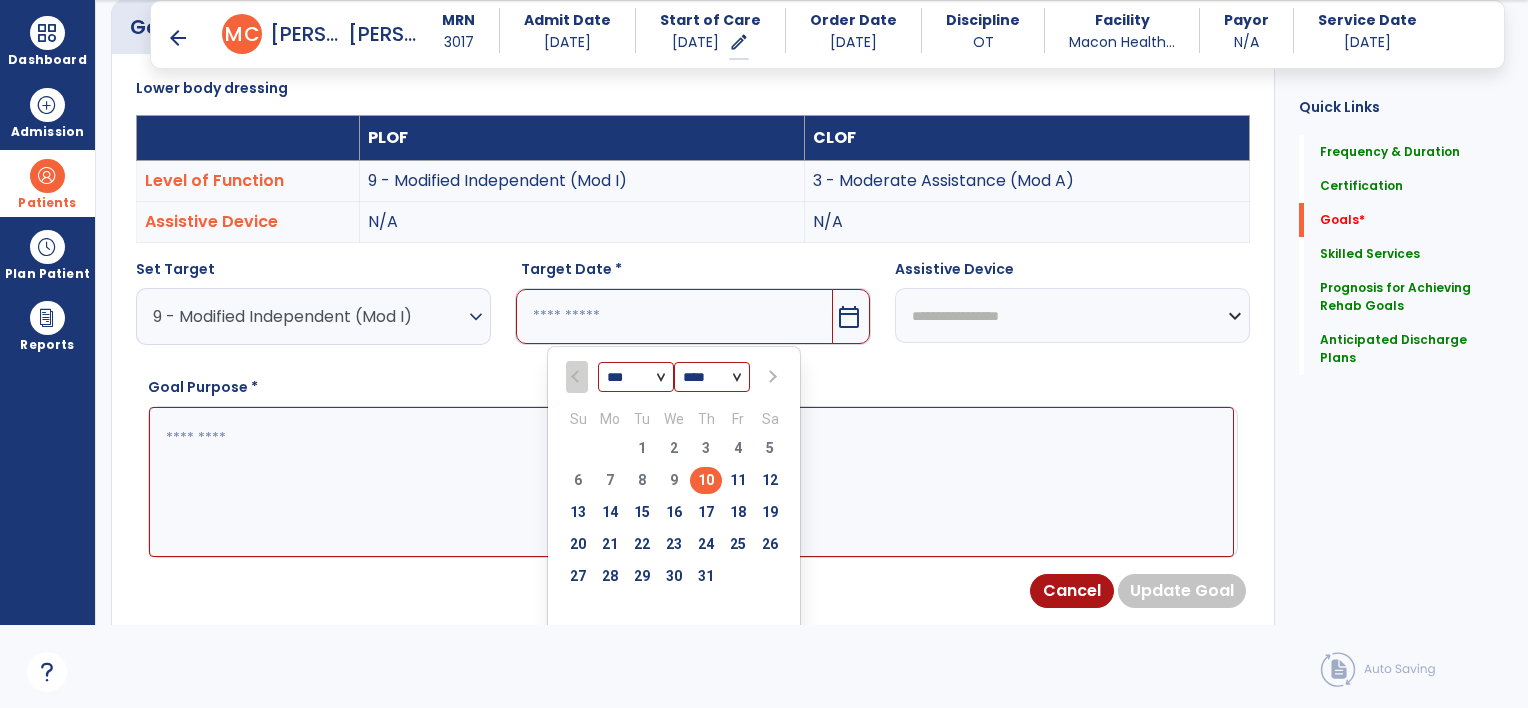 click at bounding box center (772, 377) 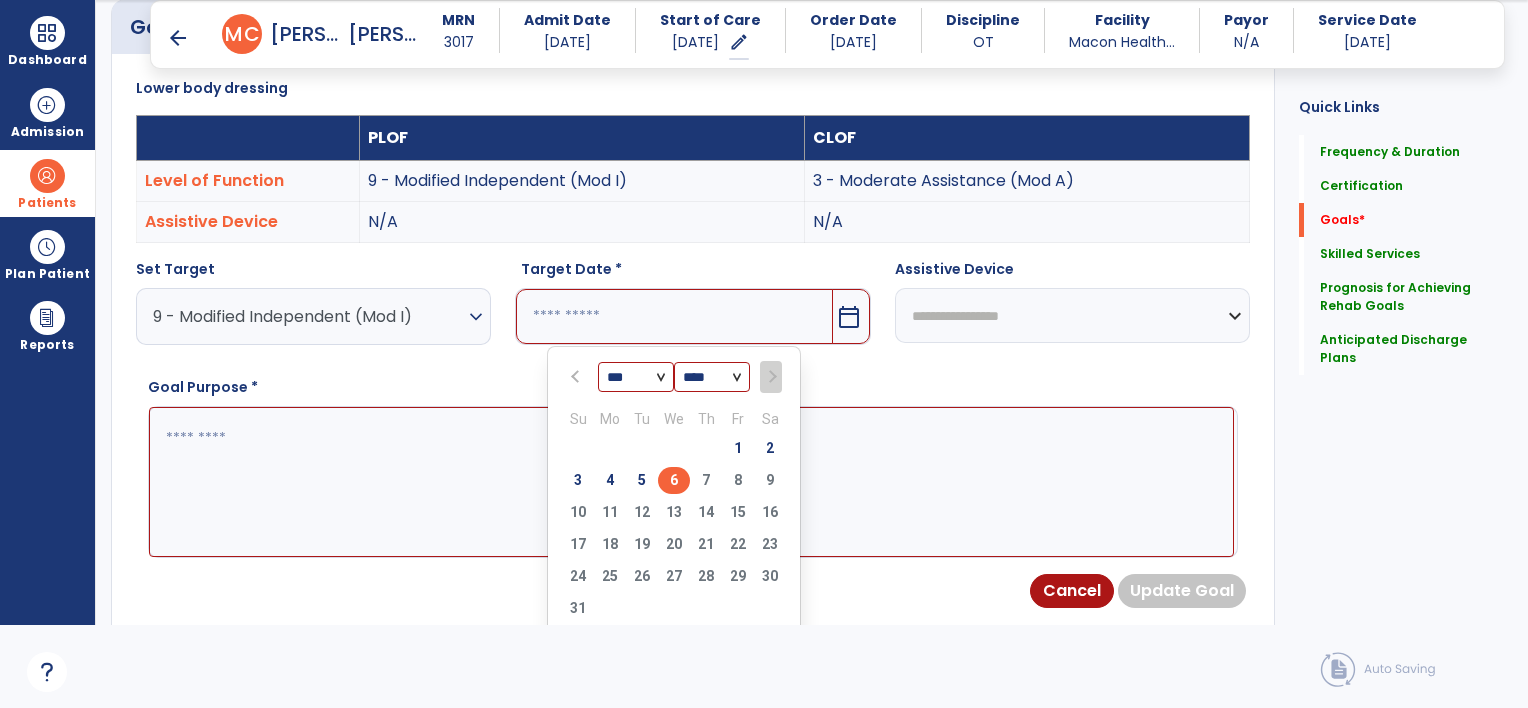 click on "6" at bounding box center (674, 480) 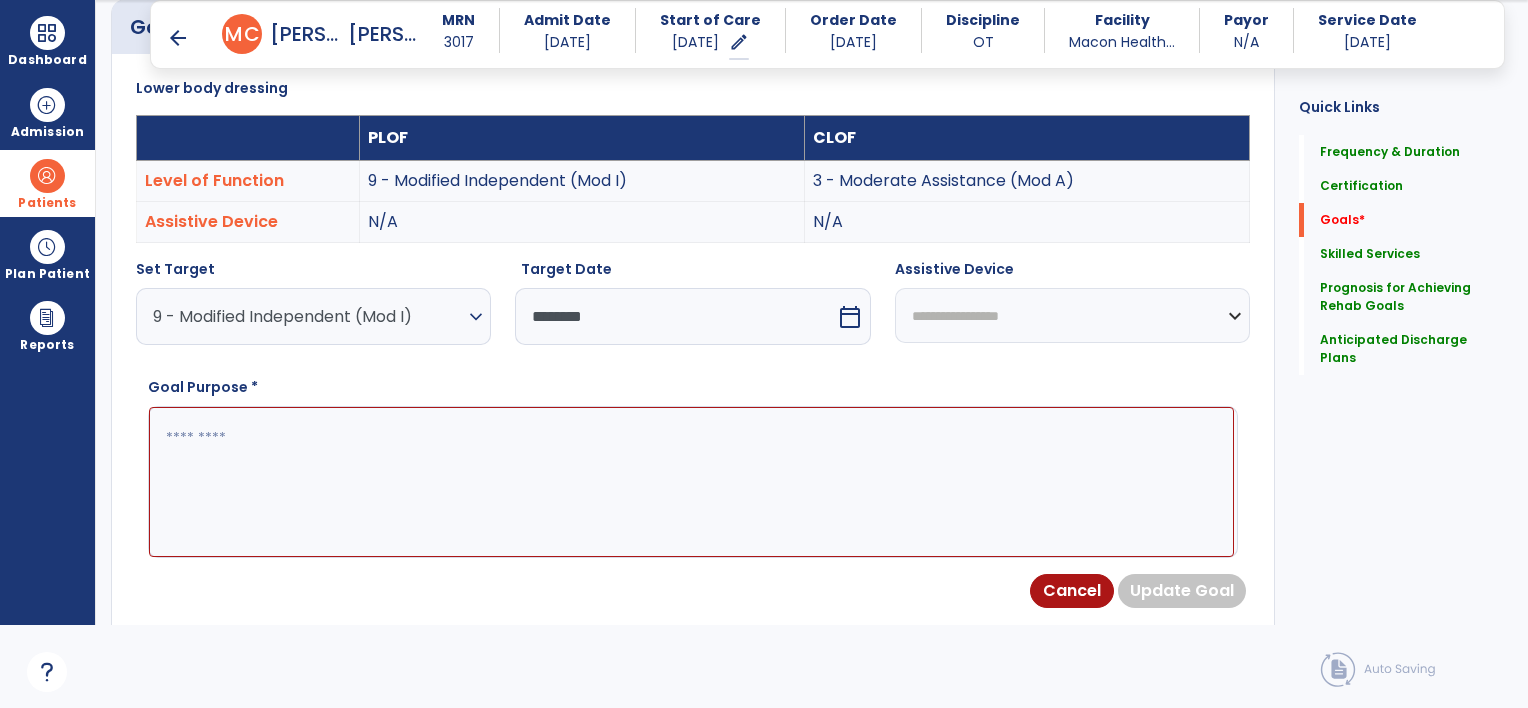 click at bounding box center [691, 482] 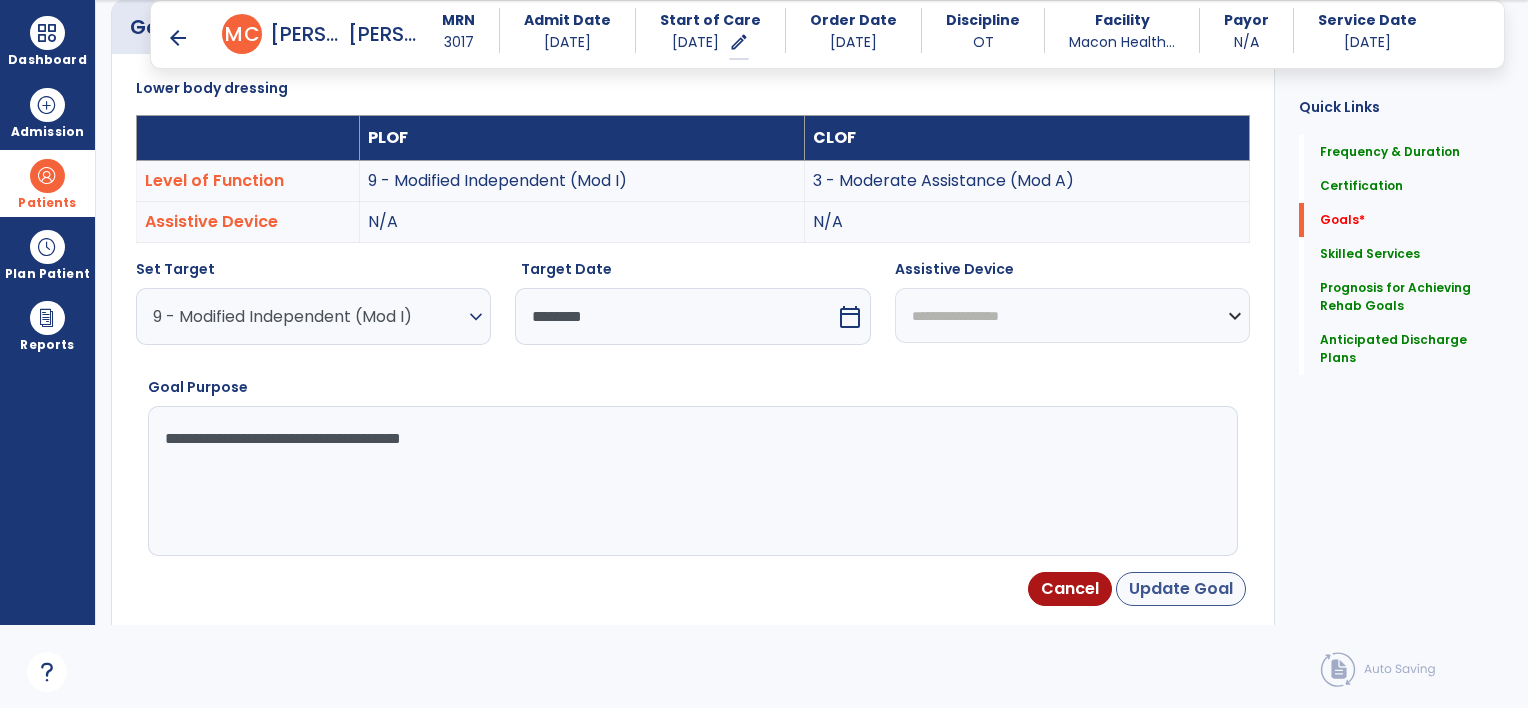 type on "**********" 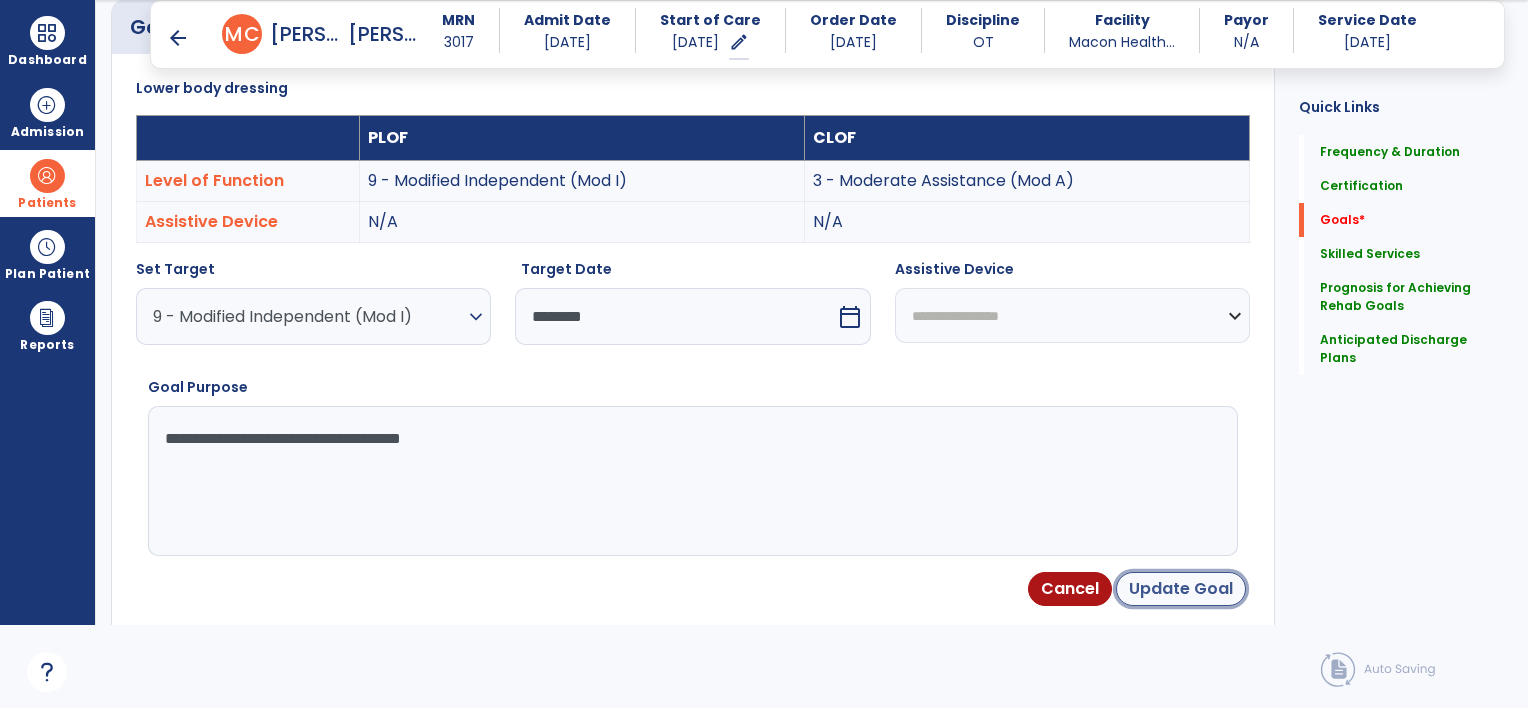 click on "Update Goal" at bounding box center (1181, 589) 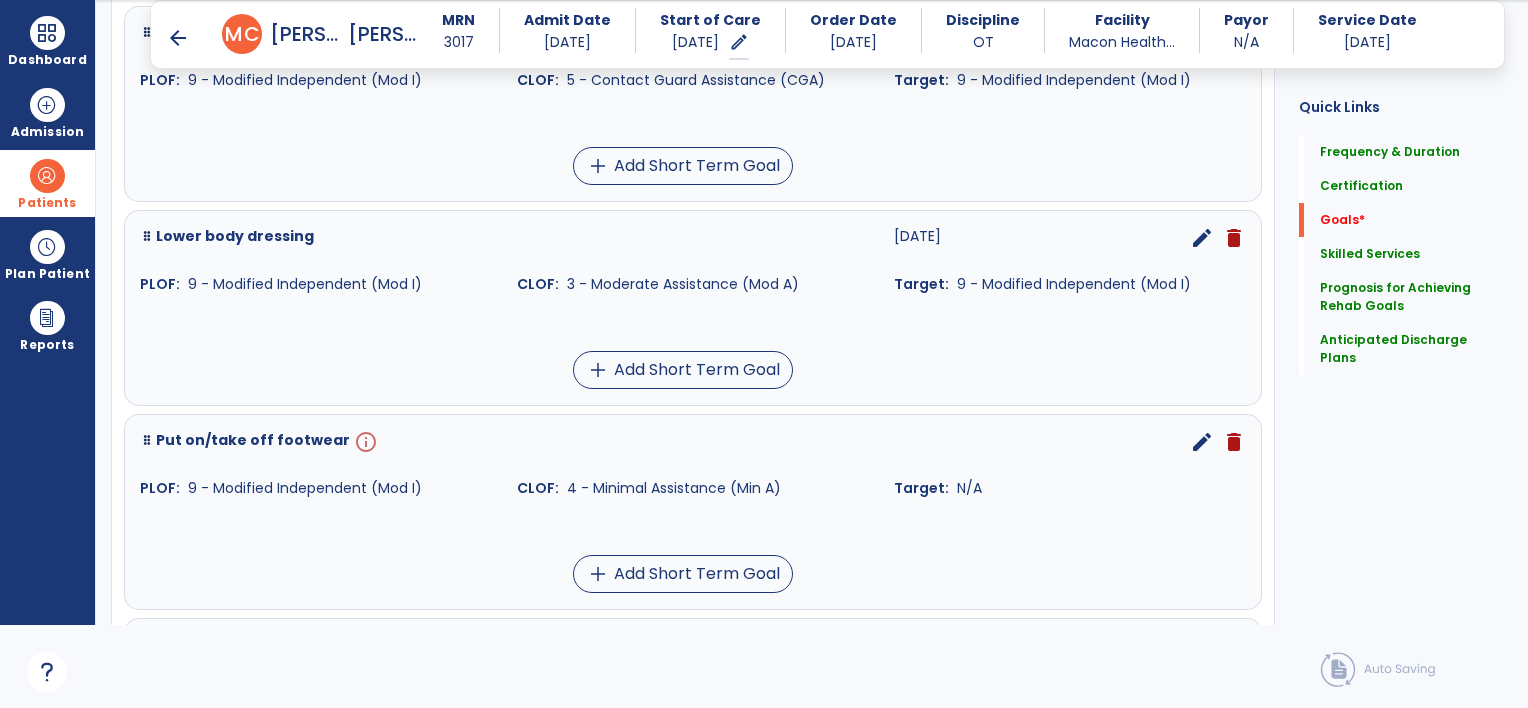 scroll, scrollTop: 934, scrollLeft: 0, axis: vertical 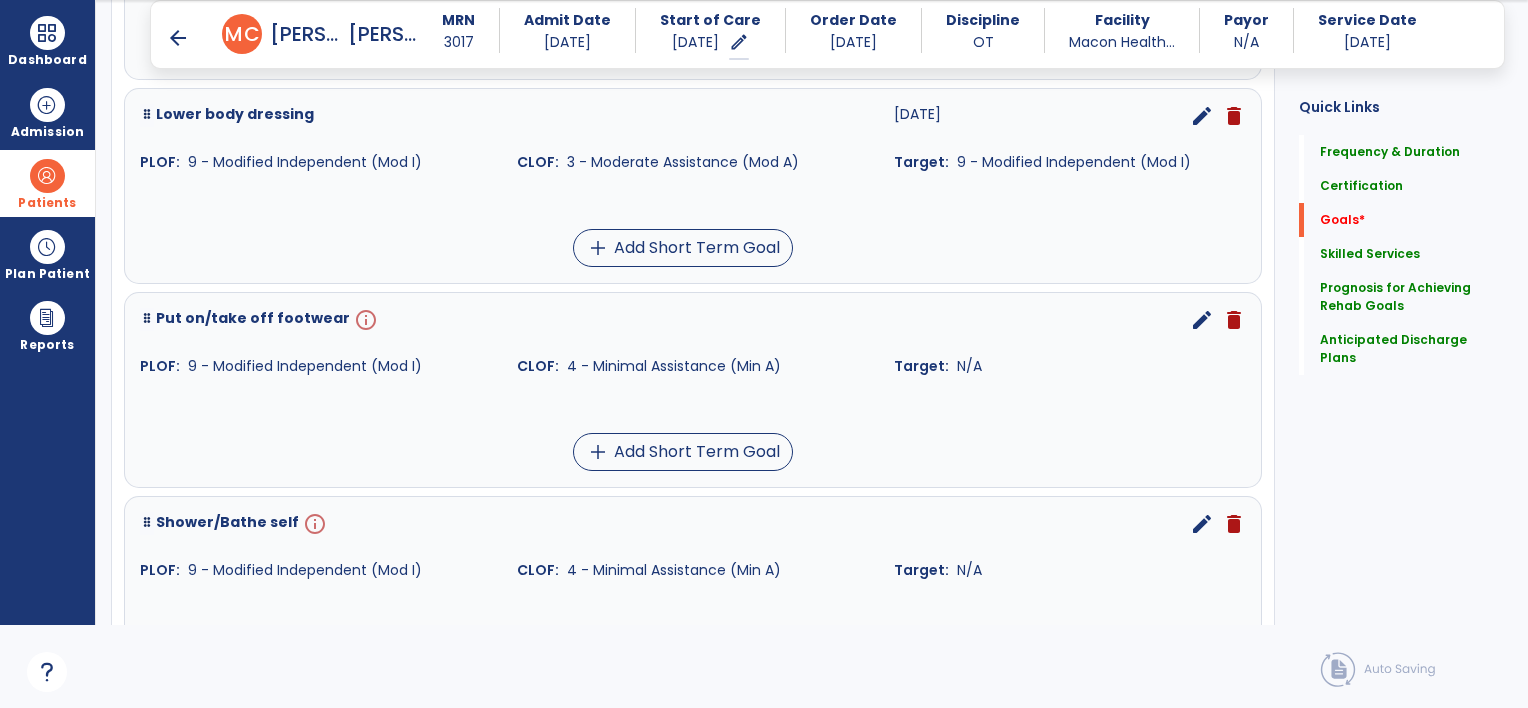 click on "edit" at bounding box center (1202, 320) 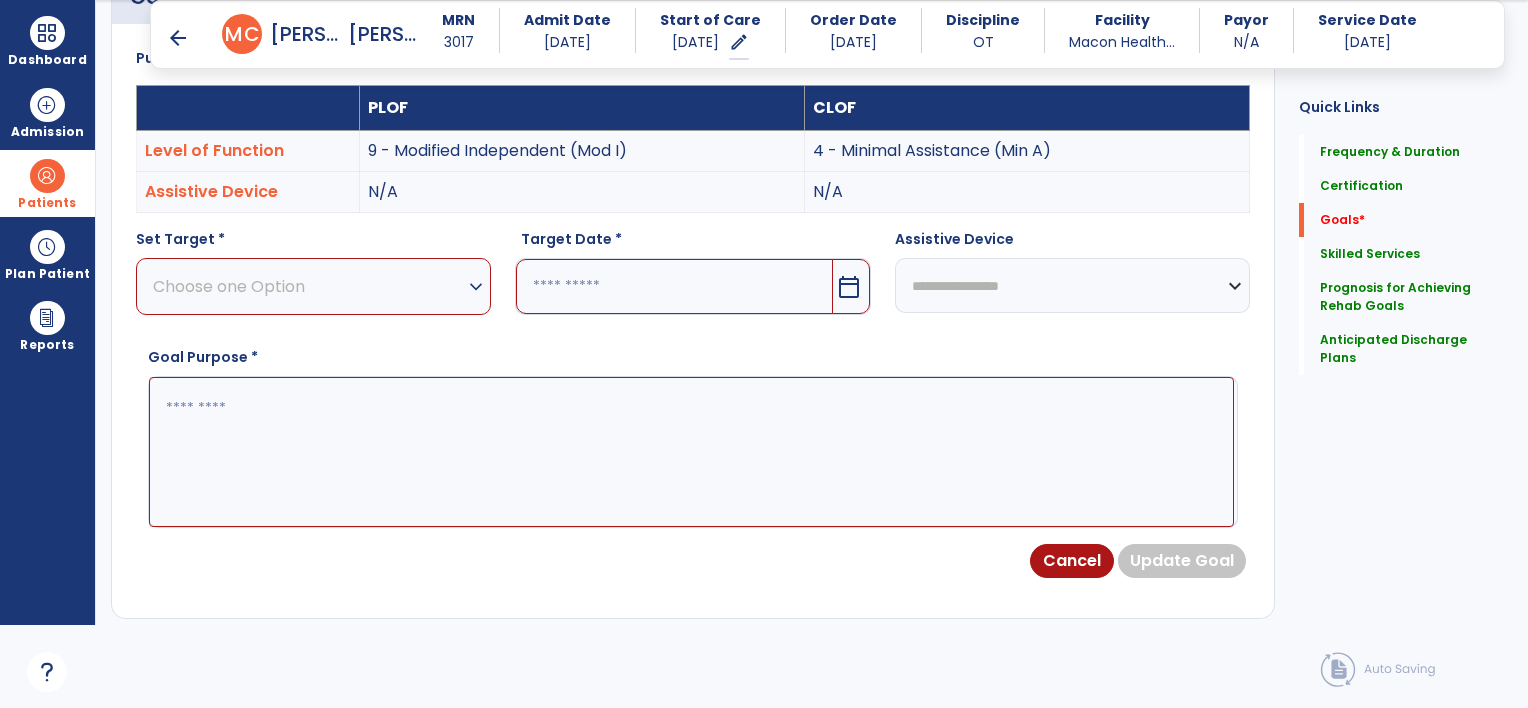 scroll, scrollTop: 534, scrollLeft: 0, axis: vertical 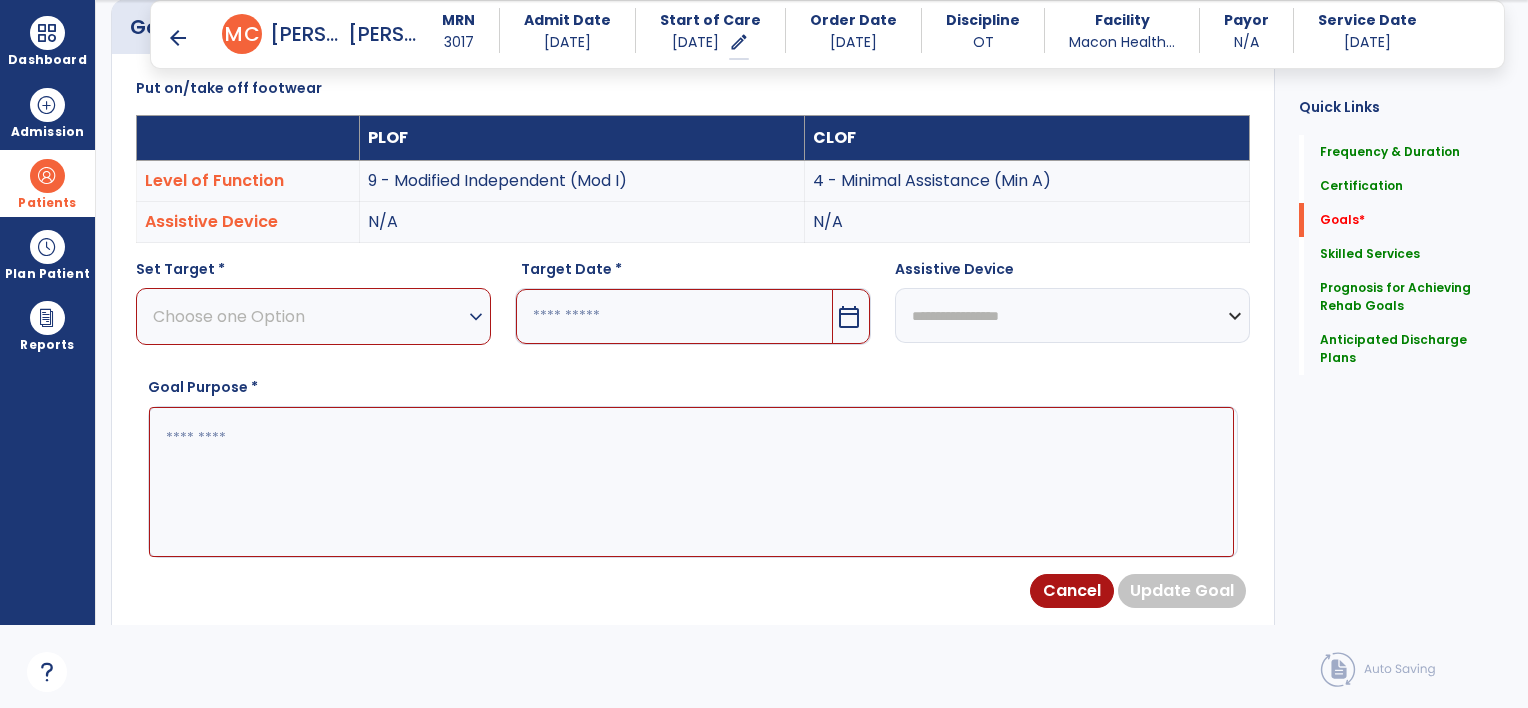 click on "expand_more" at bounding box center (476, 317) 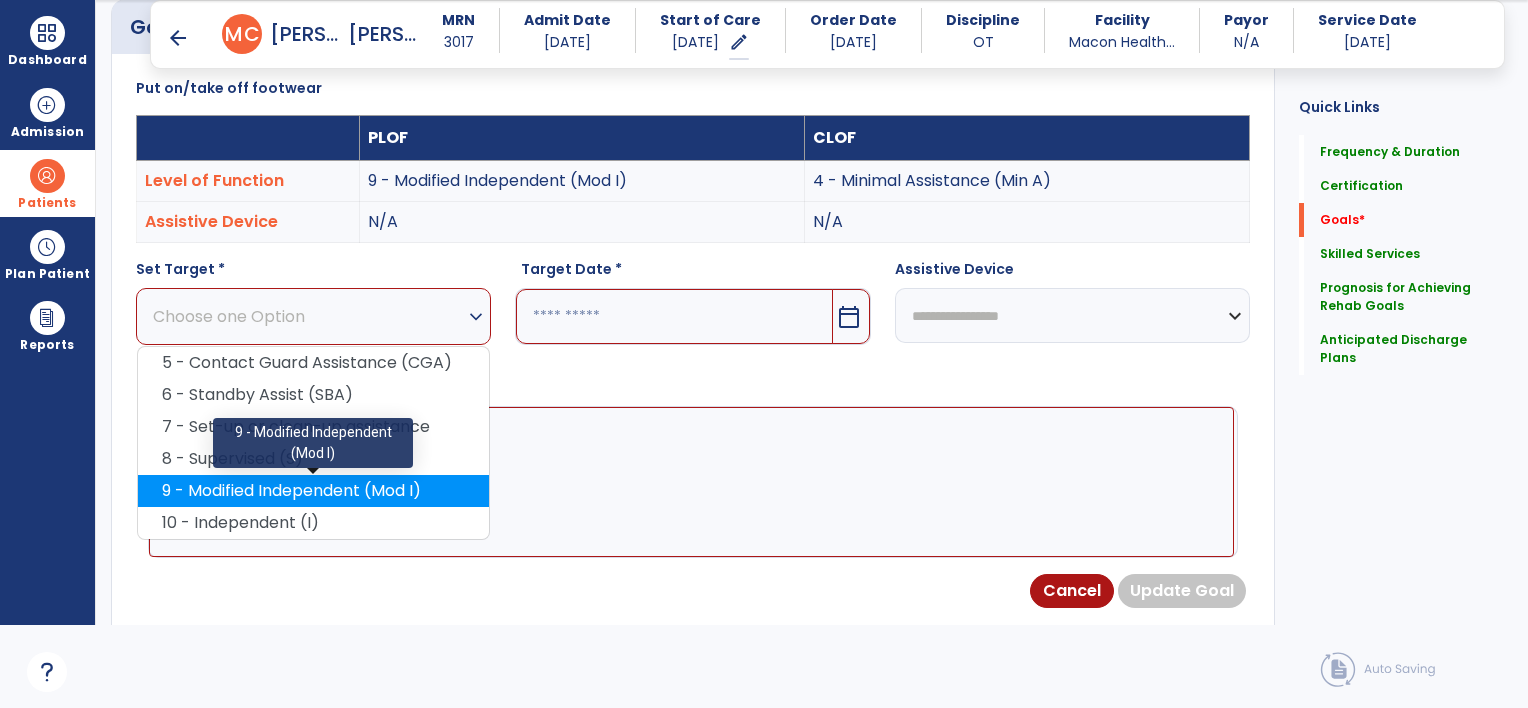 click on "9 - Modified Independent (Mod I)" at bounding box center (313, 491) 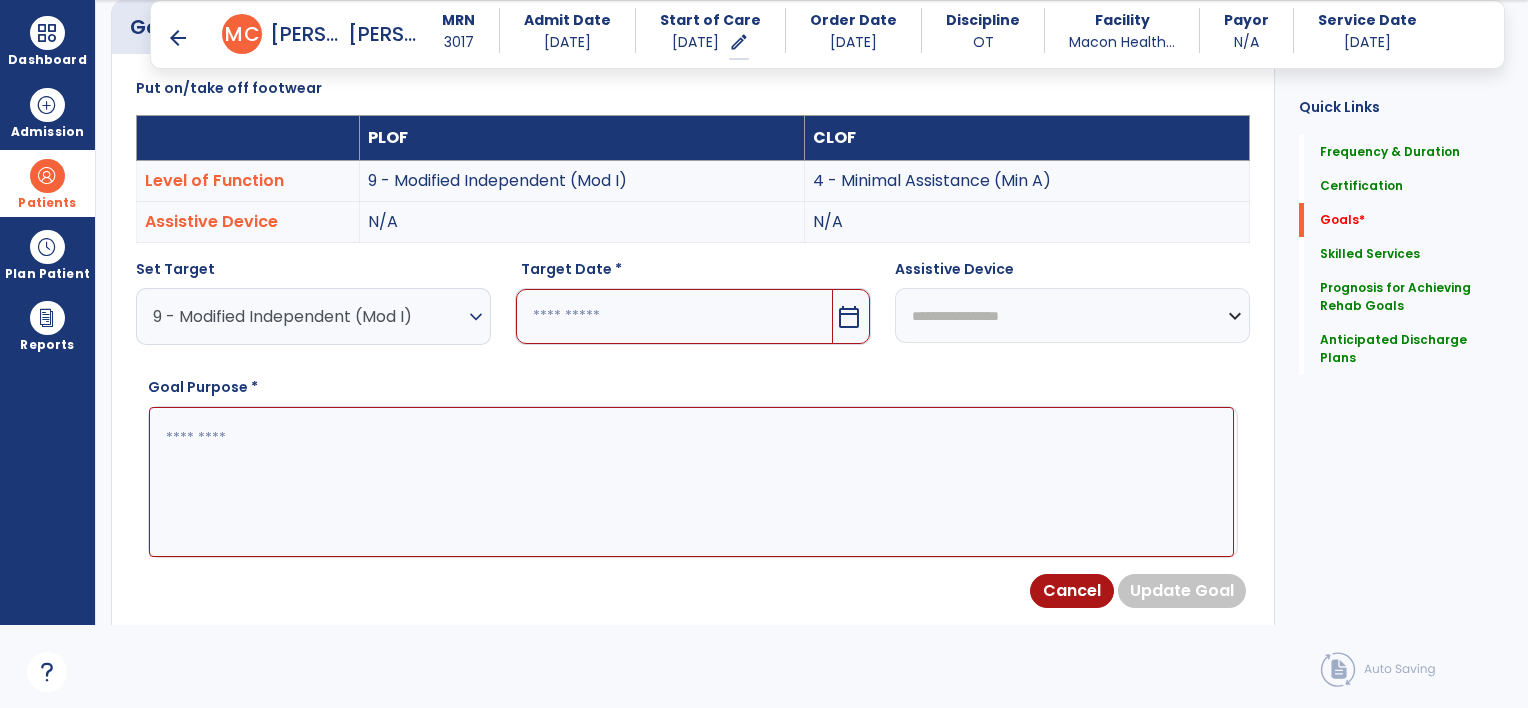click on "calendar_today" at bounding box center [849, 317] 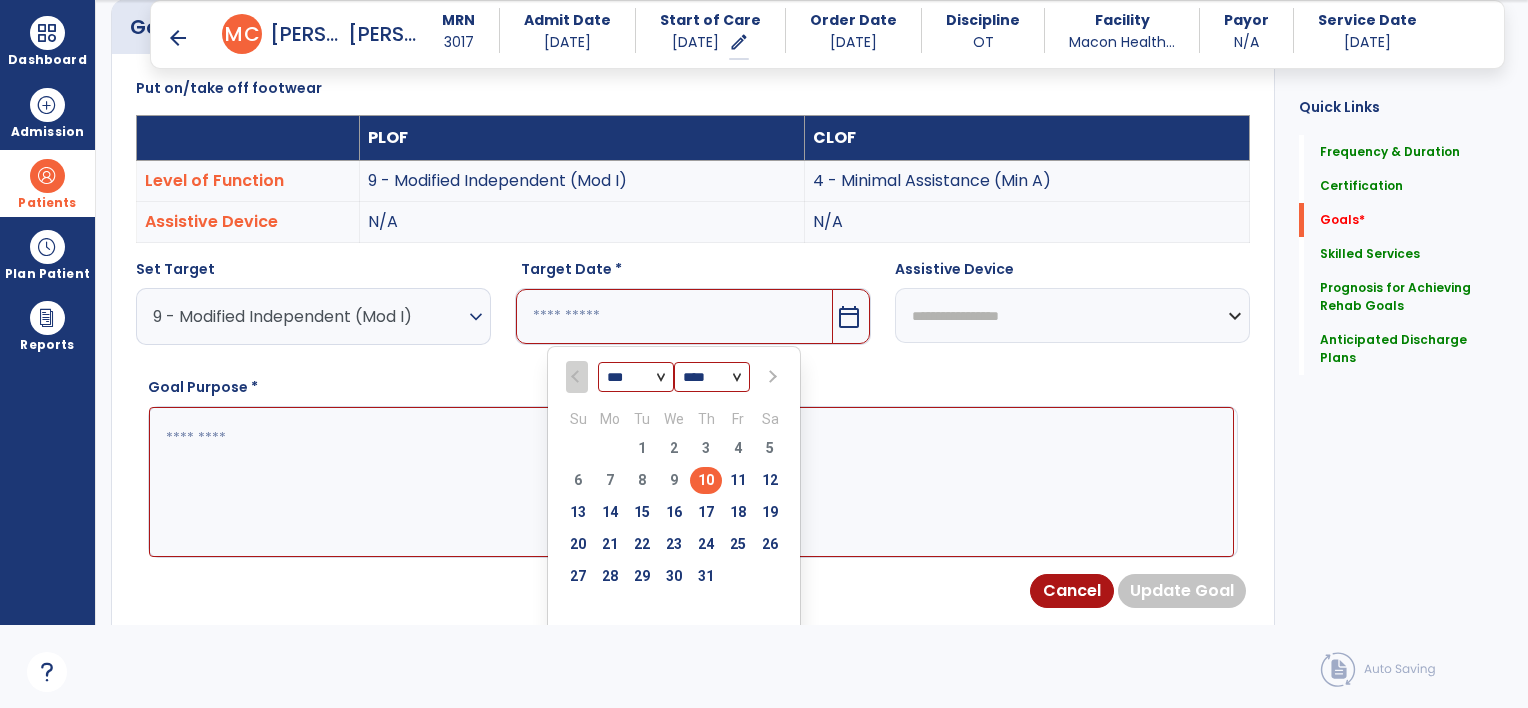 click at bounding box center (772, 377) 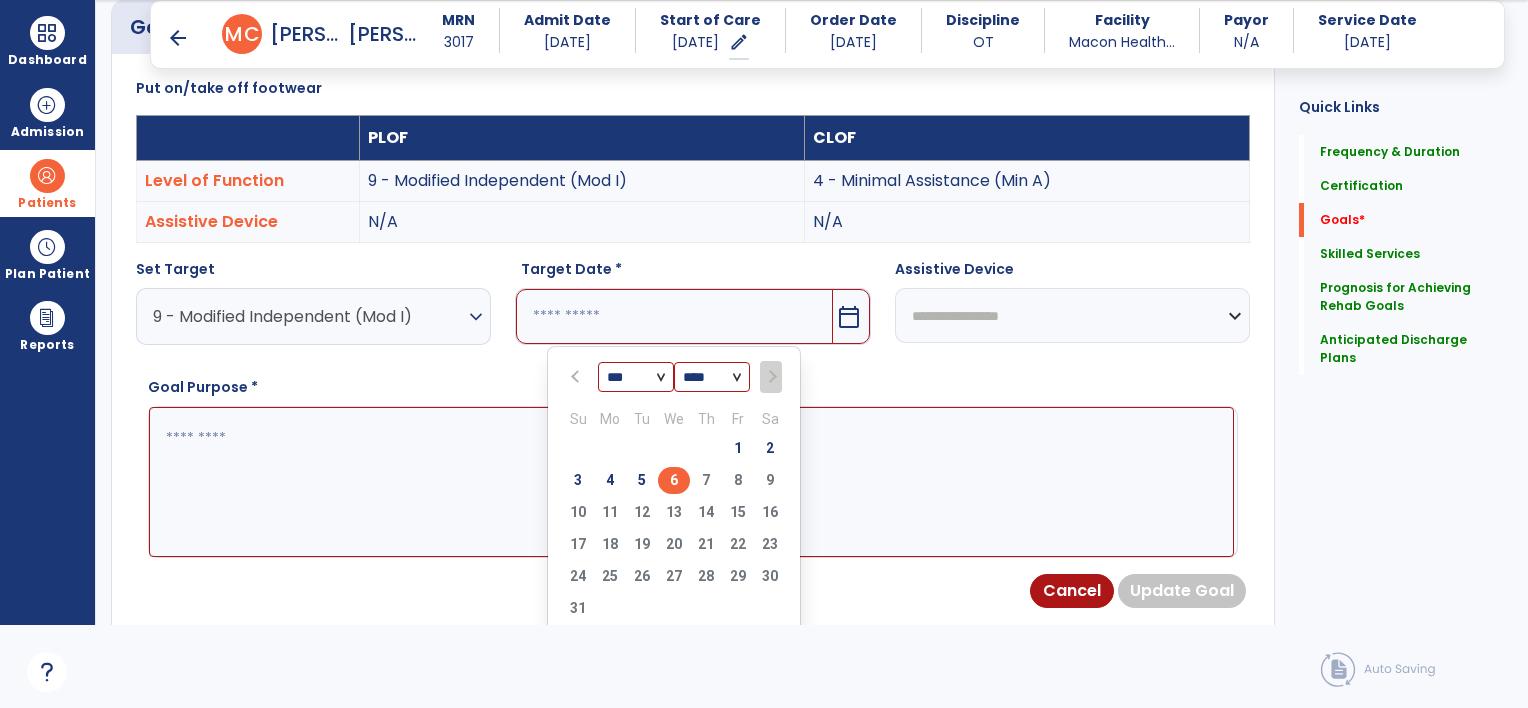 click on "6" at bounding box center (674, 480) 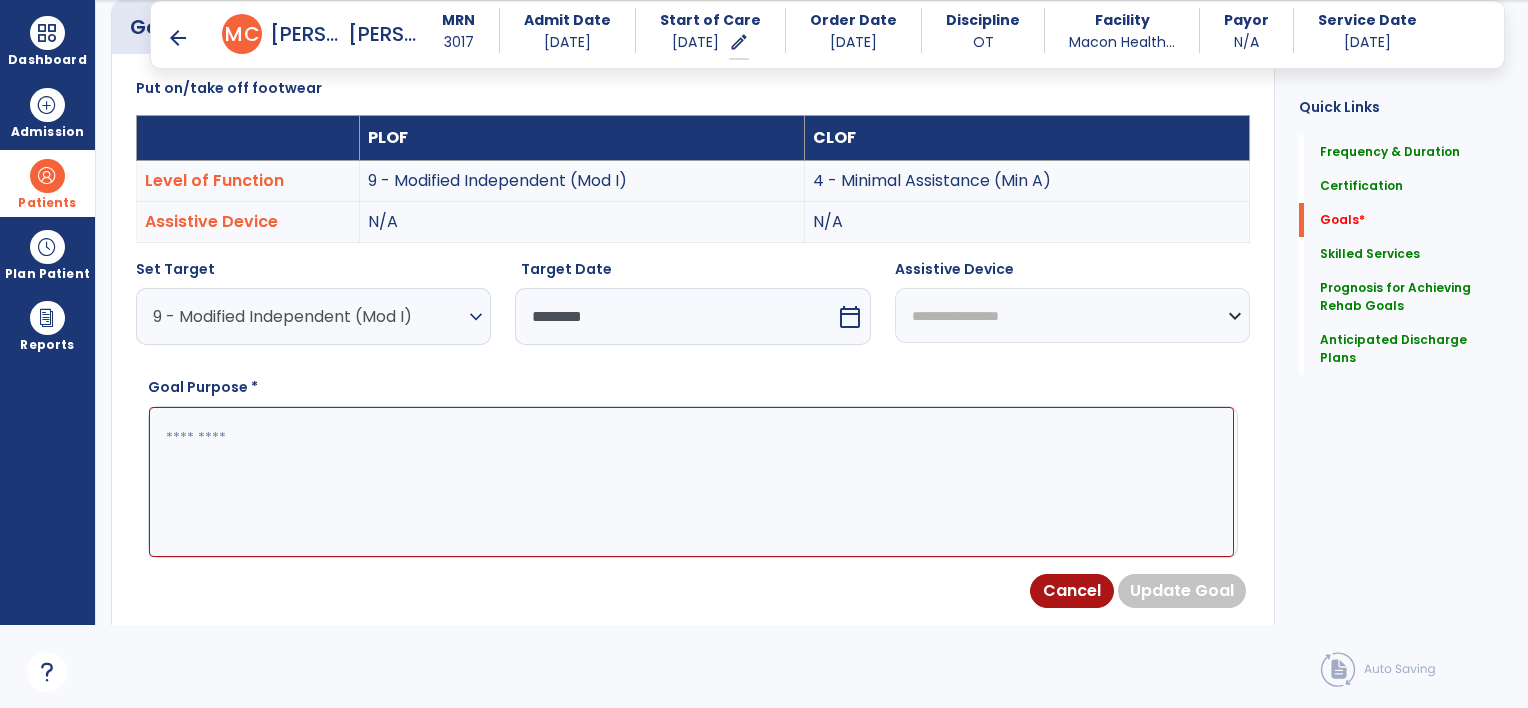 click at bounding box center (691, 482) 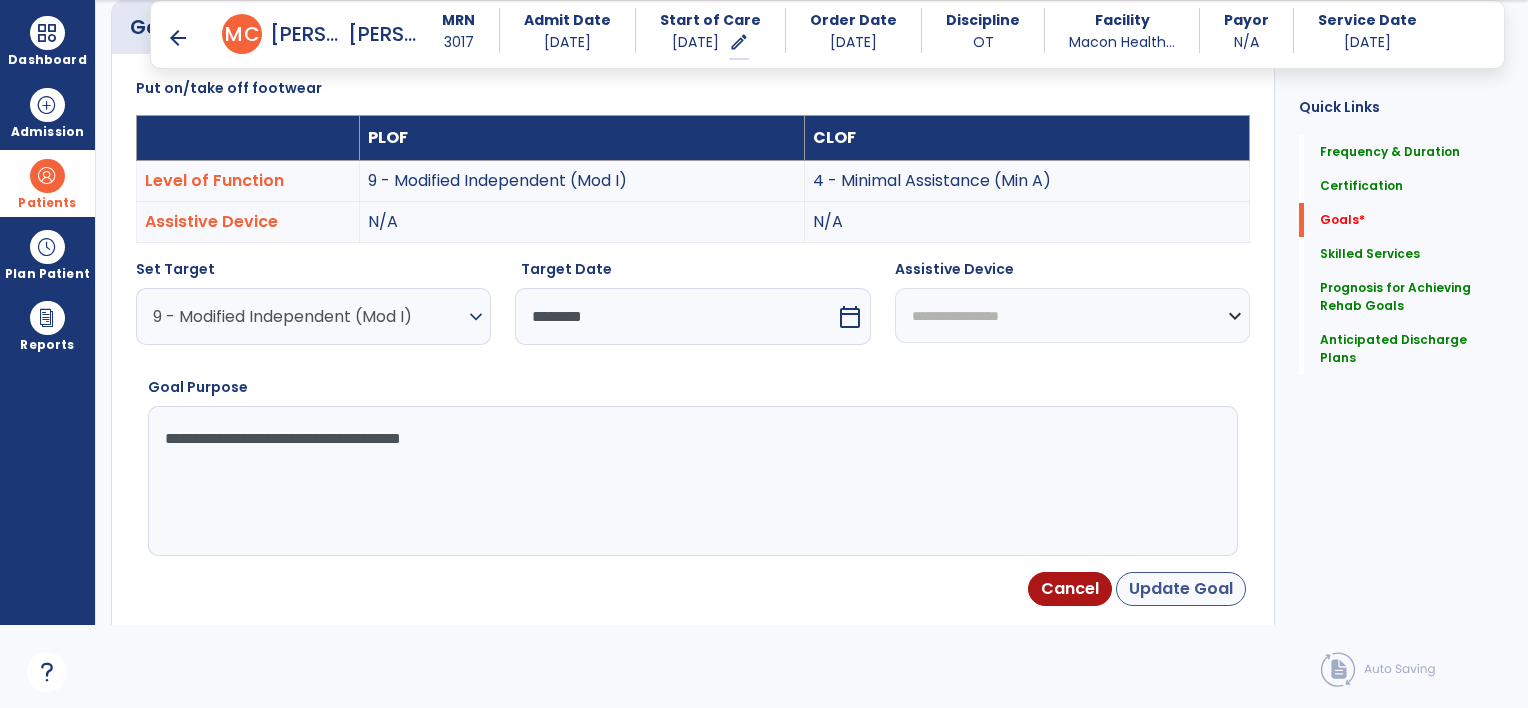 type on "**********" 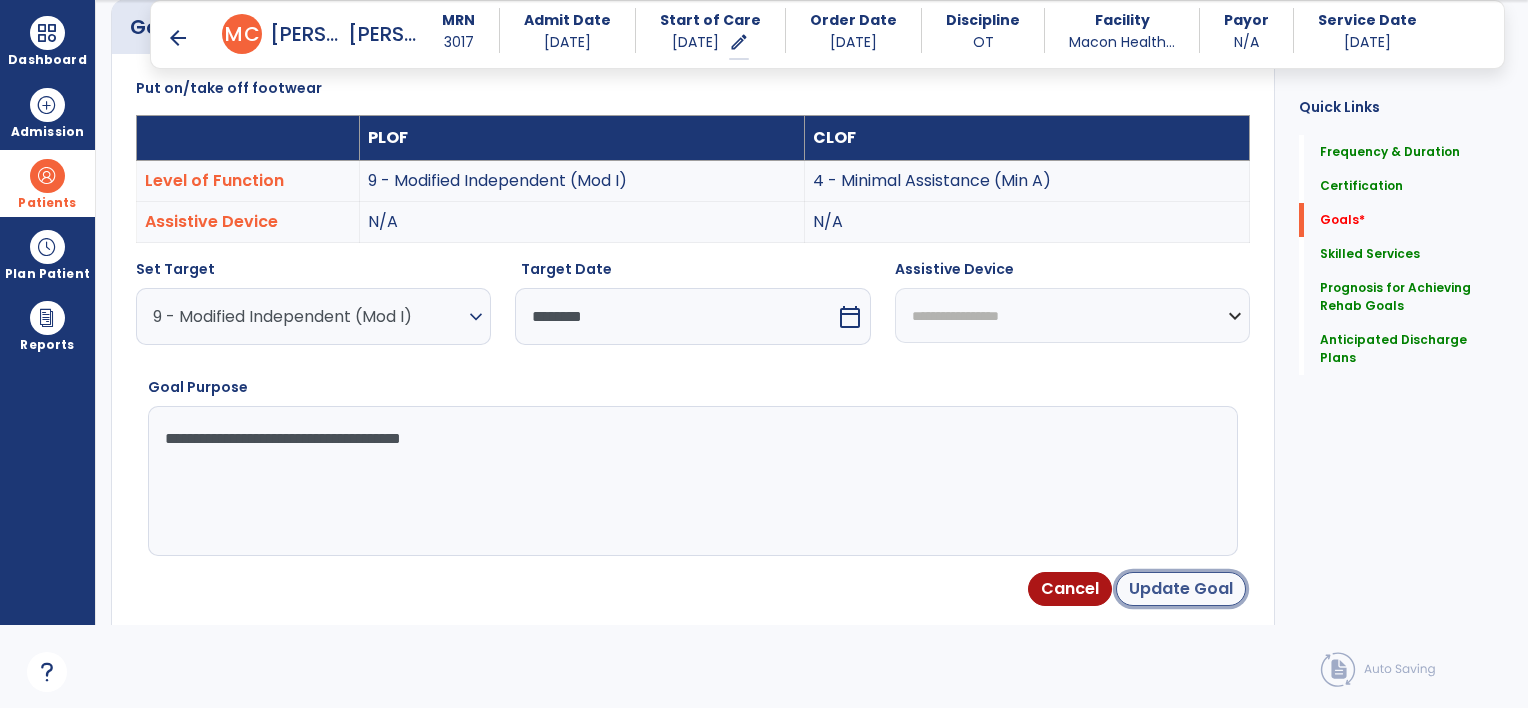 click on "Update Goal" at bounding box center [1181, 589] 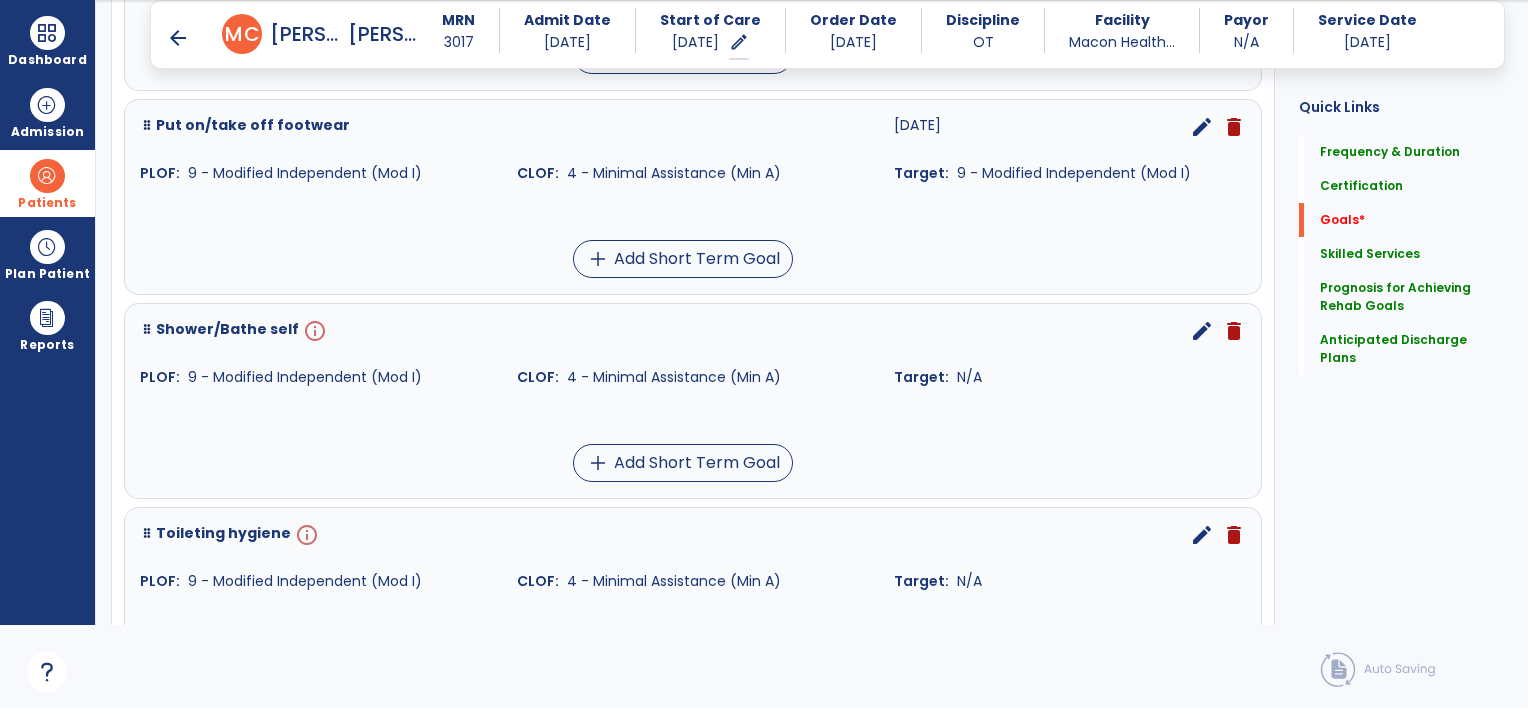 scroll, scrollTop: 1134, scrollLeft: 0, axis: vertical 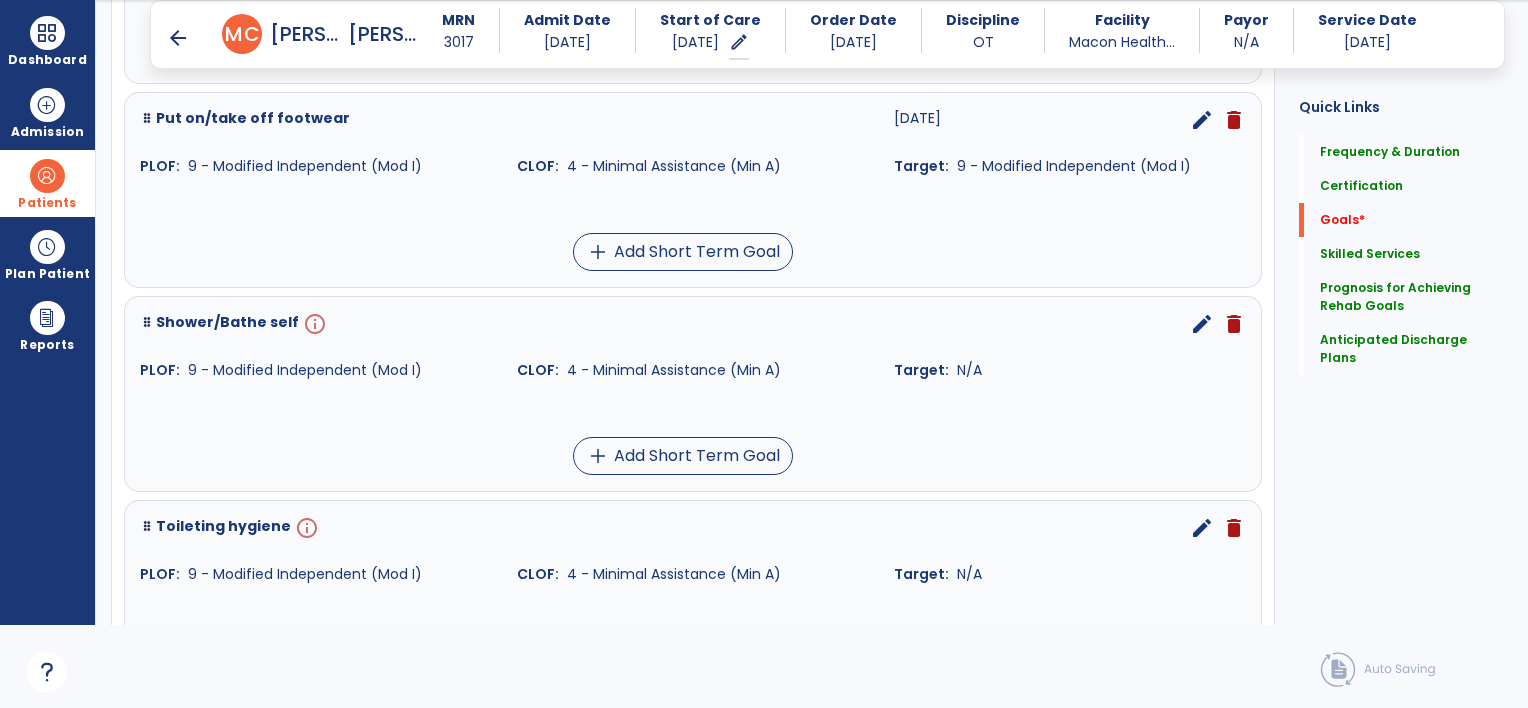 click on "edit" at bounding box center [1202, 324] 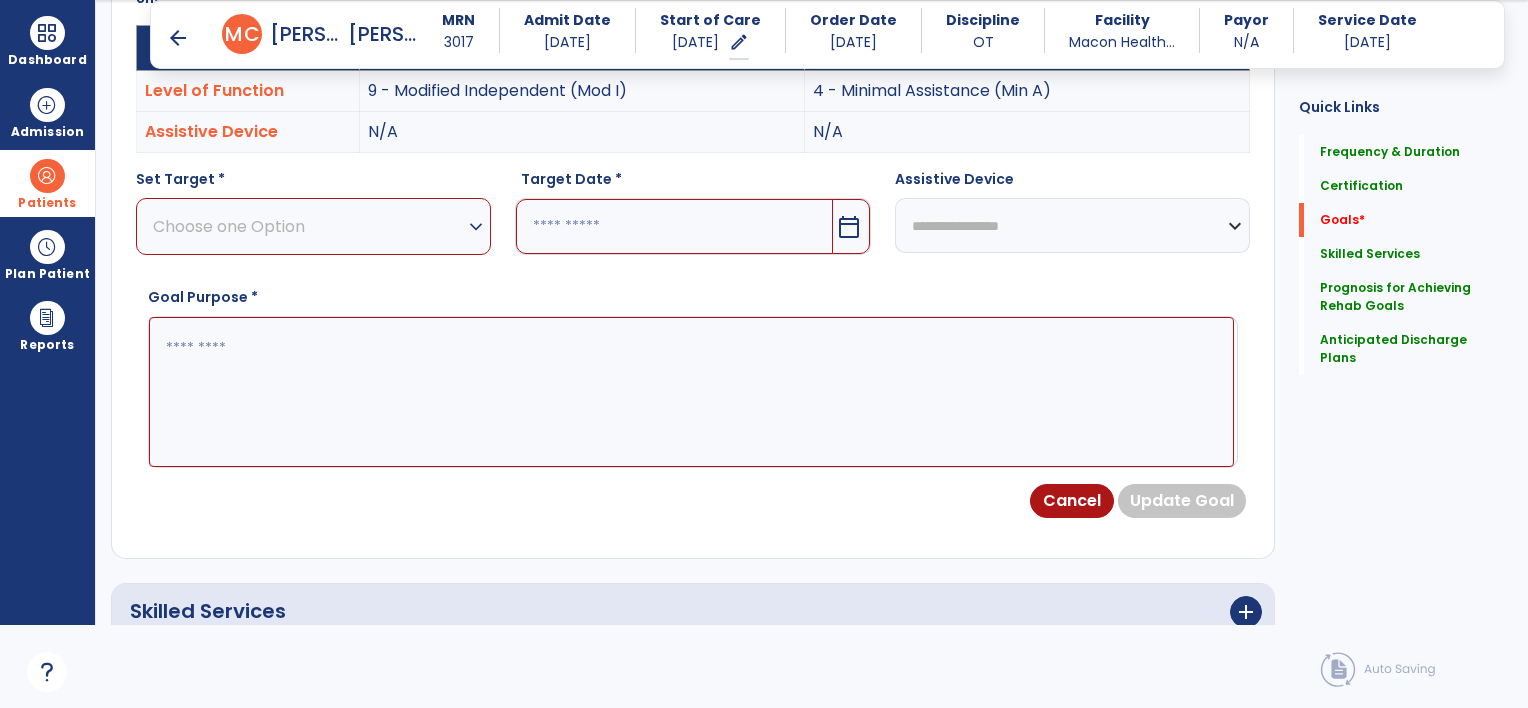 scroll, scrollTop: 534, scrollLeft: 0, axis: vertical 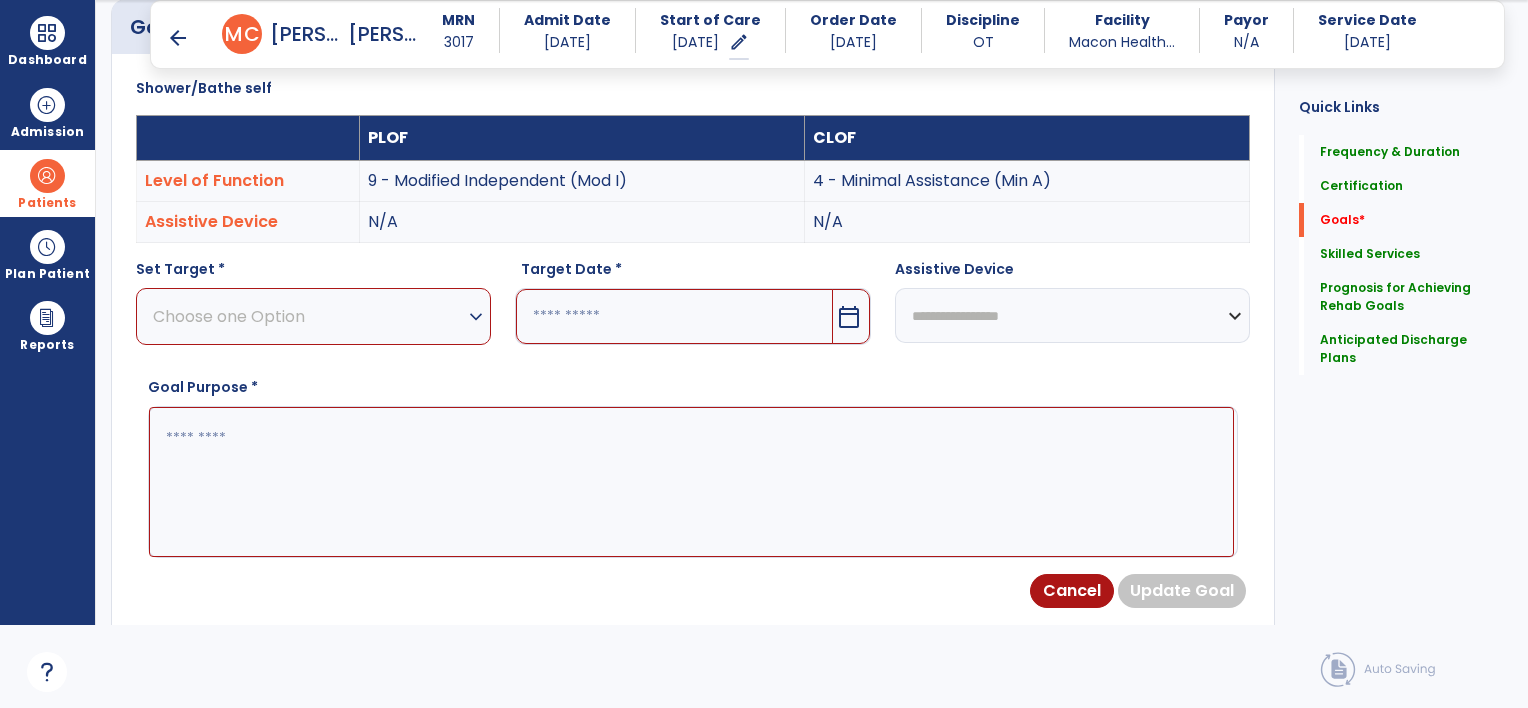 click on "expand_more" at bounding box center (476, 317) 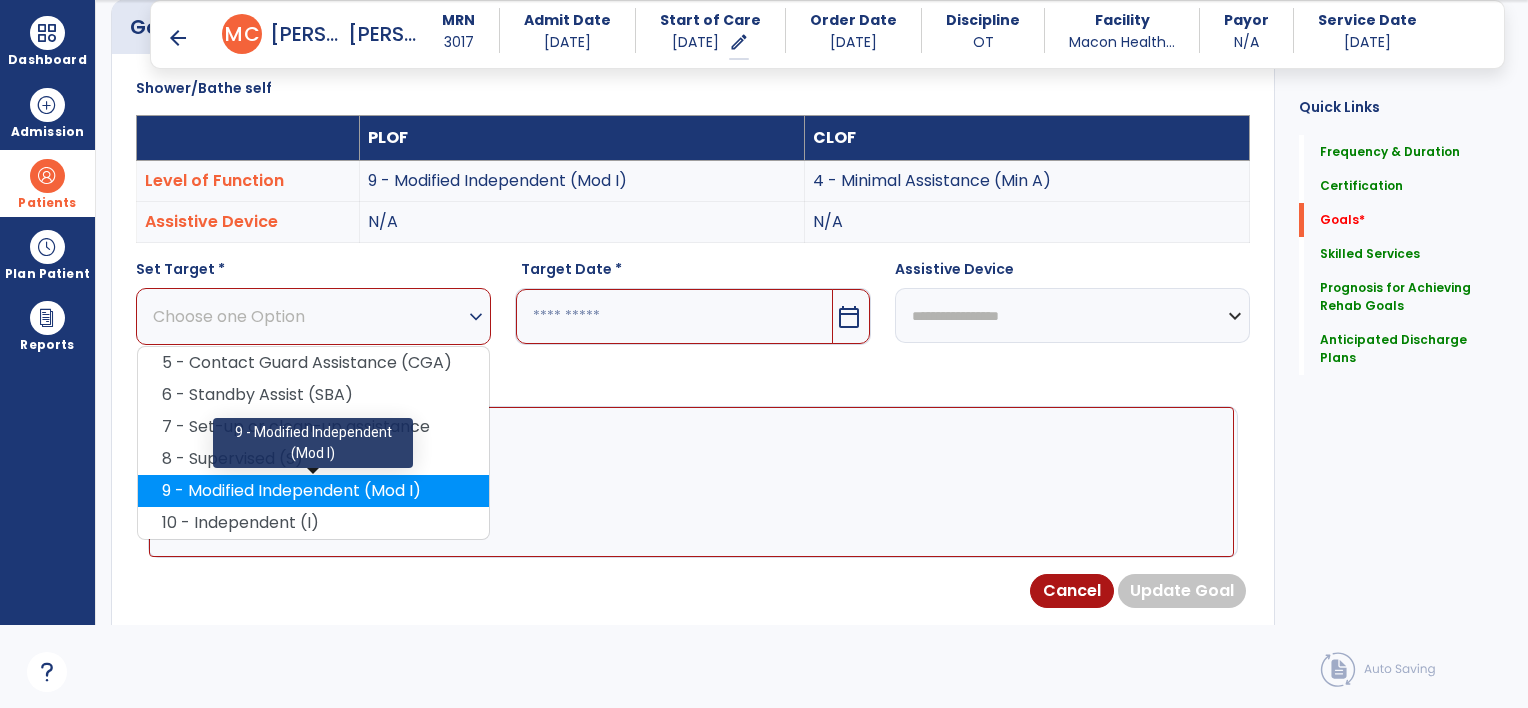 click on "9 - Modified Independent (Mod I)" at bounding box center (313, 491) 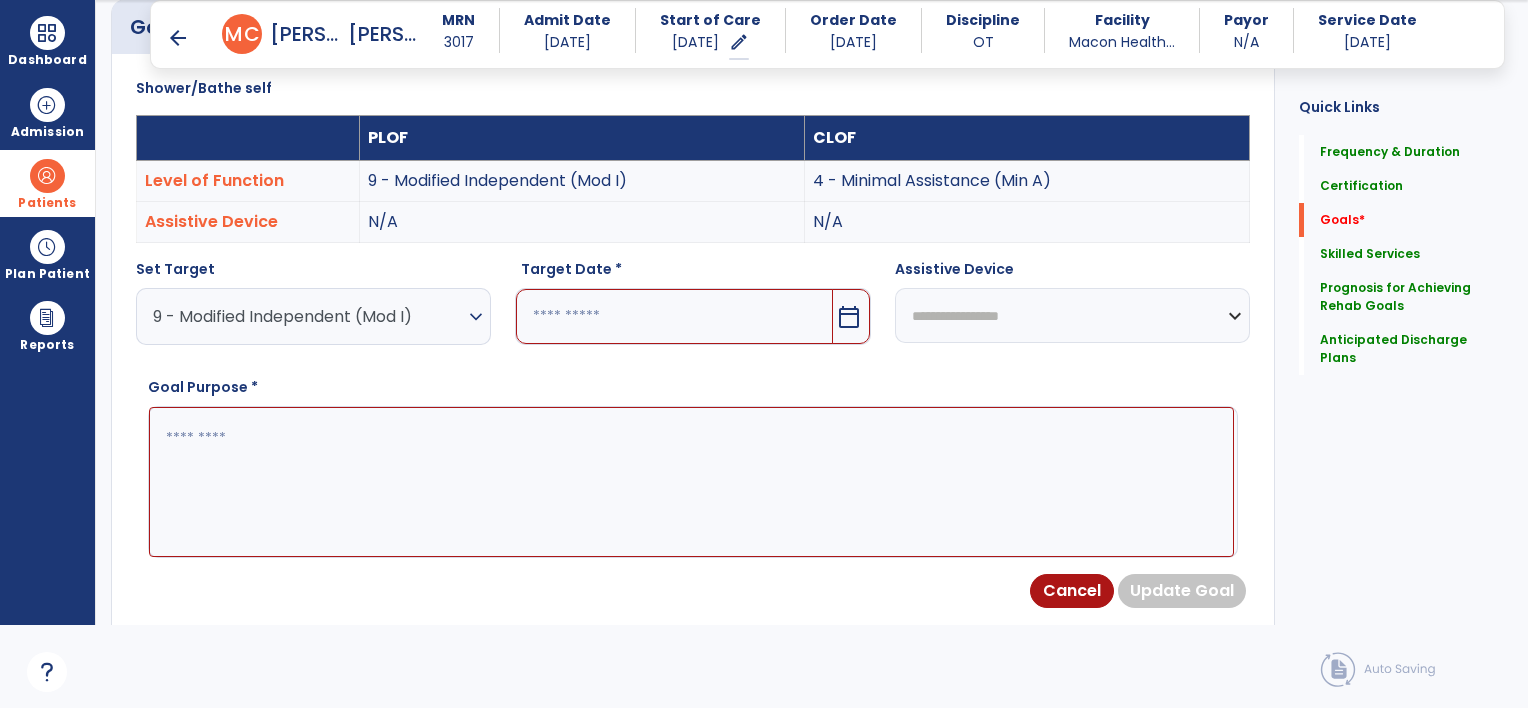 click on "calendar_today" at bounding box center (849, 317) 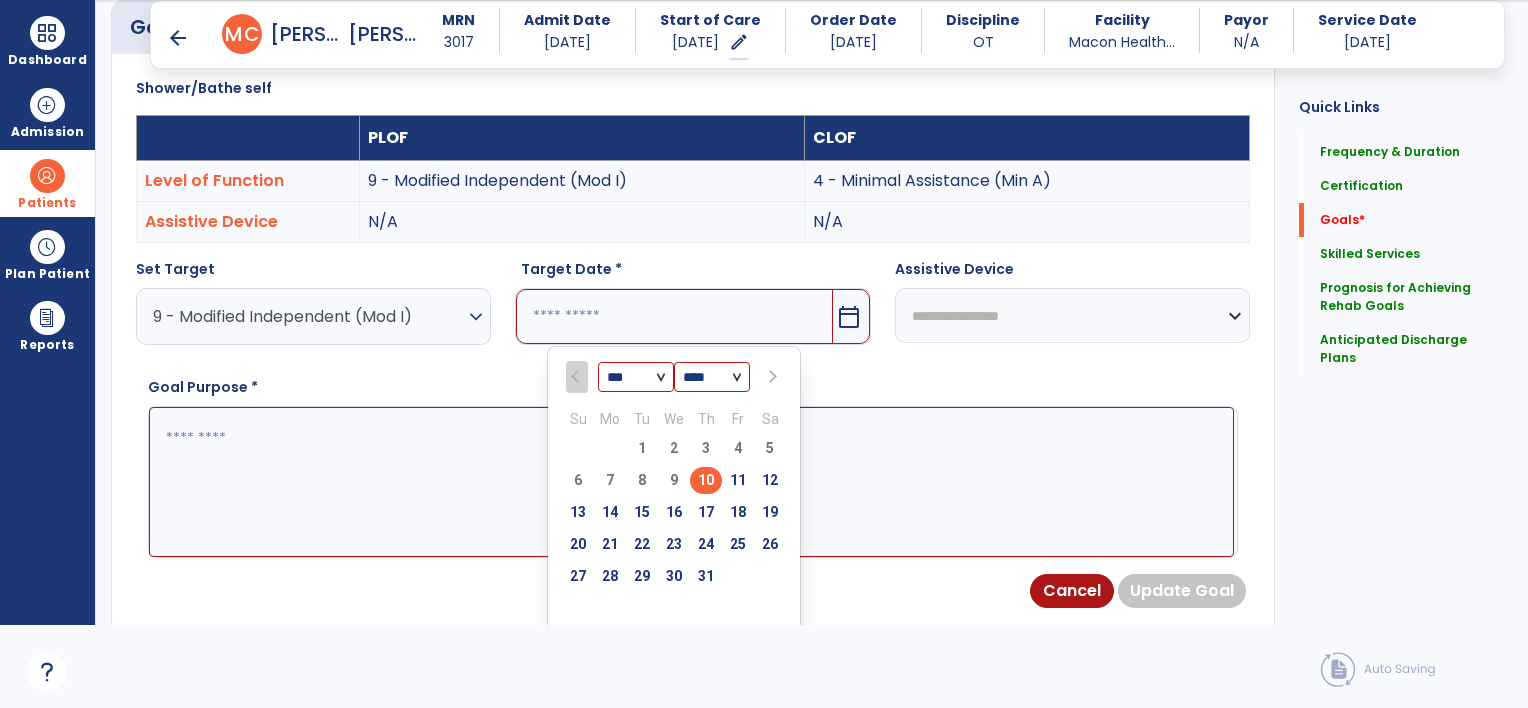 click at bounding box center (771, 377) 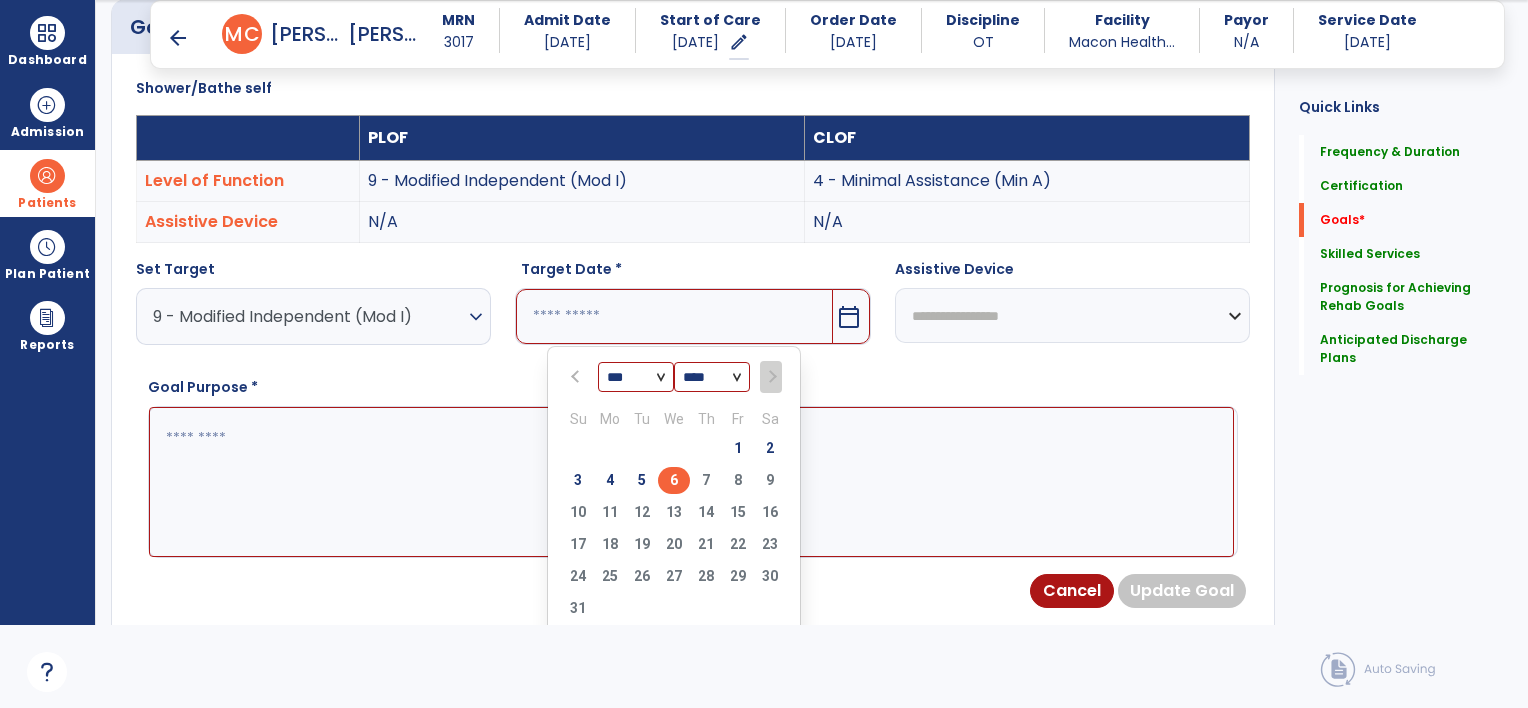 click on "6" at bounding box center [674, 480] 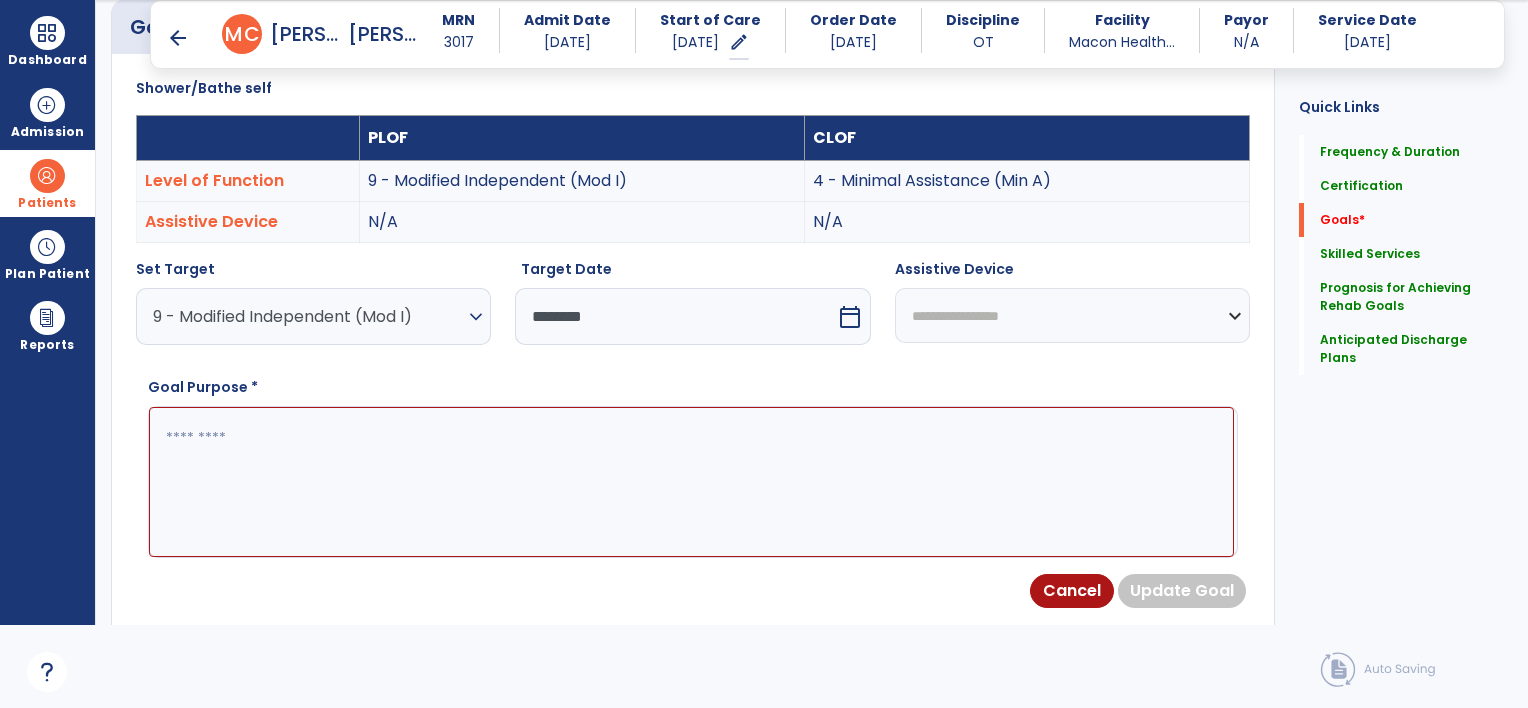 click at bounding box center [691, 482] 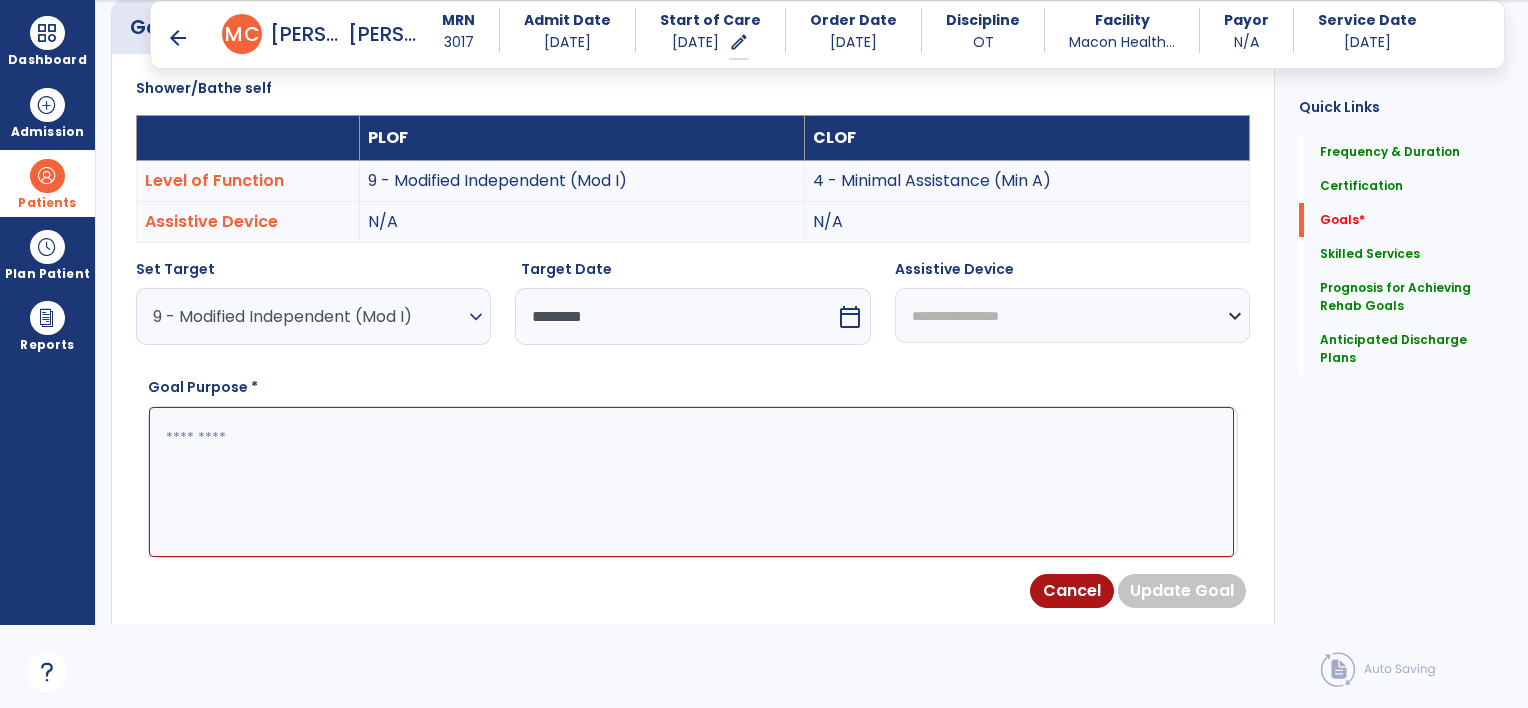 paste on "**********" 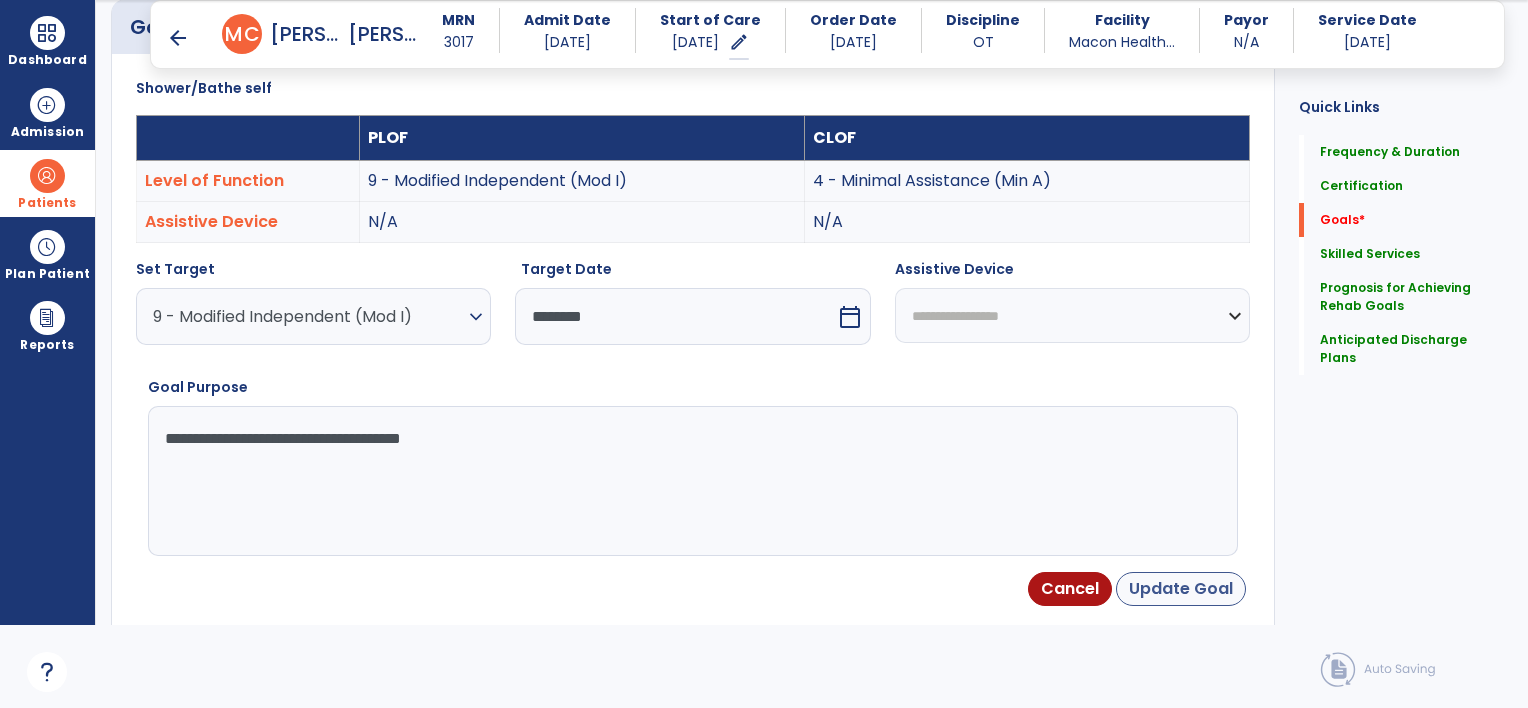 type on "**********" 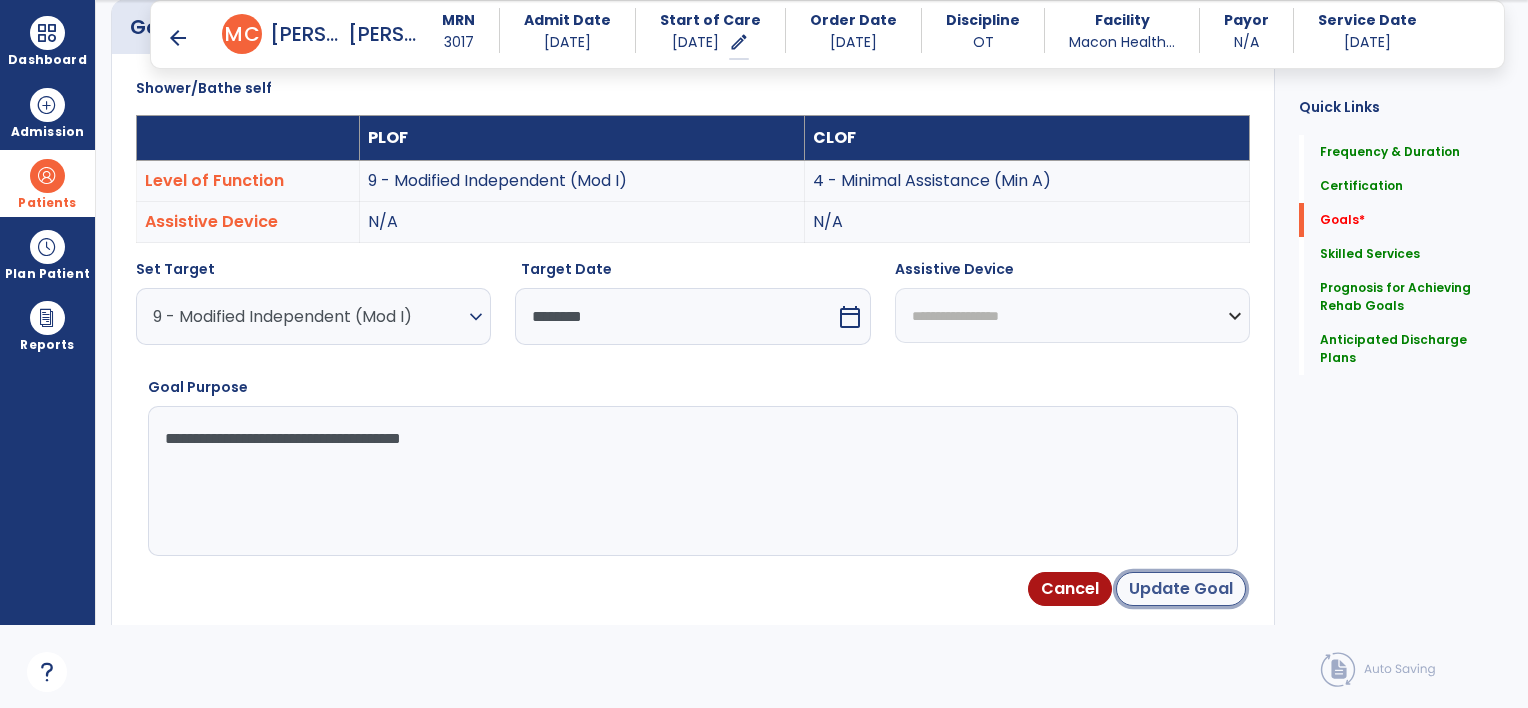 click on "Update Goal" at bounding box center [1181, 589] 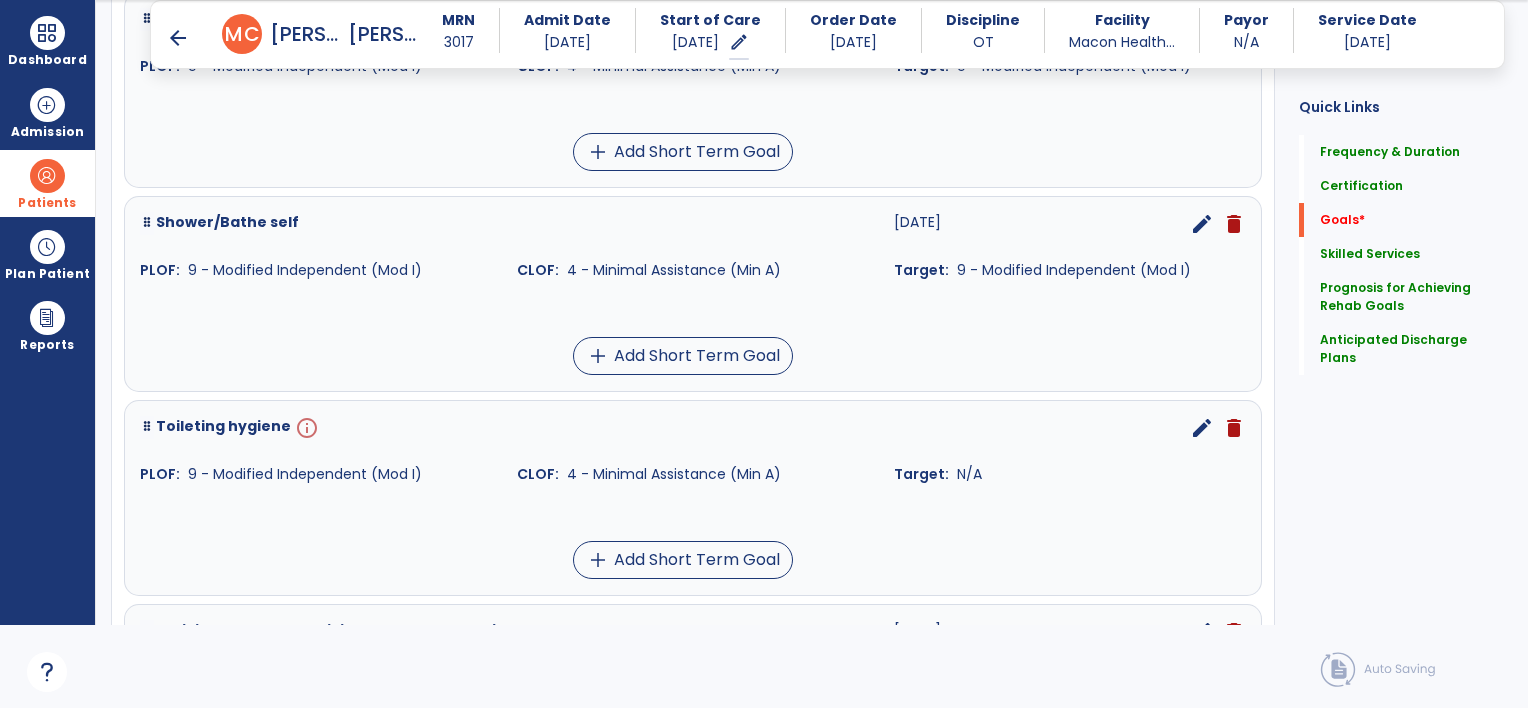 scroll, scrollTop: 1434, scrollLeft: 0, axis: vertical 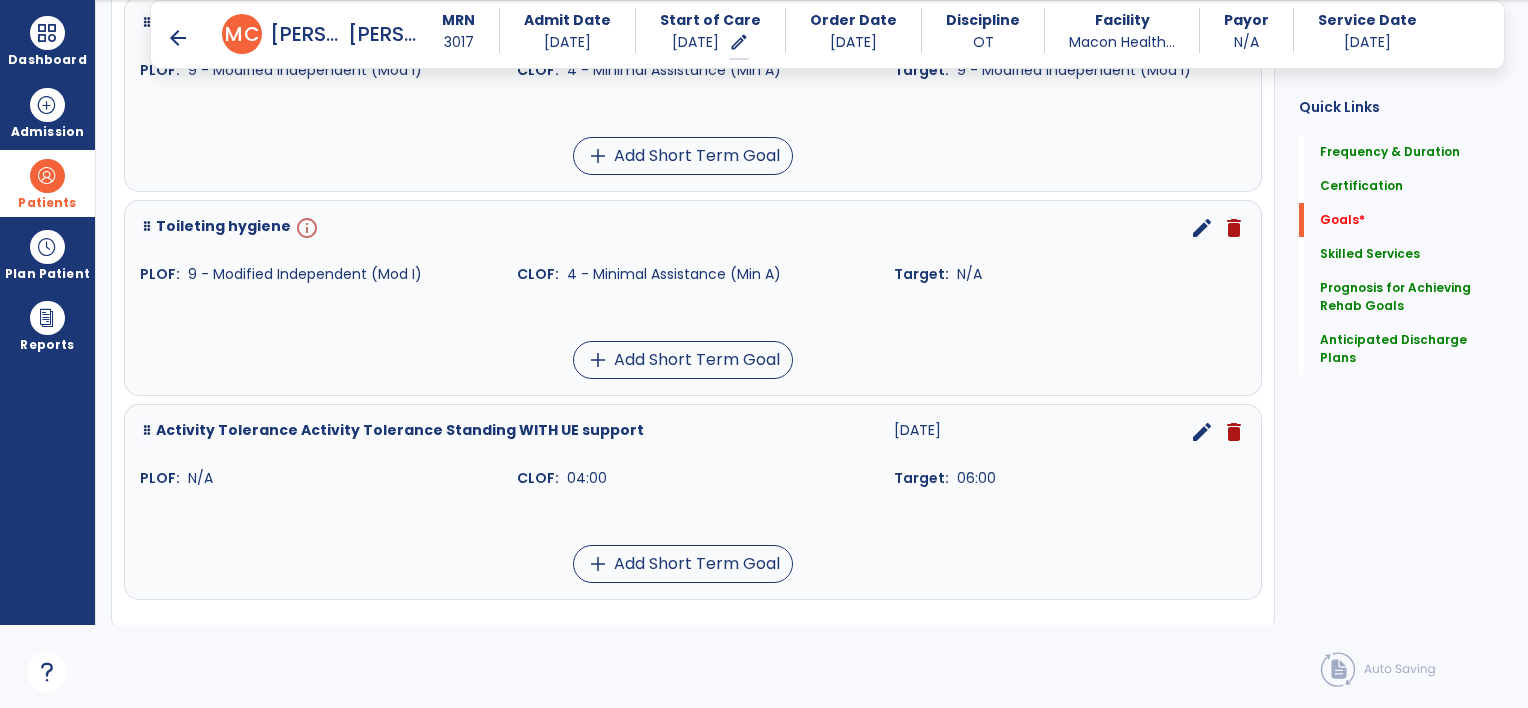 click on "edit" at bounding box center (1202, 228) 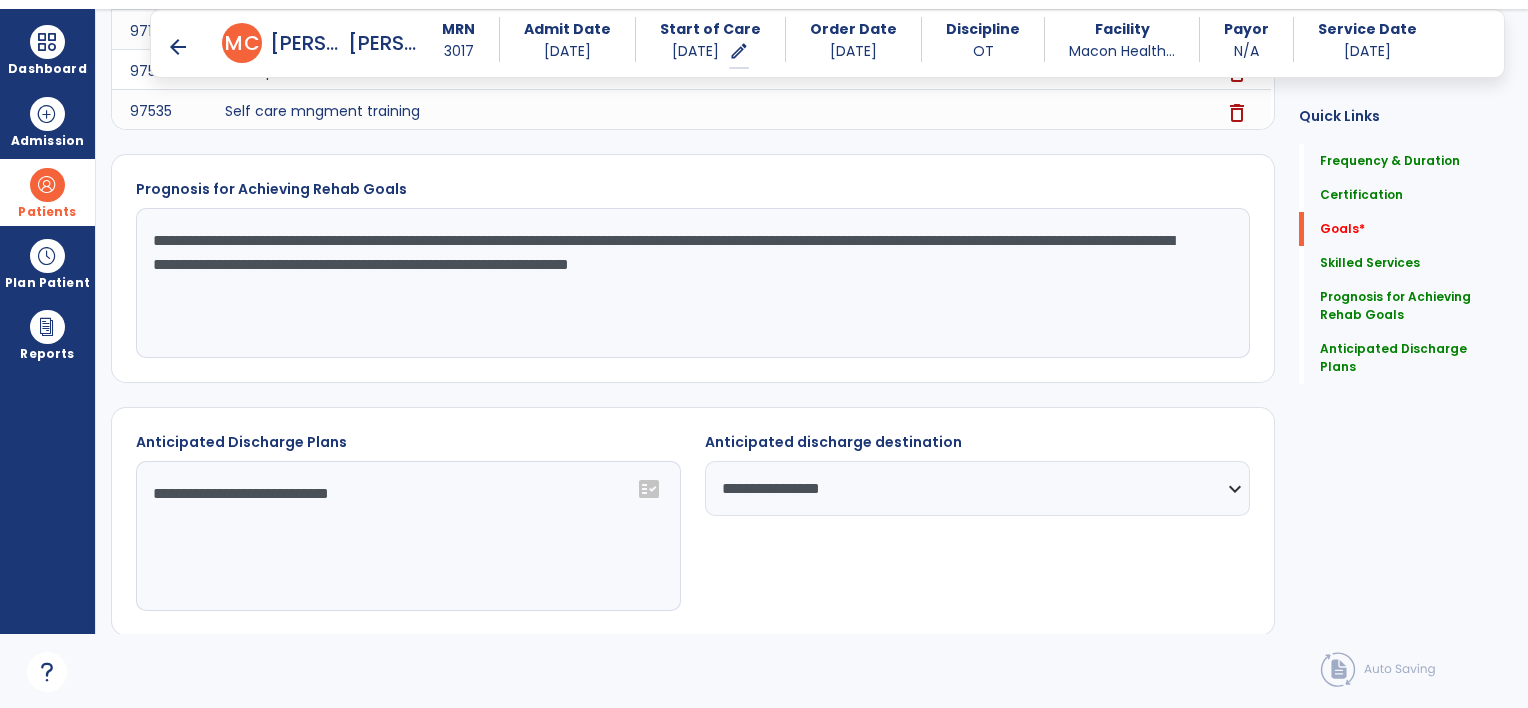 scroll, scrollTop: 74, scrollLeft: 0, axis: vertical 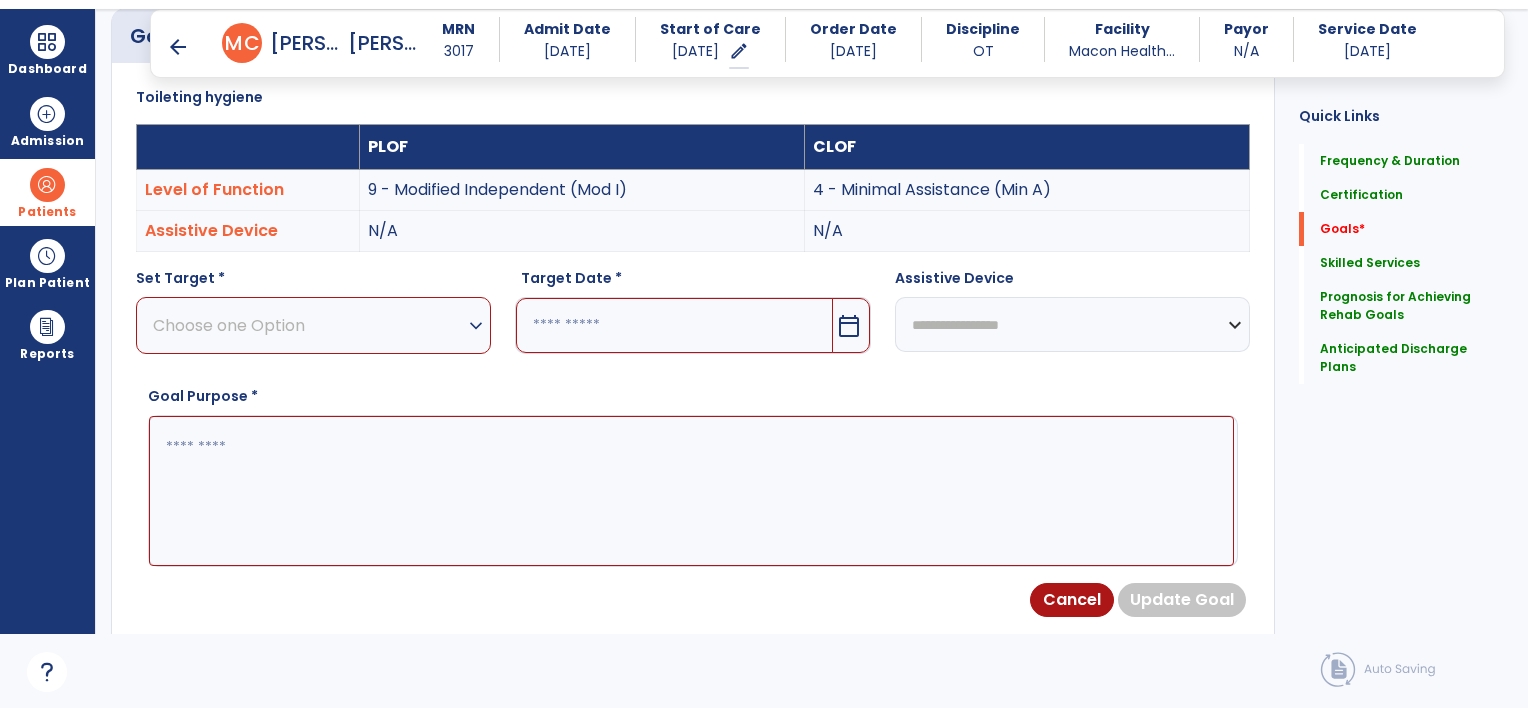 click on "expand_more" at bounding box center [476, 326] 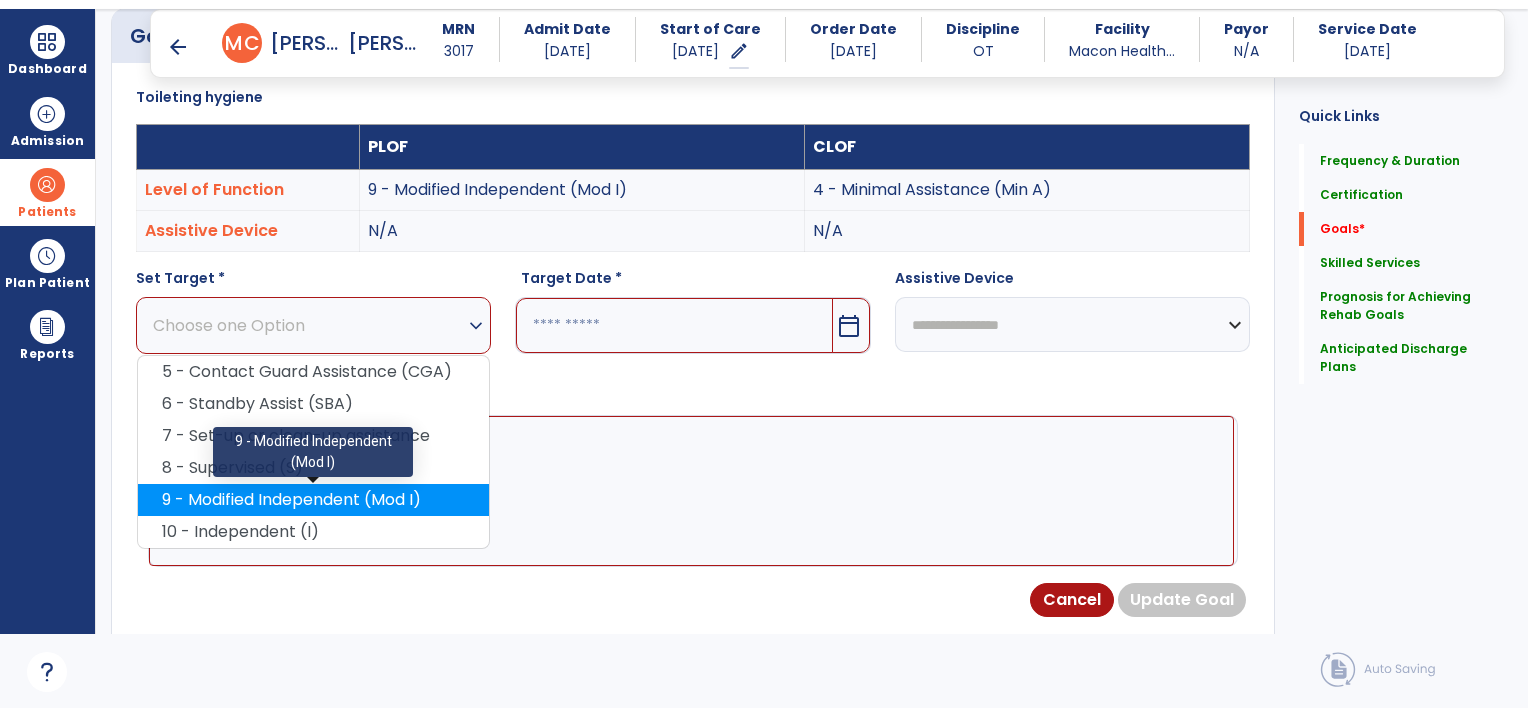 click on "9 - Modified Independent (Mod I)" at bounding box center [313, 500] 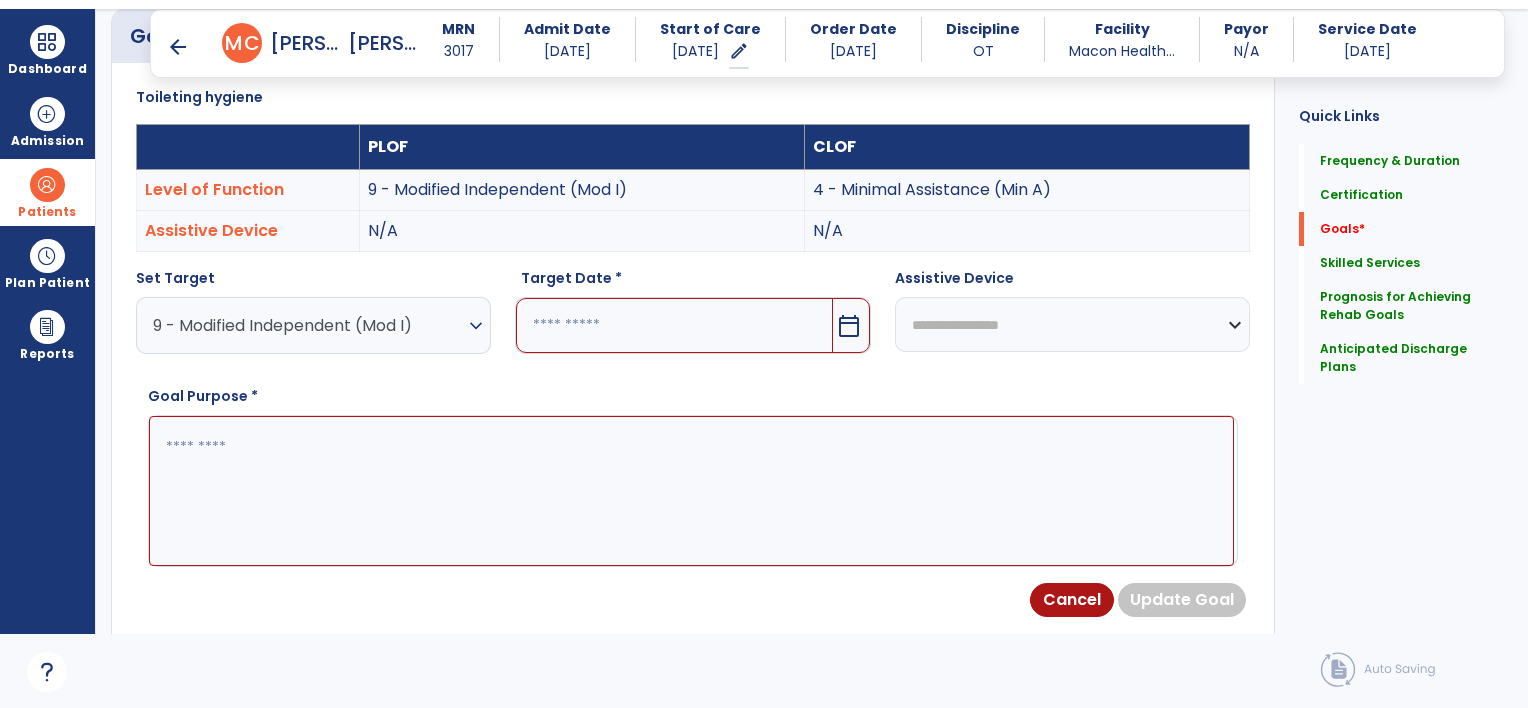 click on "calendar_today" at bounding box center [849, 326] 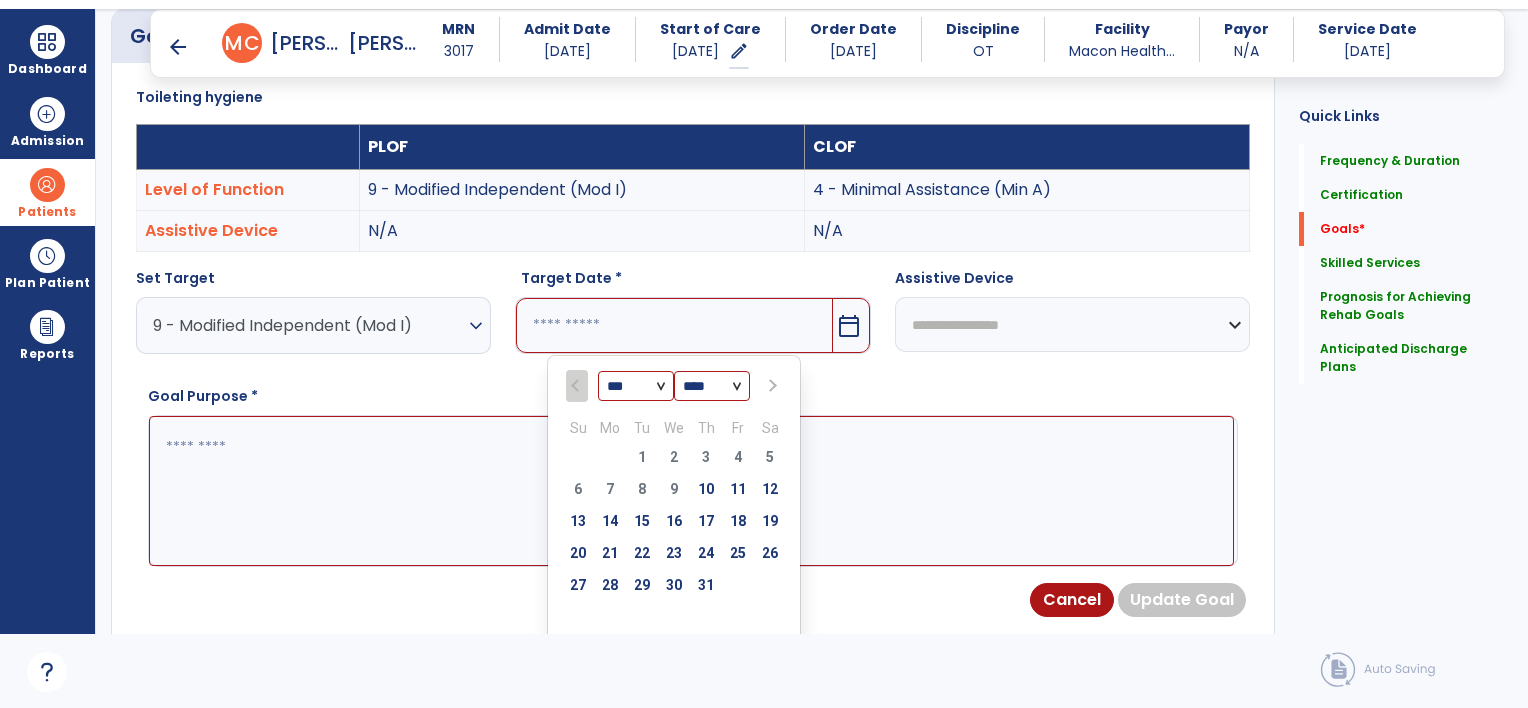 click at bounding box center [772, 386] 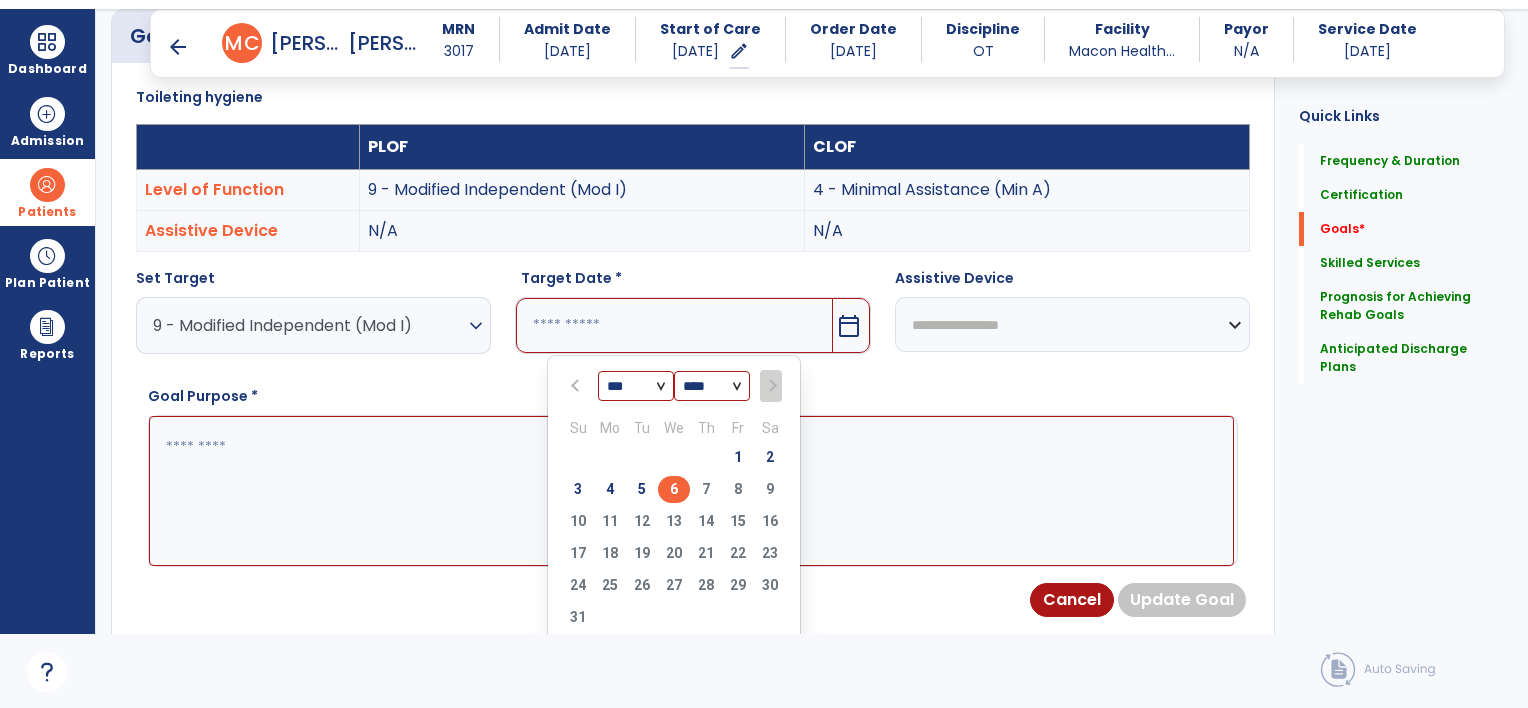 click on "6" at bounding box center [674, 489] 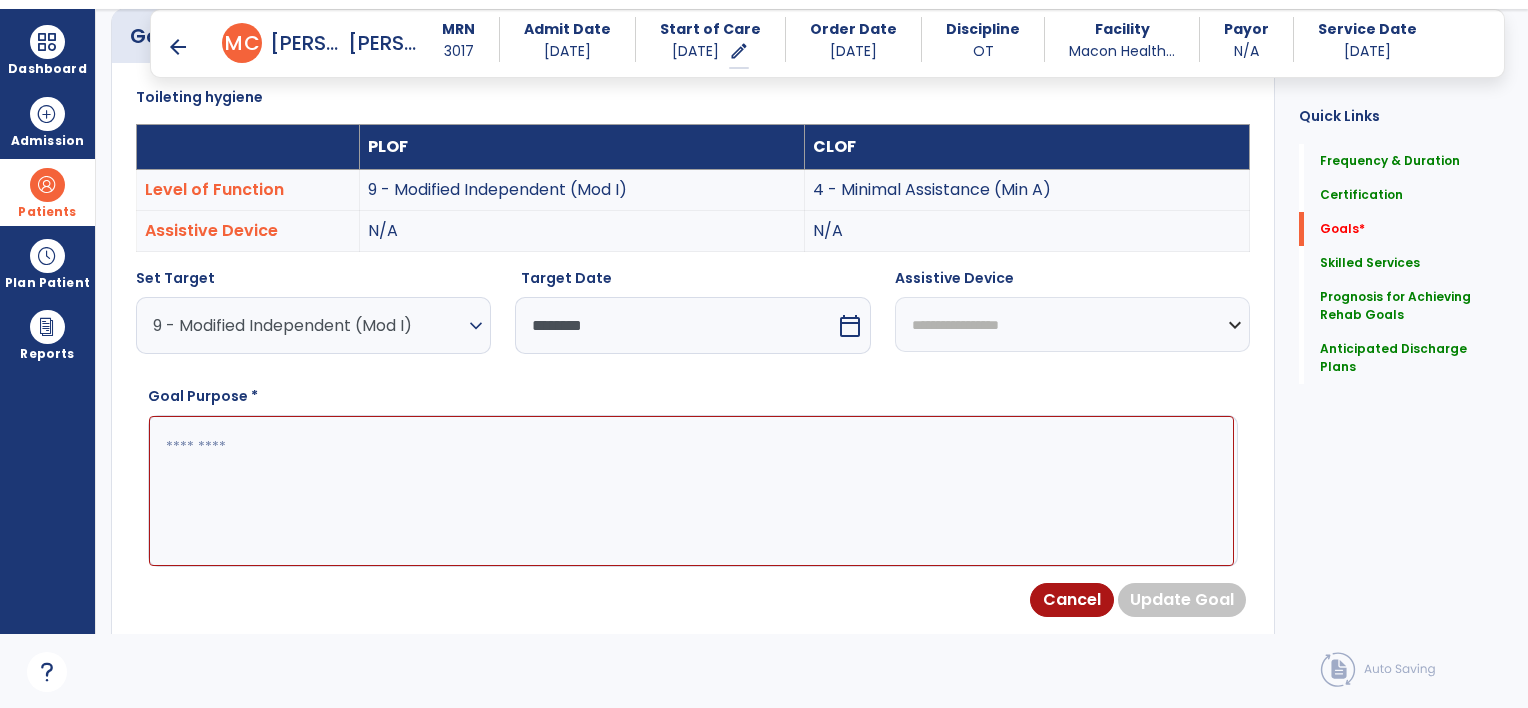 click at bounding box center [691, 491] 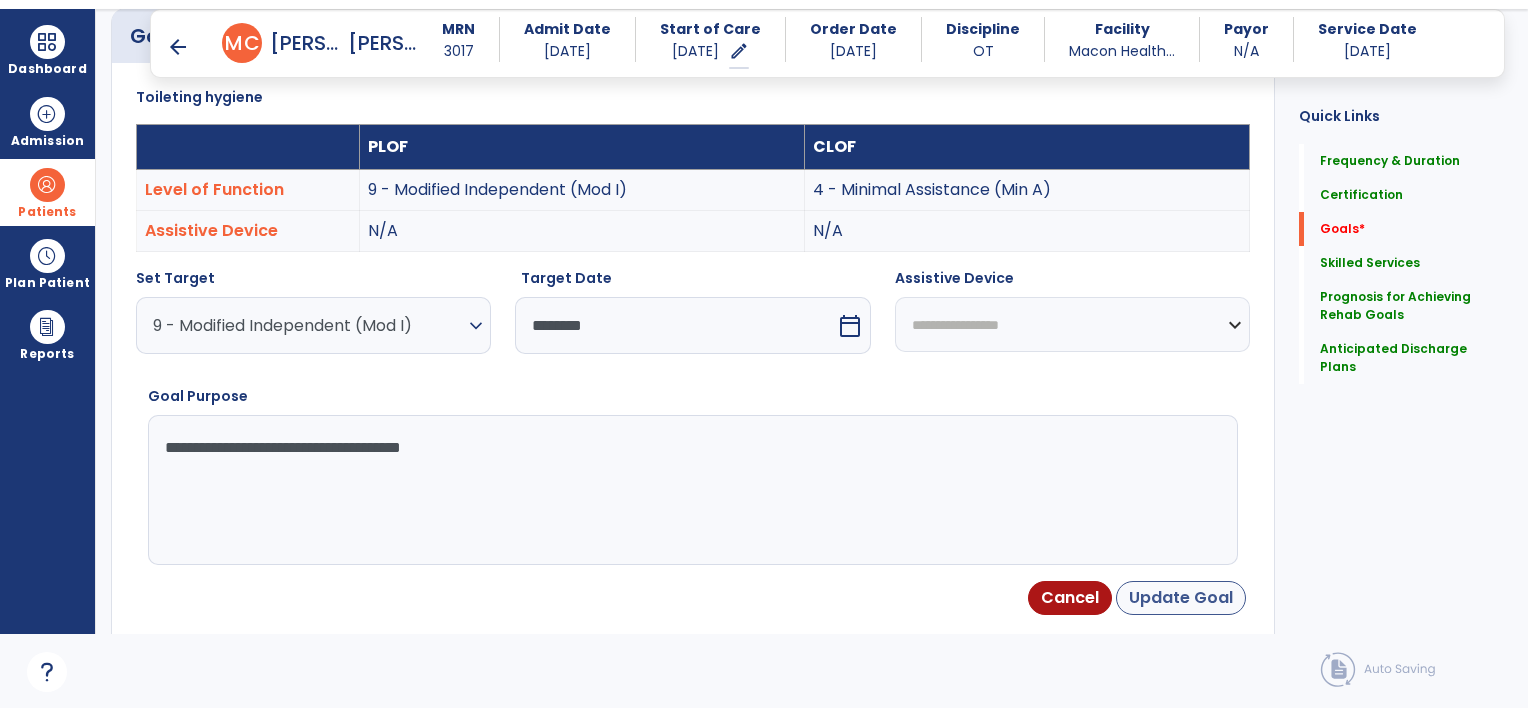 type on "**********" 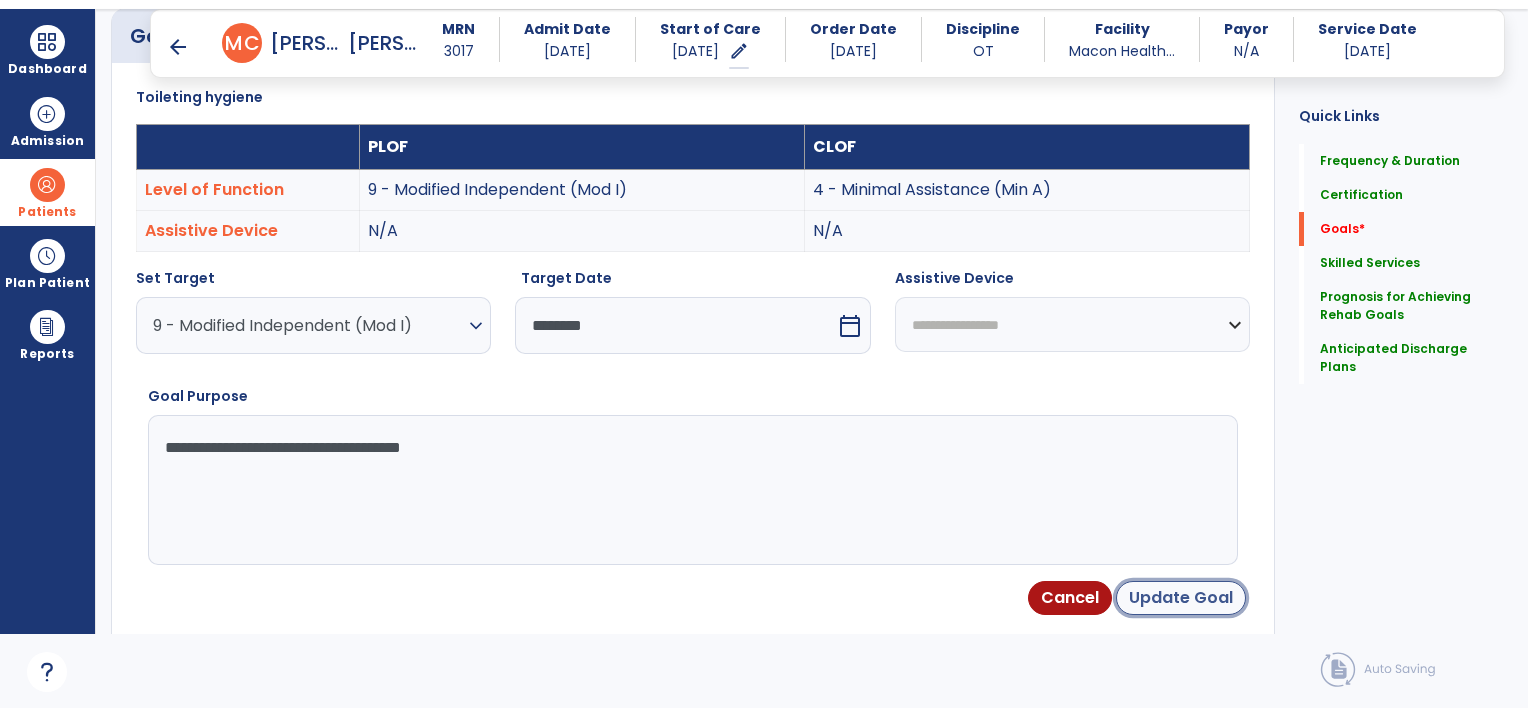 click on "Update Goal" at bounding box center (1181, 598) 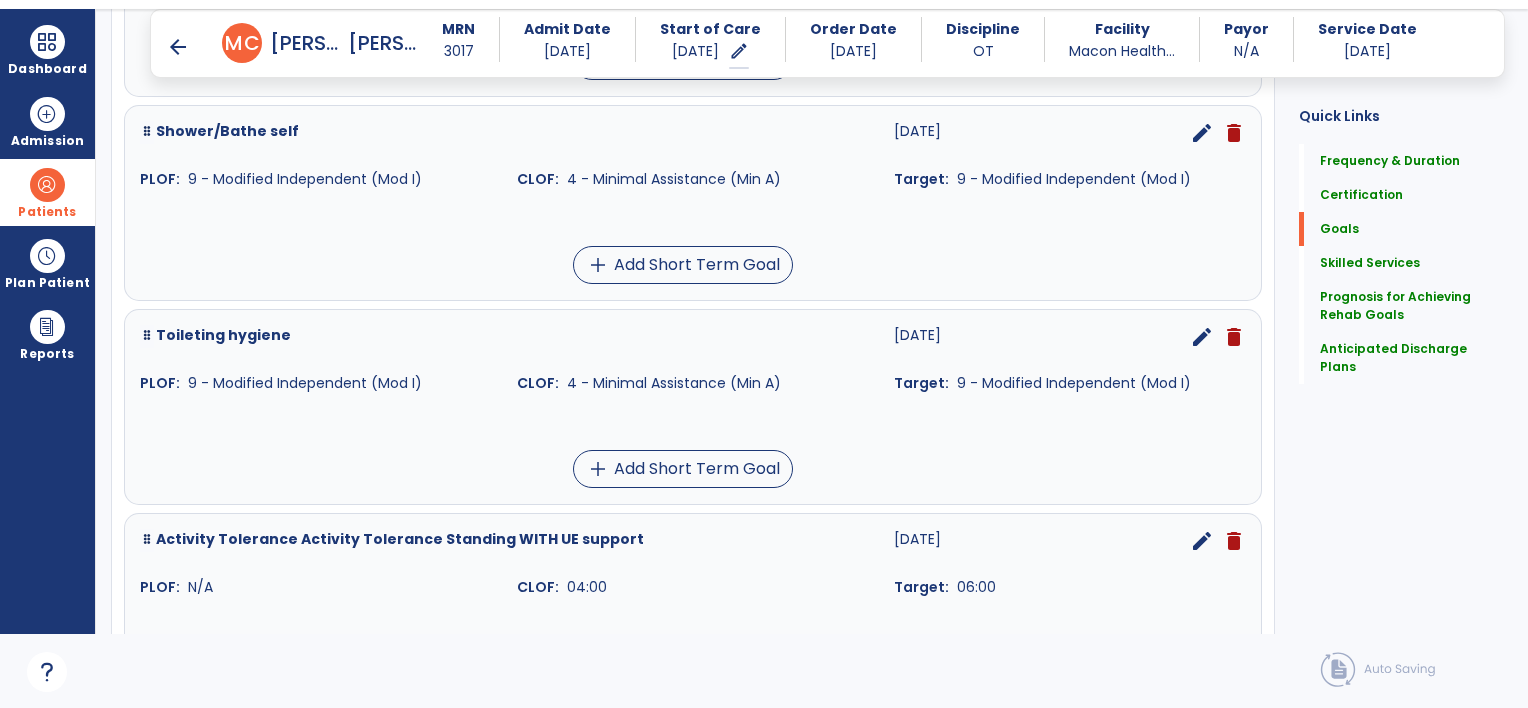 scroll, scrollTop: 1356, scrollLeft: 0, axis: vertical 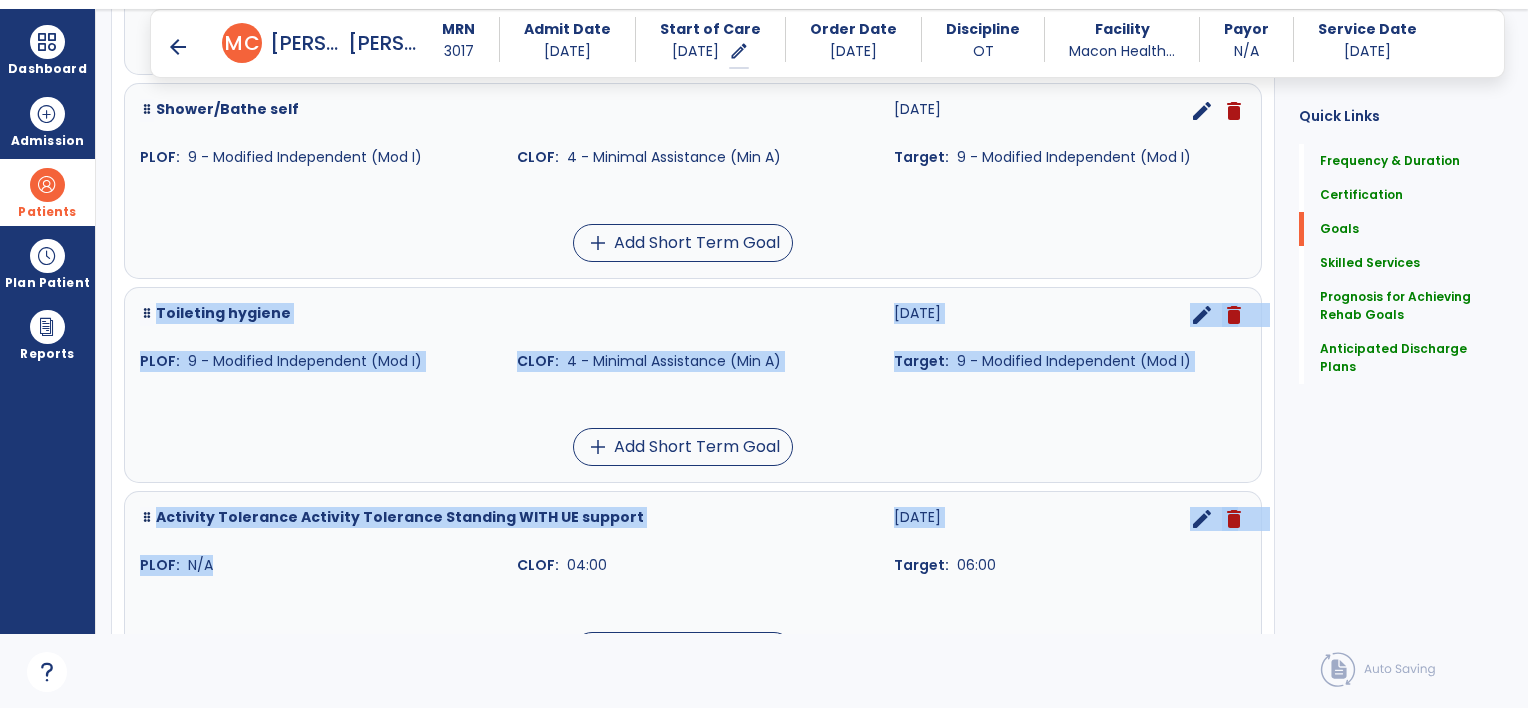 drag, startPoint x: 427, startPoint y: 642, endPoint x: 454, endPoint y: 264, distance: 378.96307 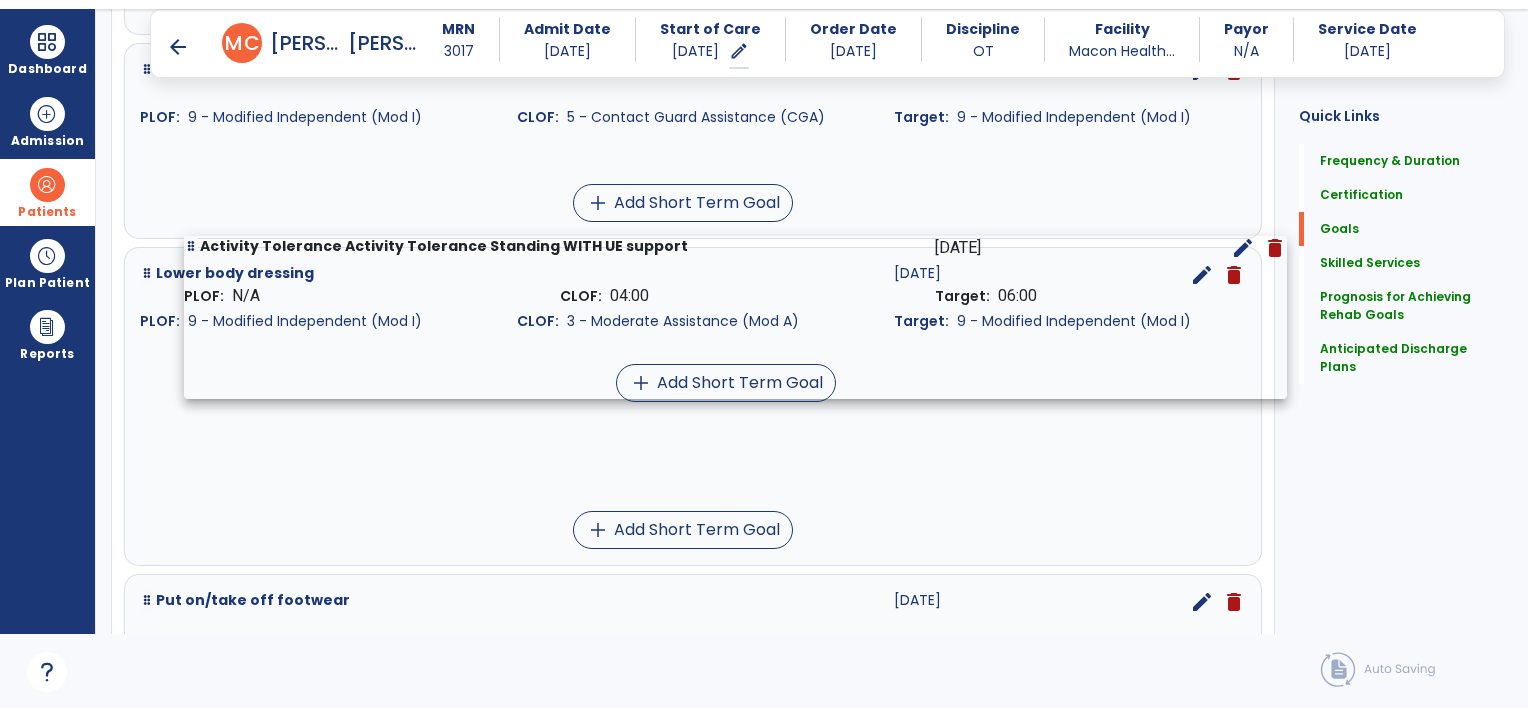 scroll, scrollTop: 656, scrollLeft: 0, axis: vertical 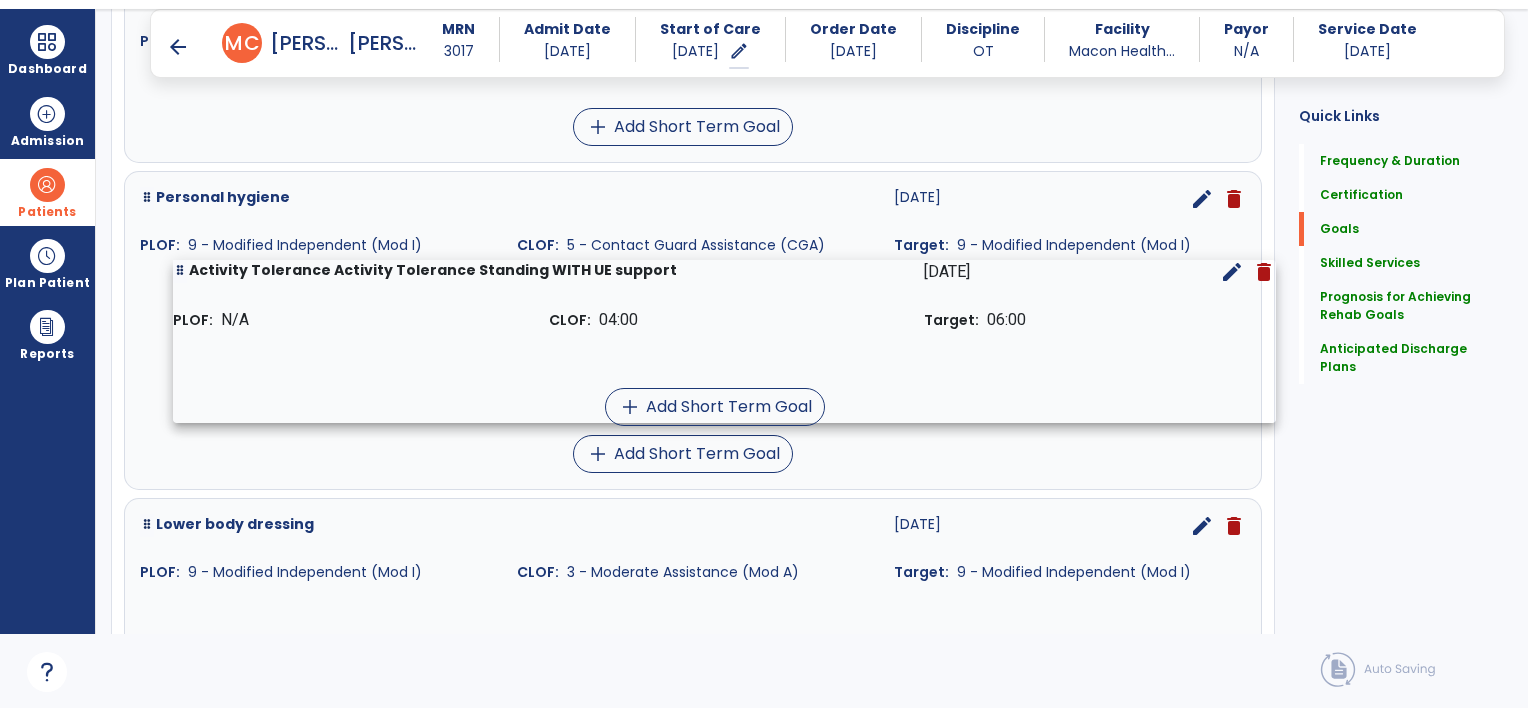 drag, startPoint x: 428, startPoint y: 555, endPoint x: 461, endPoint y: 321, distance: 236.31546 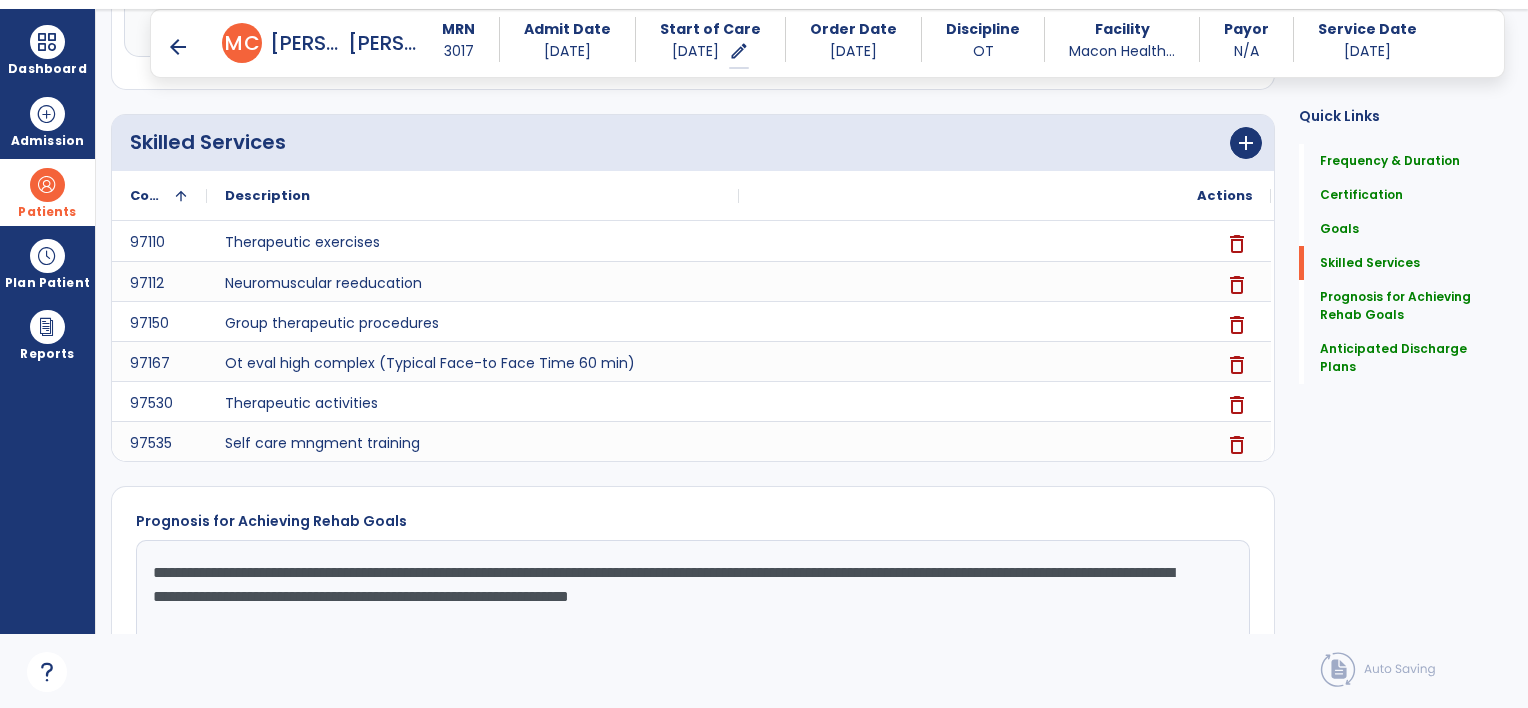 scroll, scrollTop: 2251, scrollLeft: 0, axis: vertical 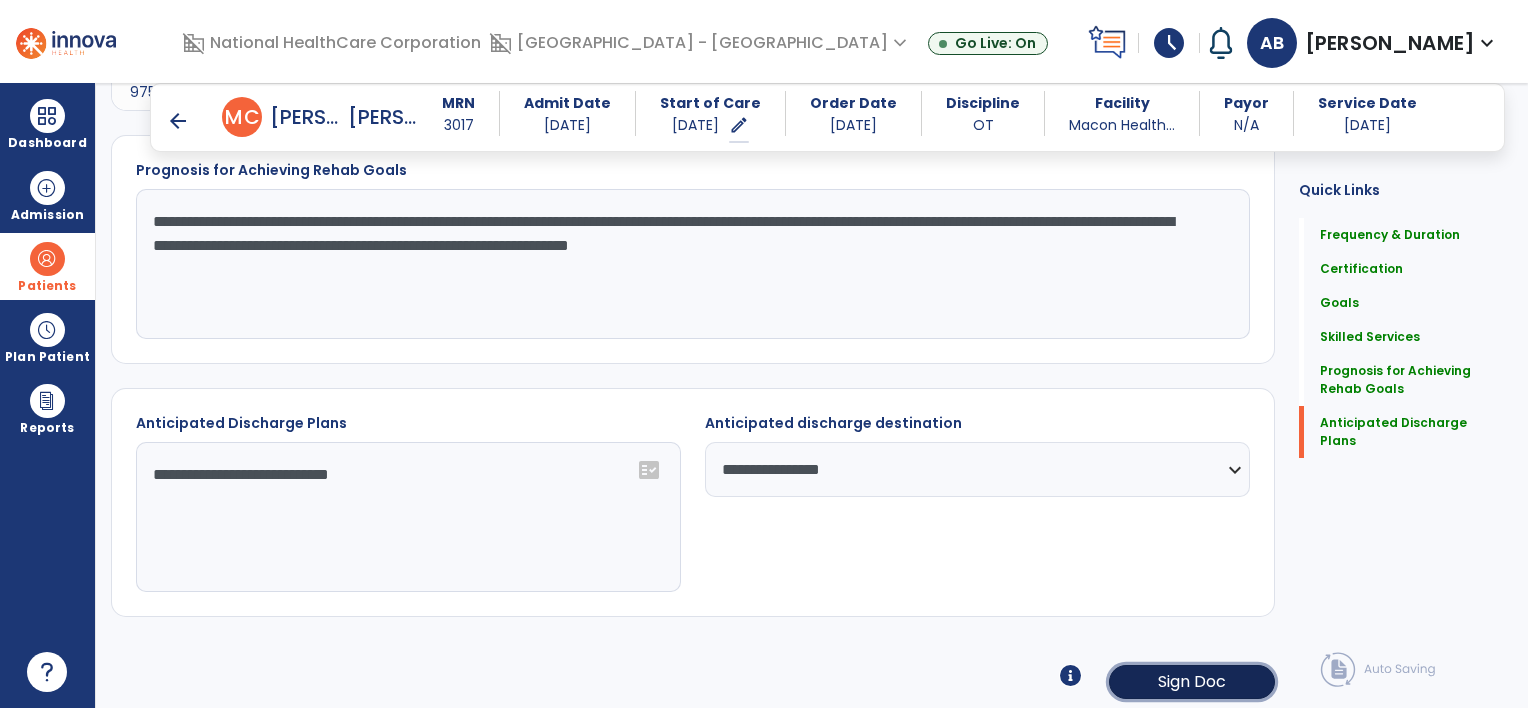 click on "Sign Doc" 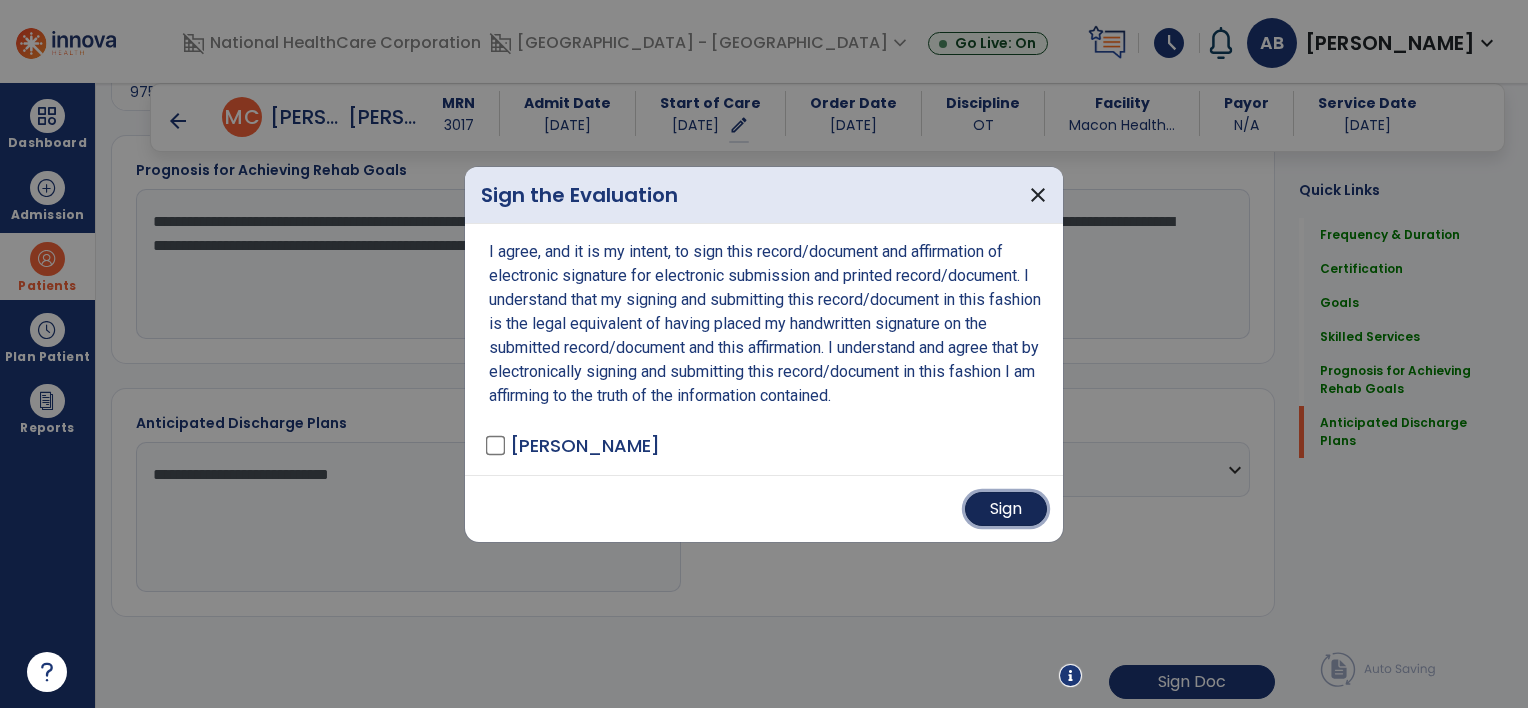 click on "Sign" at bounding box center [1006, 509] 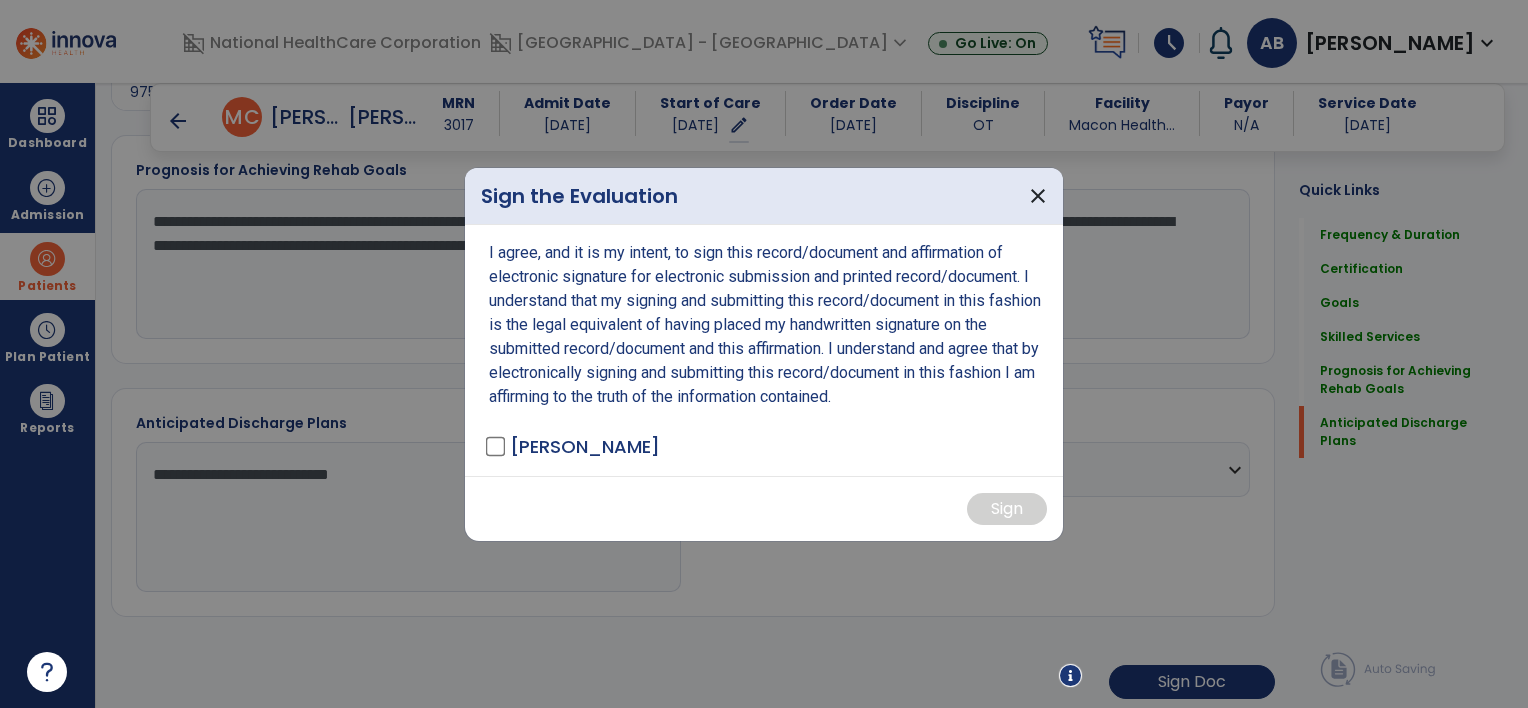 scroll, scrollTop: 2280, scrollLeft: 0, axis: vertical 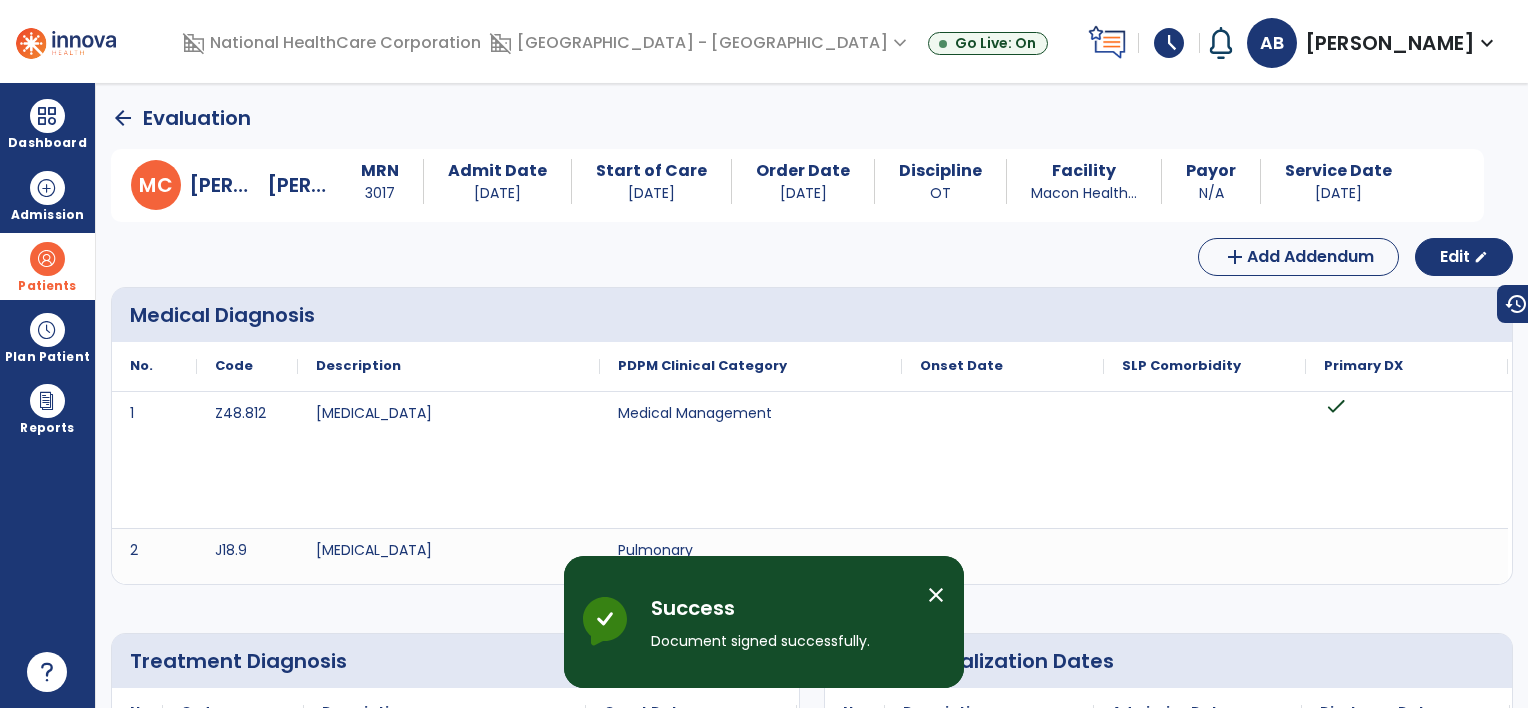 click at bounding box center [47, 259] 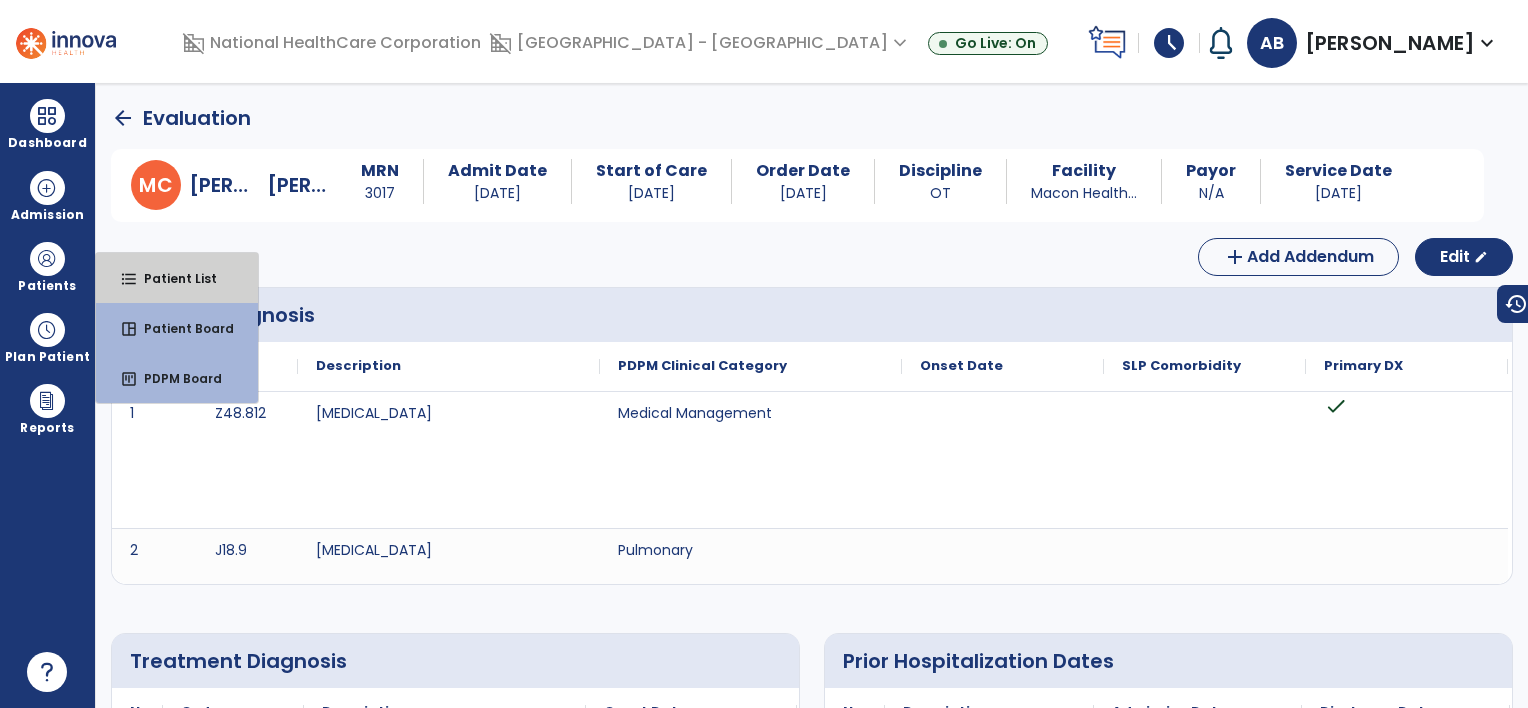 click on "format_list_bulleted  Patient List" at bounding box center (177, 278) 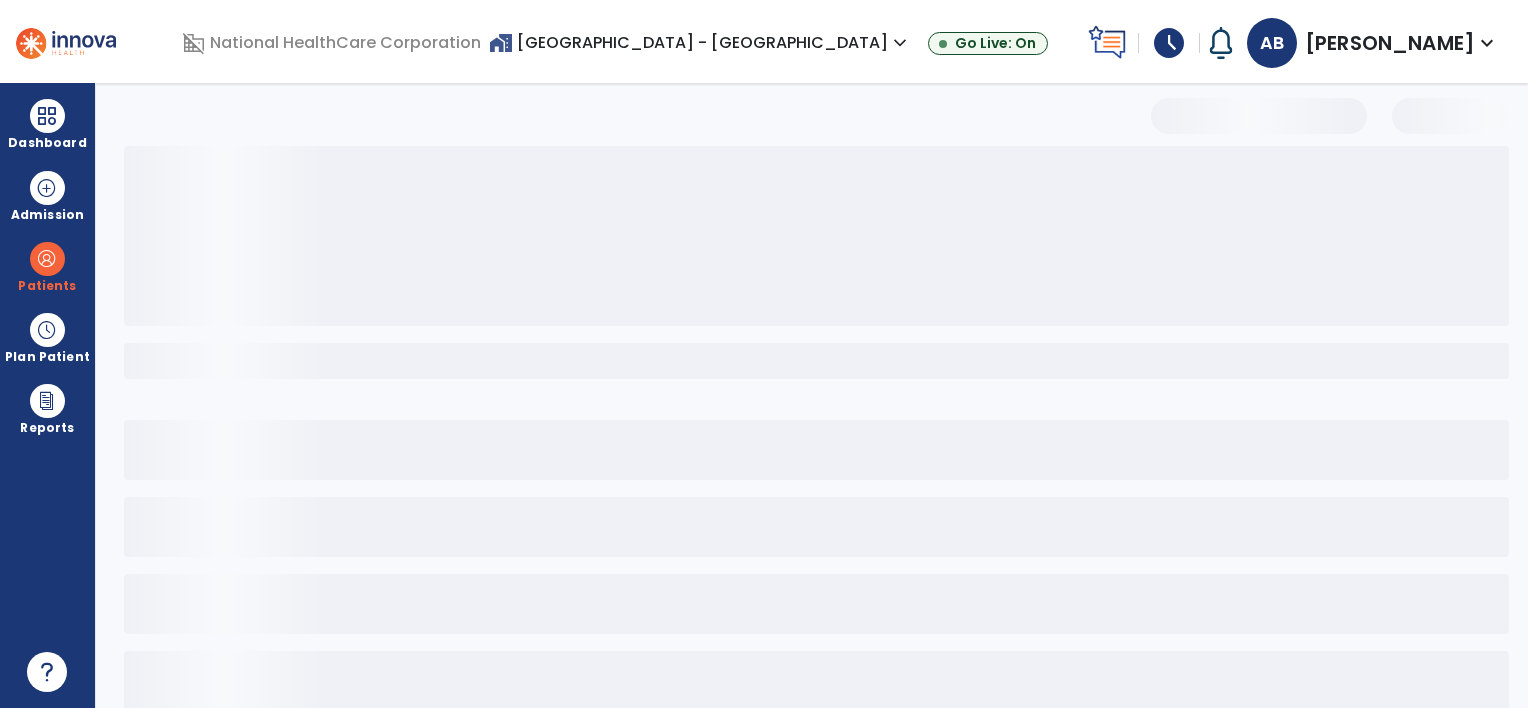 select on "***" 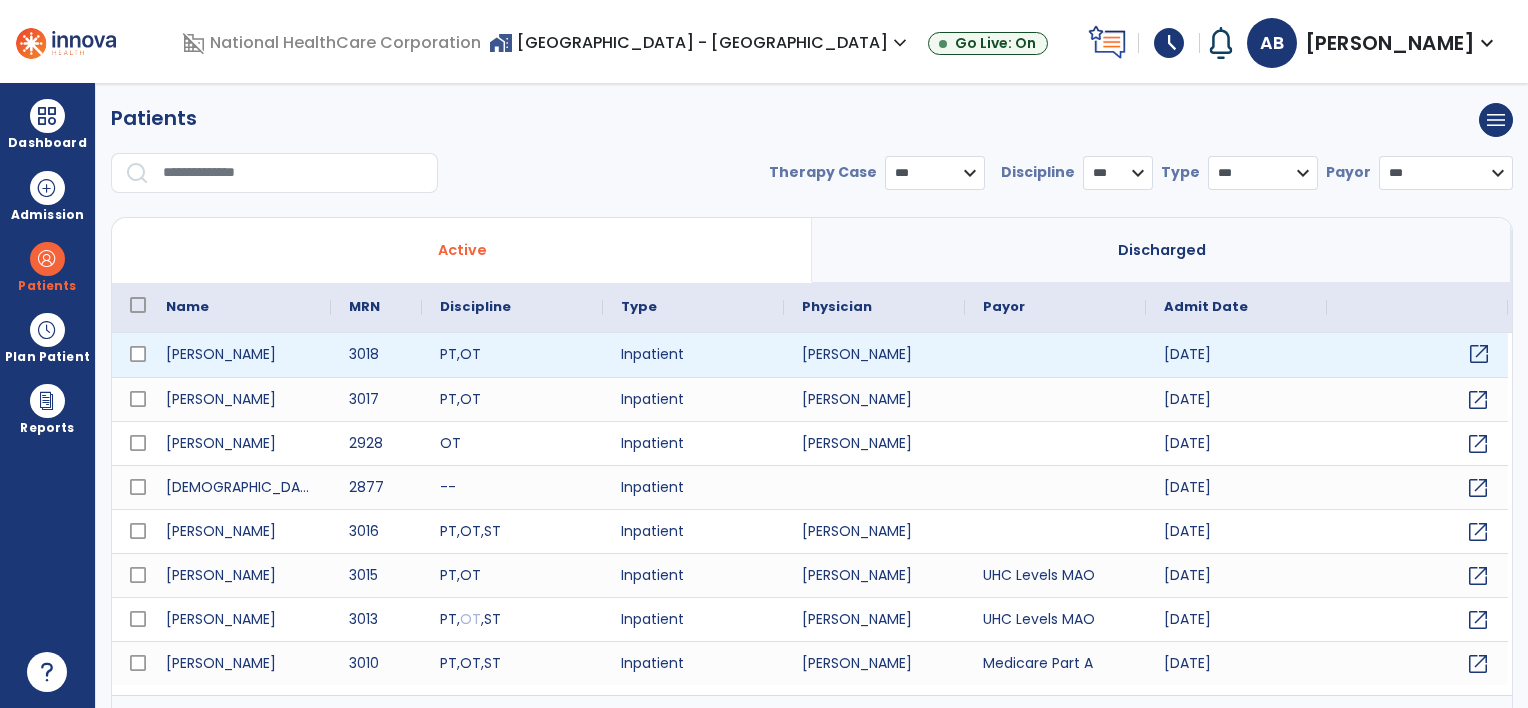 click on "open_in_new" at bounding box center (1479, 354) 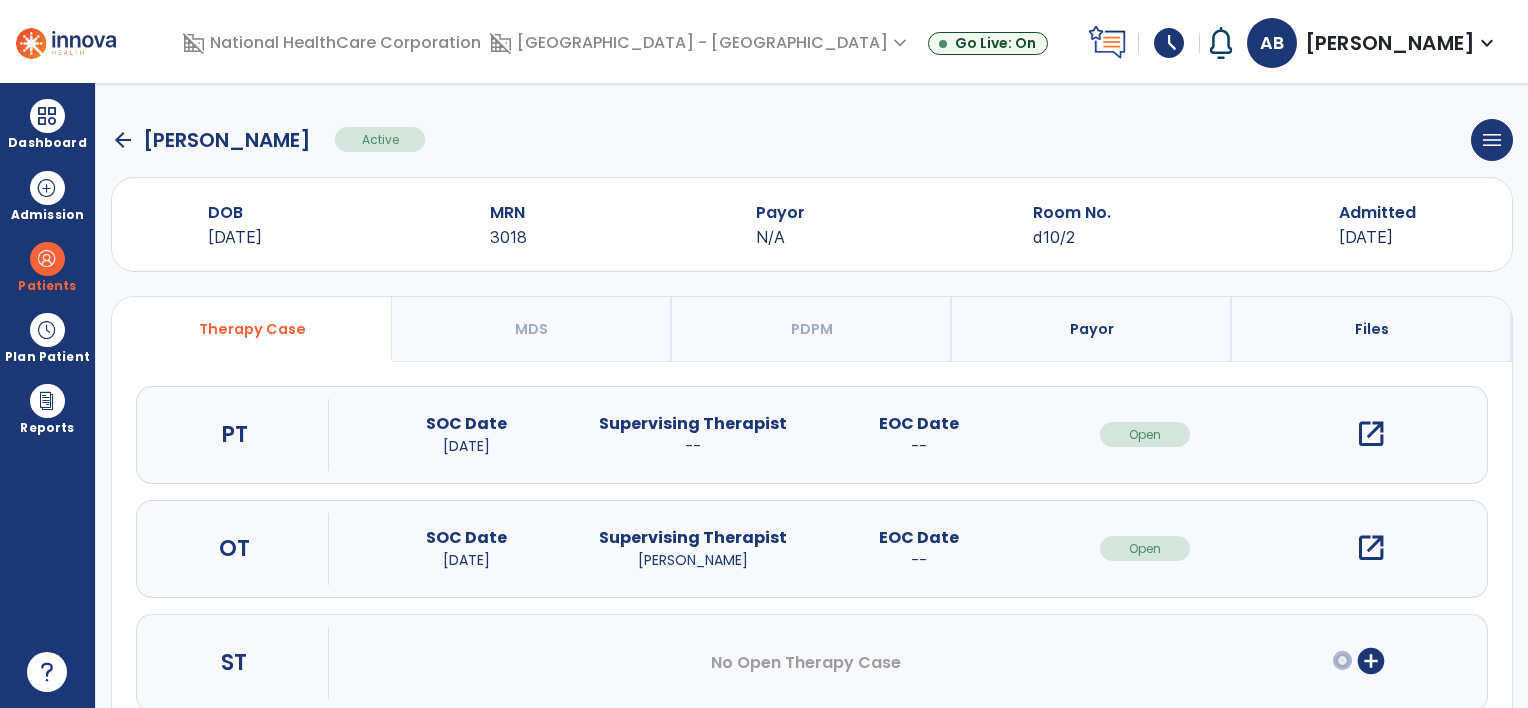 click on "open_in_new" at bounding box center (1371, 548) 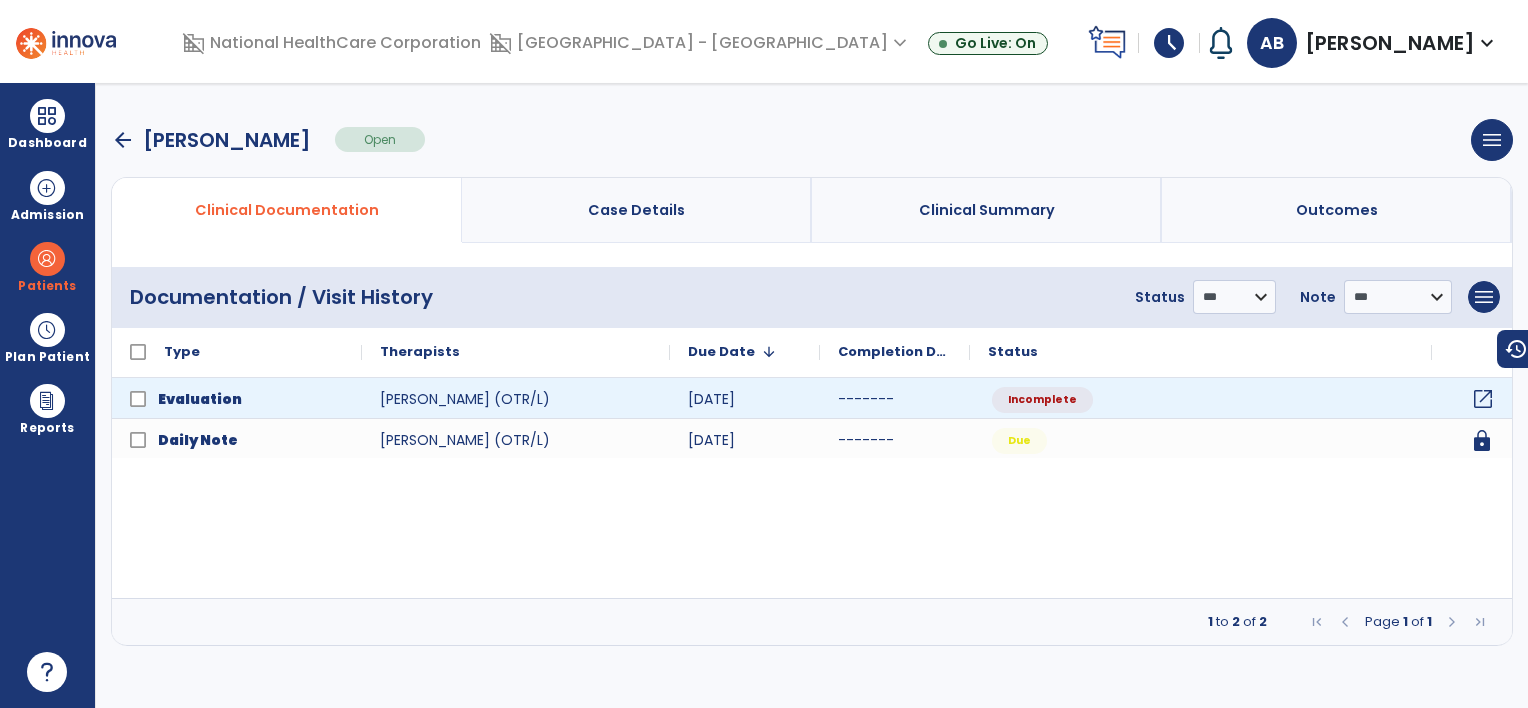 click on "open_in_new" 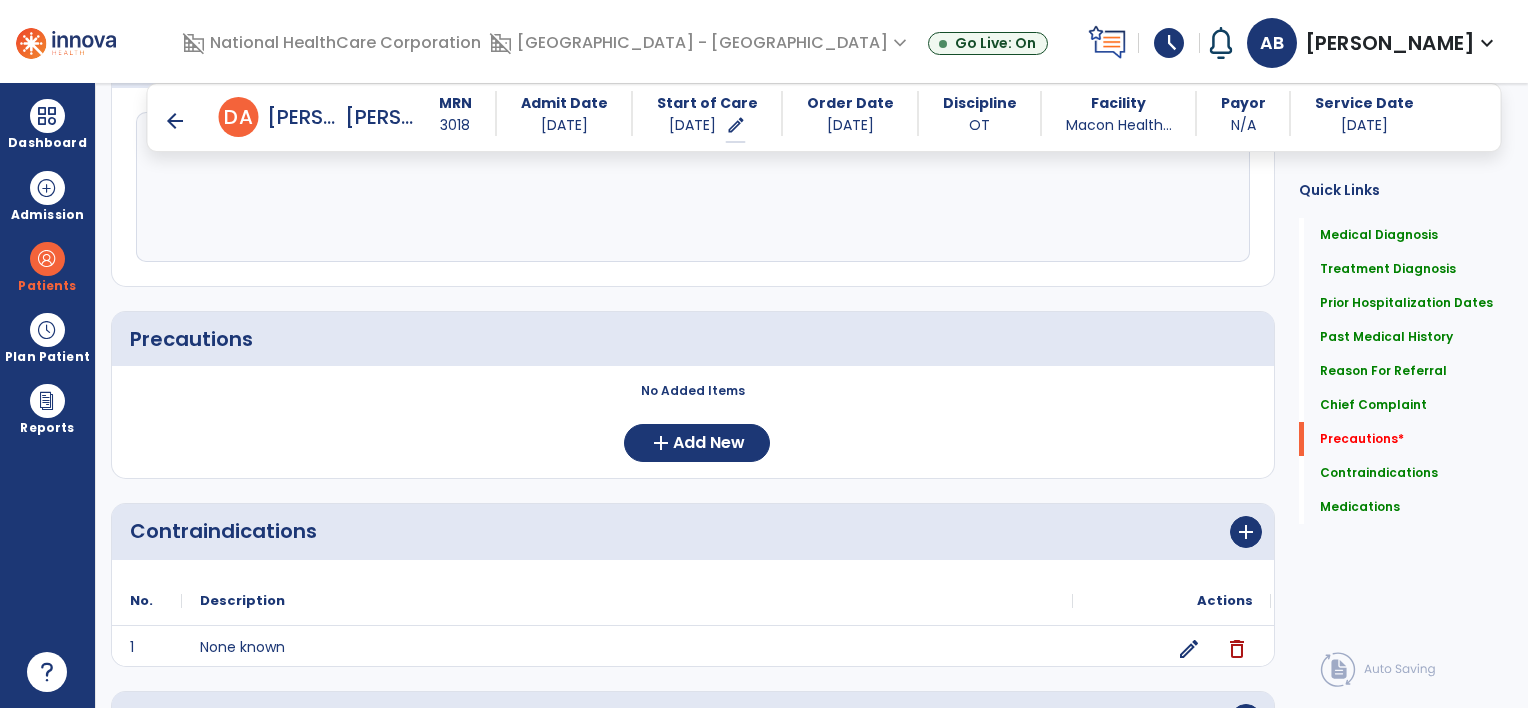 scroll, scrollTop: 1400, scrollLeft: 0, axis: vertical 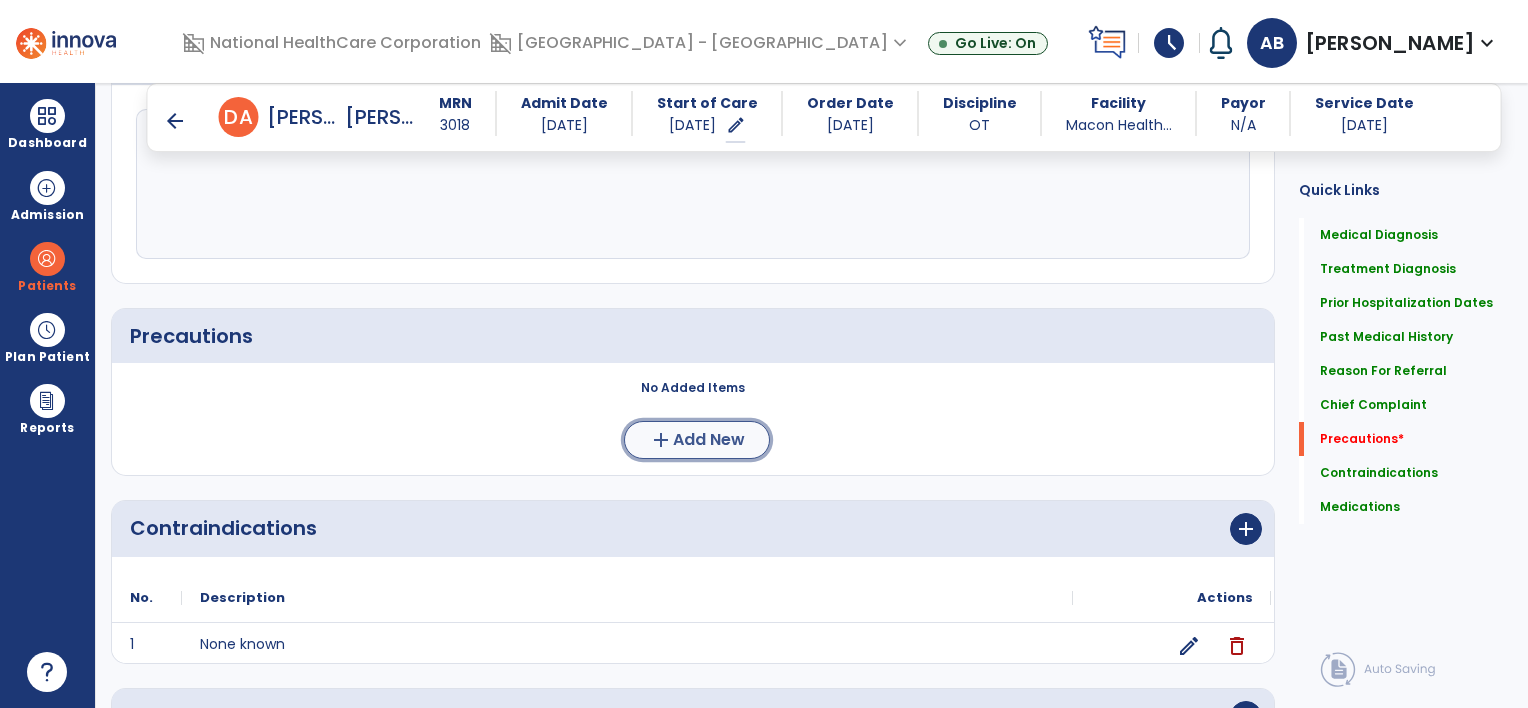 click on "add  Add New" 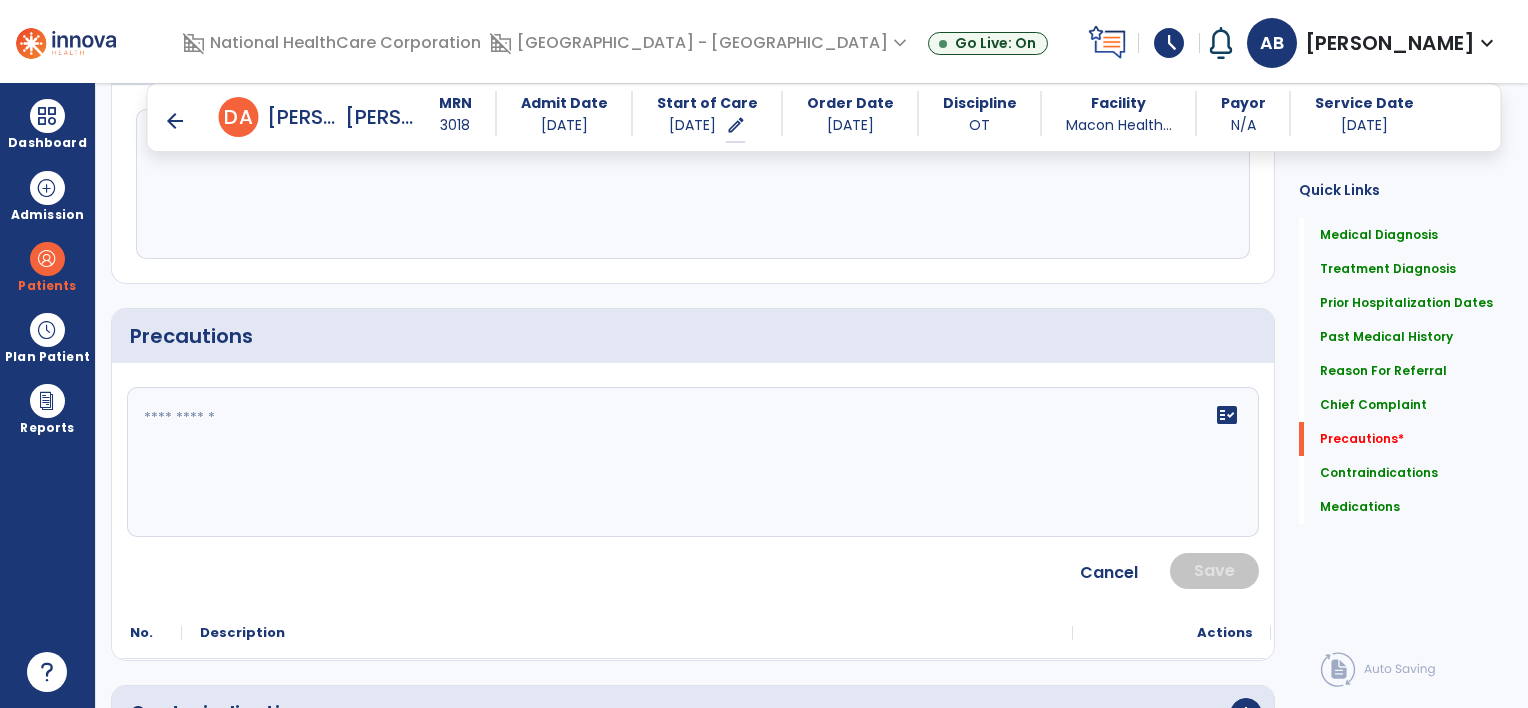 click on "fact_check" 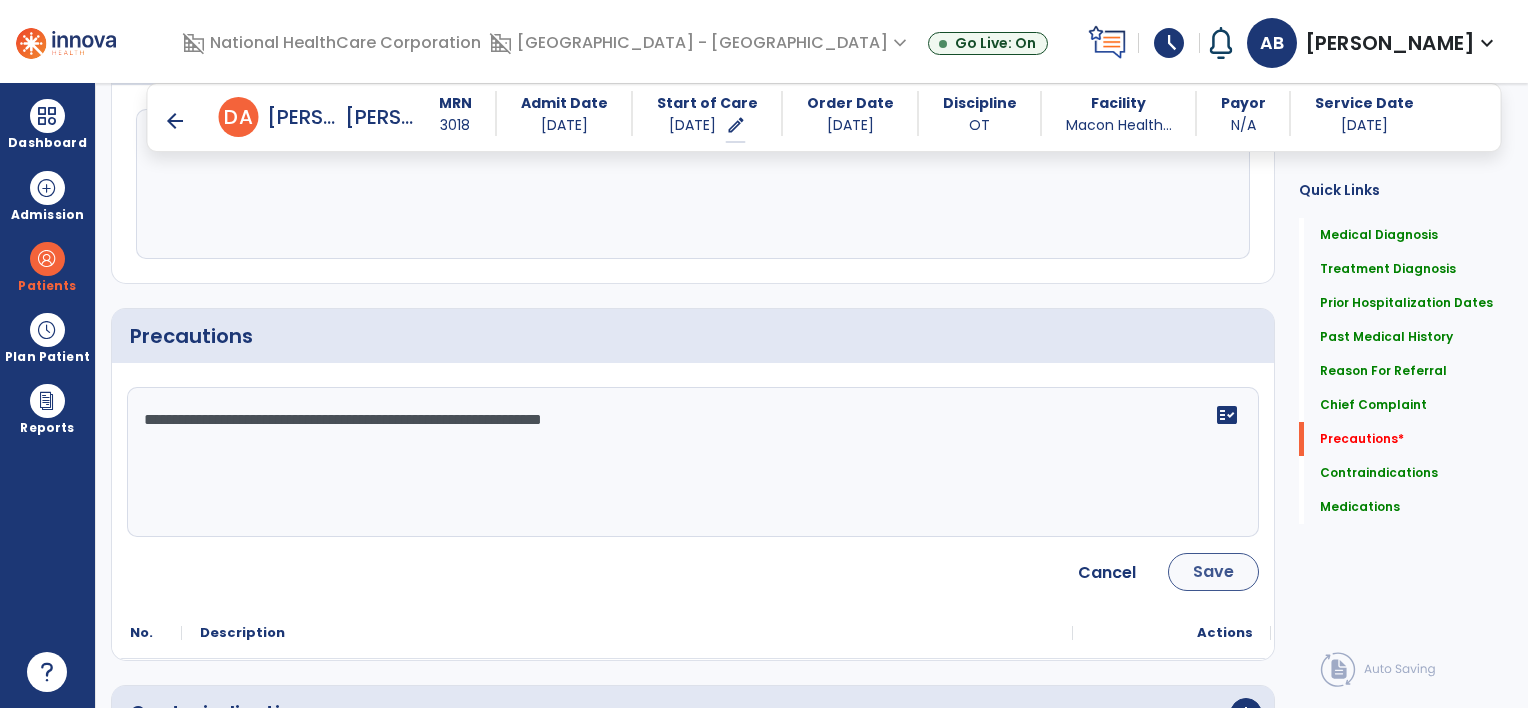 type on "**********" 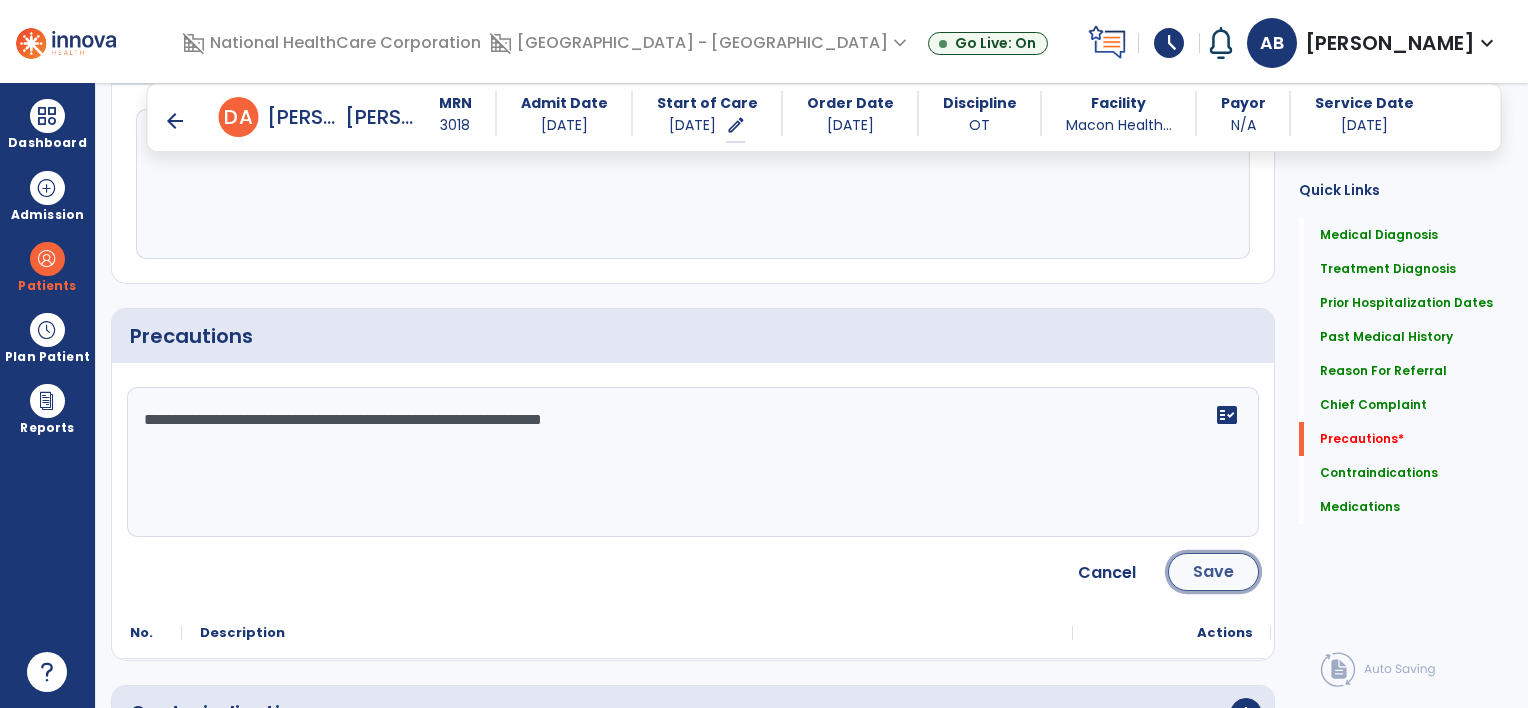 click on "Save" 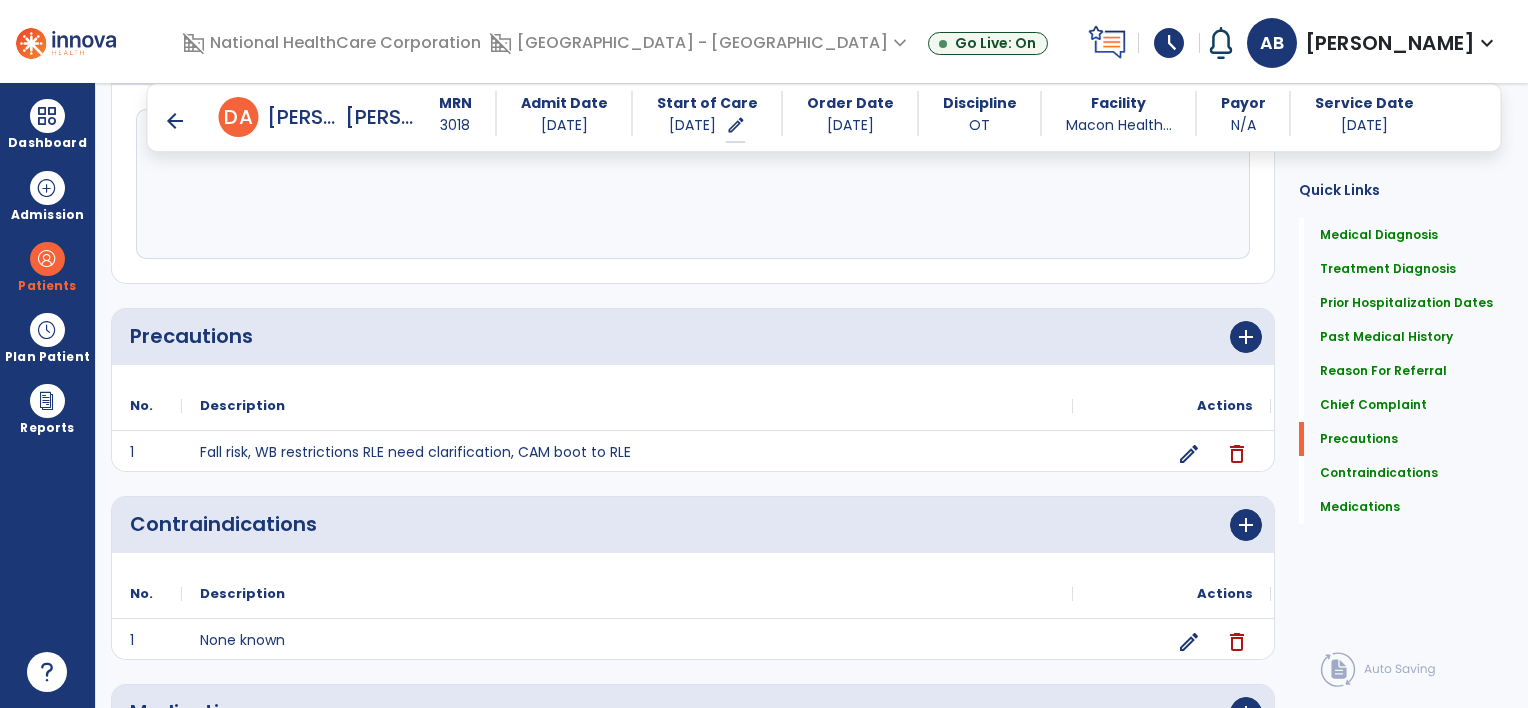 scroll, scrollTop: 1605, scrollLeft: 0, axis: vertical 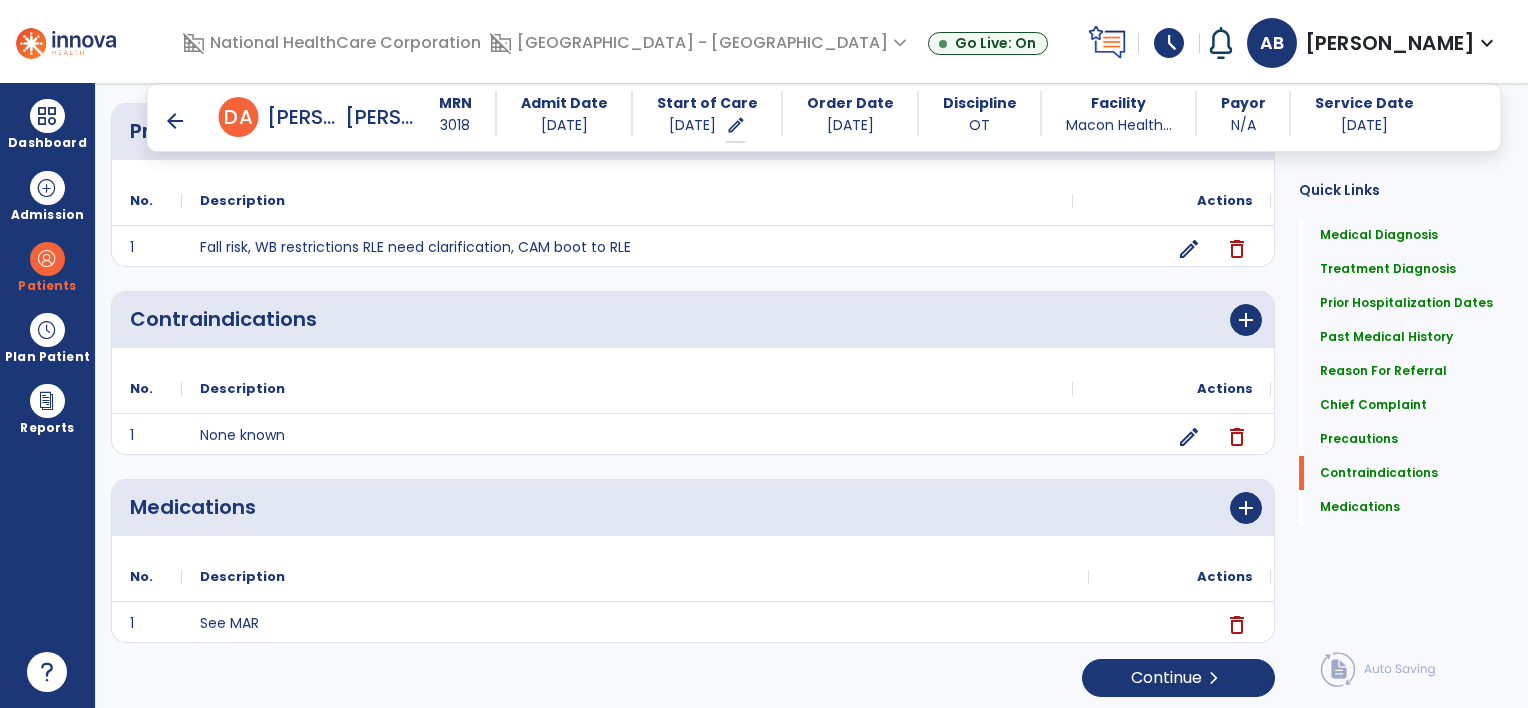 click on "Medical Diagnosis      menu   Add Medical Diagnosis   Delete Medical Diagnosis
Code
Description
Pdpm Clinical Category" 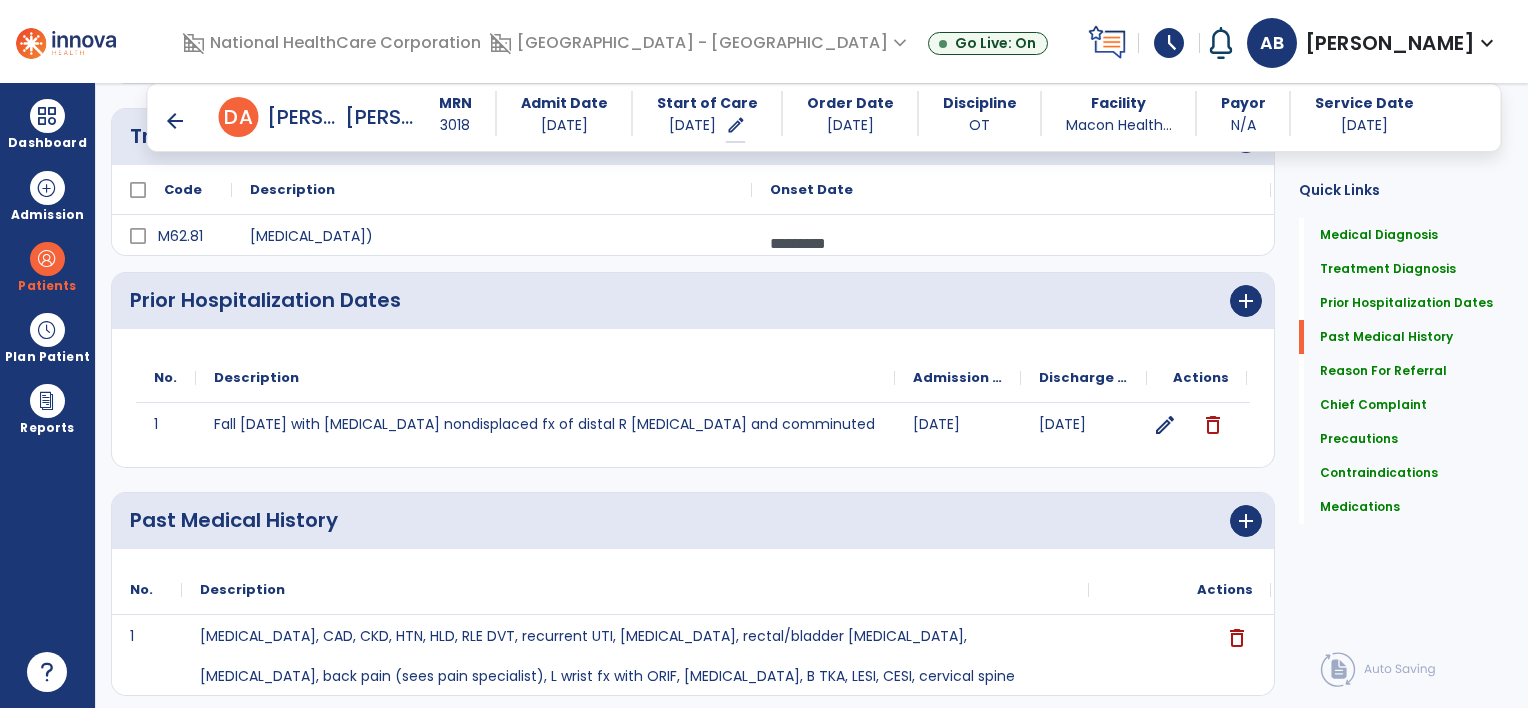 scroll, scrollTop: 0, scrollLeft: 0, axis: both 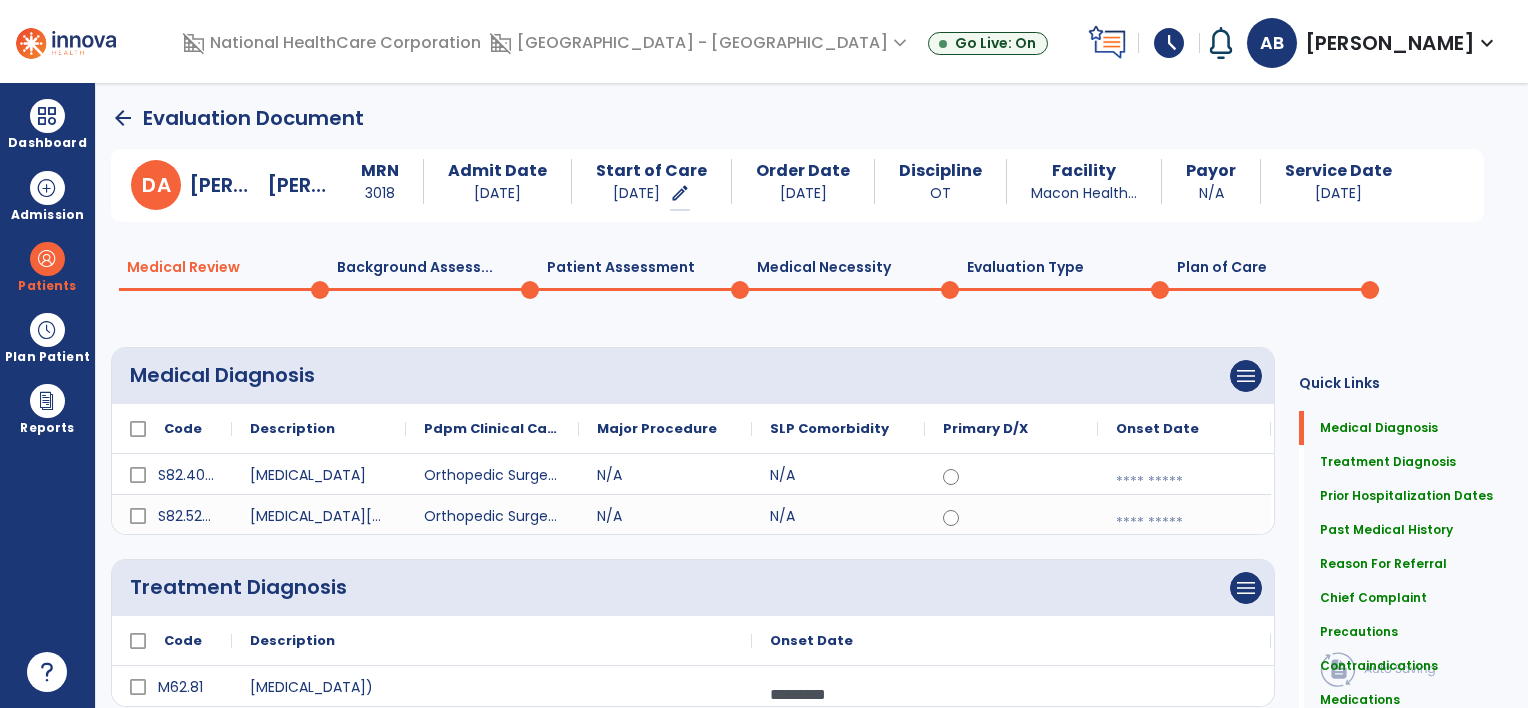 click on "Plan of Care  0" 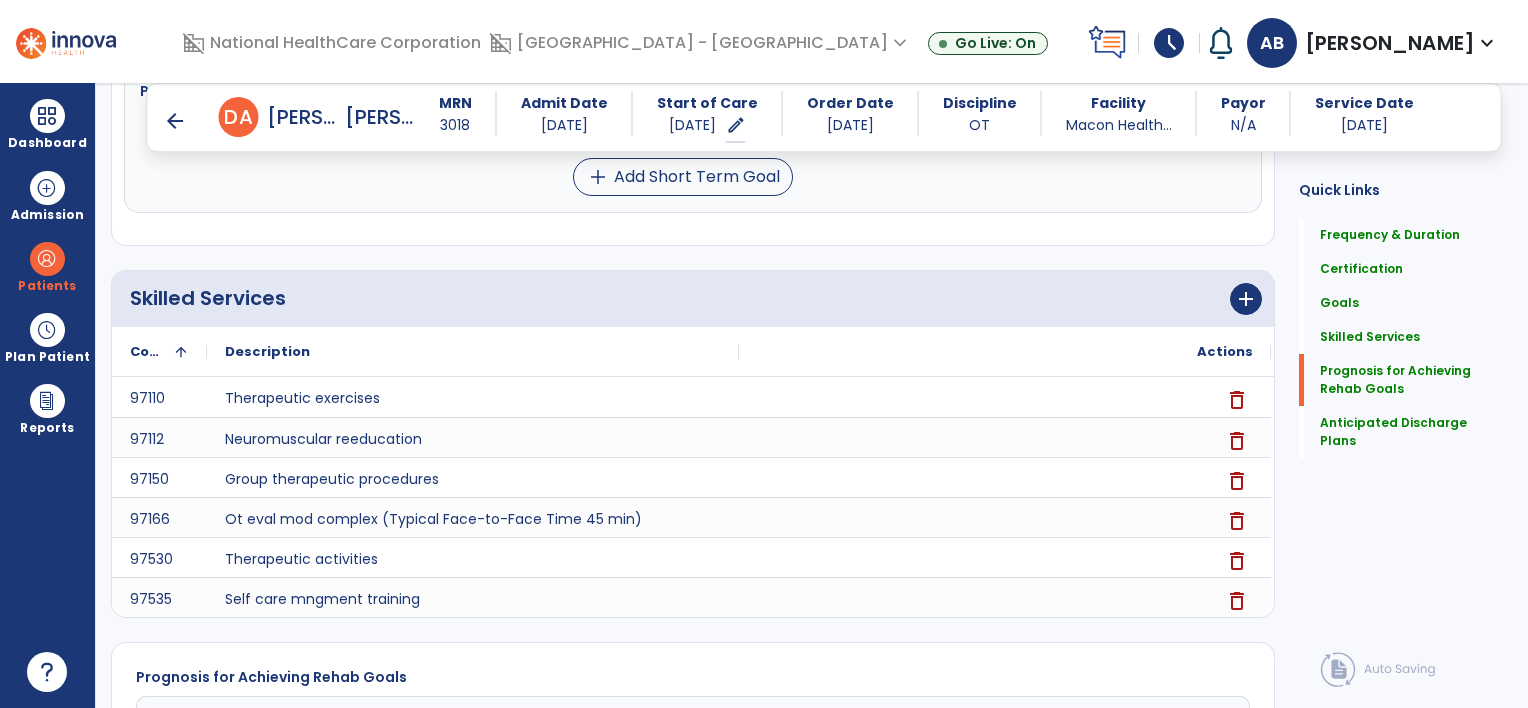 scroll, scrollTop: 2207, scrollLeft: 0, axis: vertical 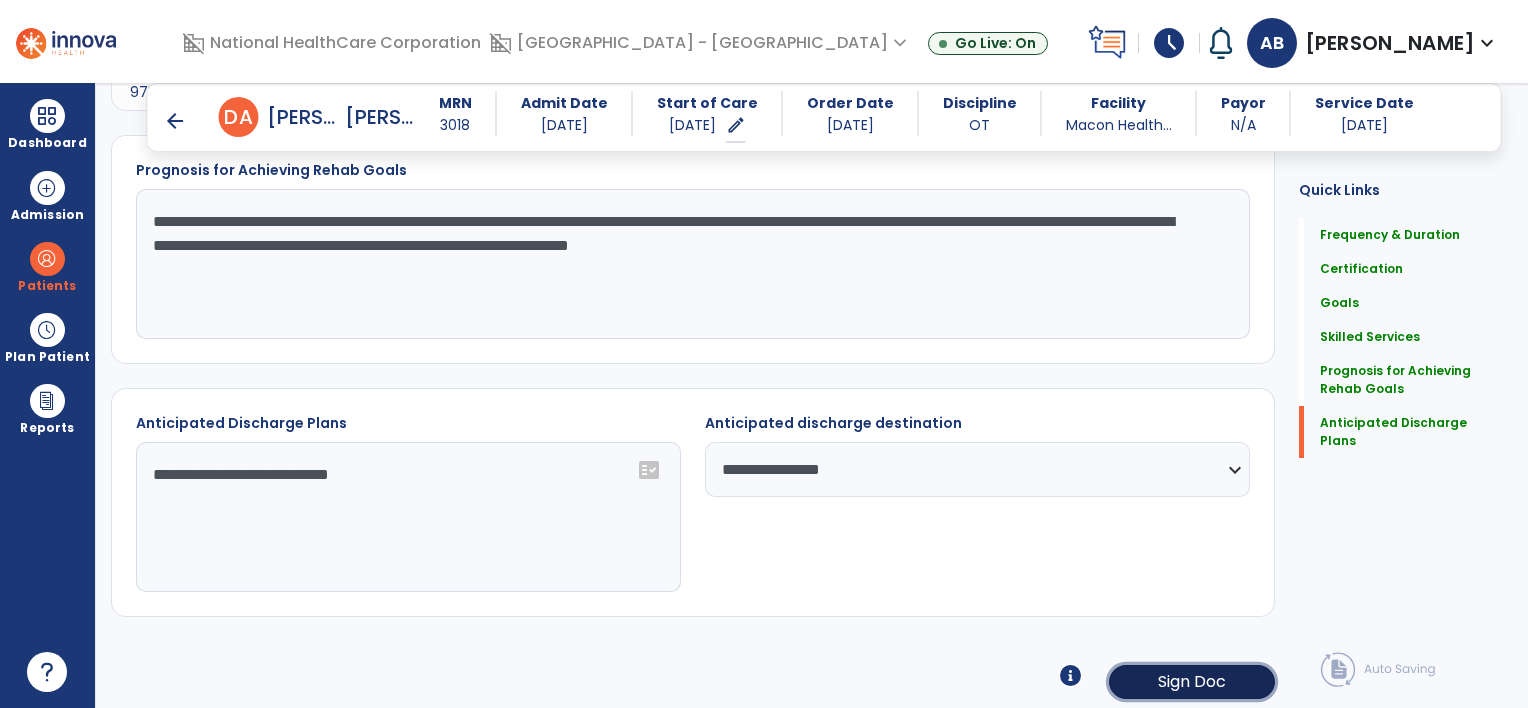 click on "Sign Doc" 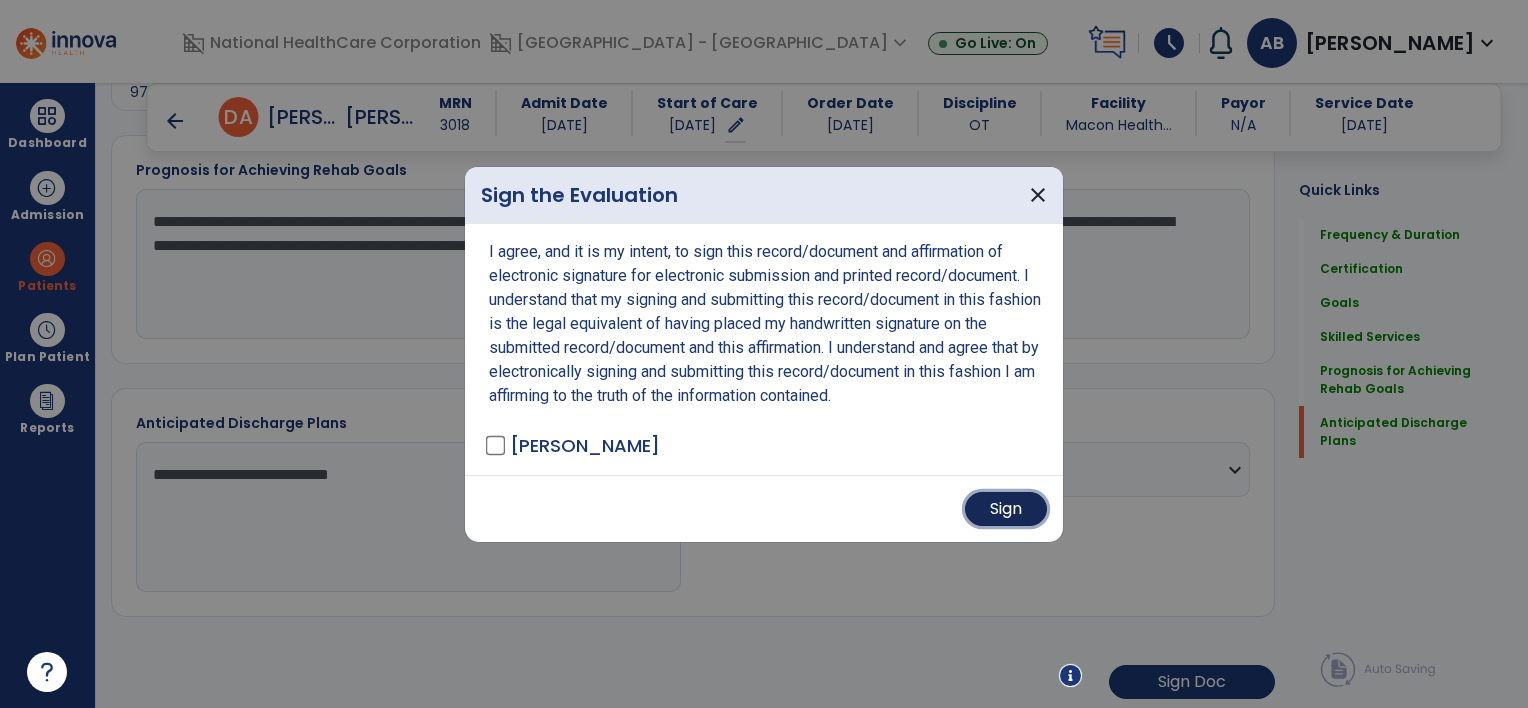 click on "Sign" at bounding box center [1006, 509] 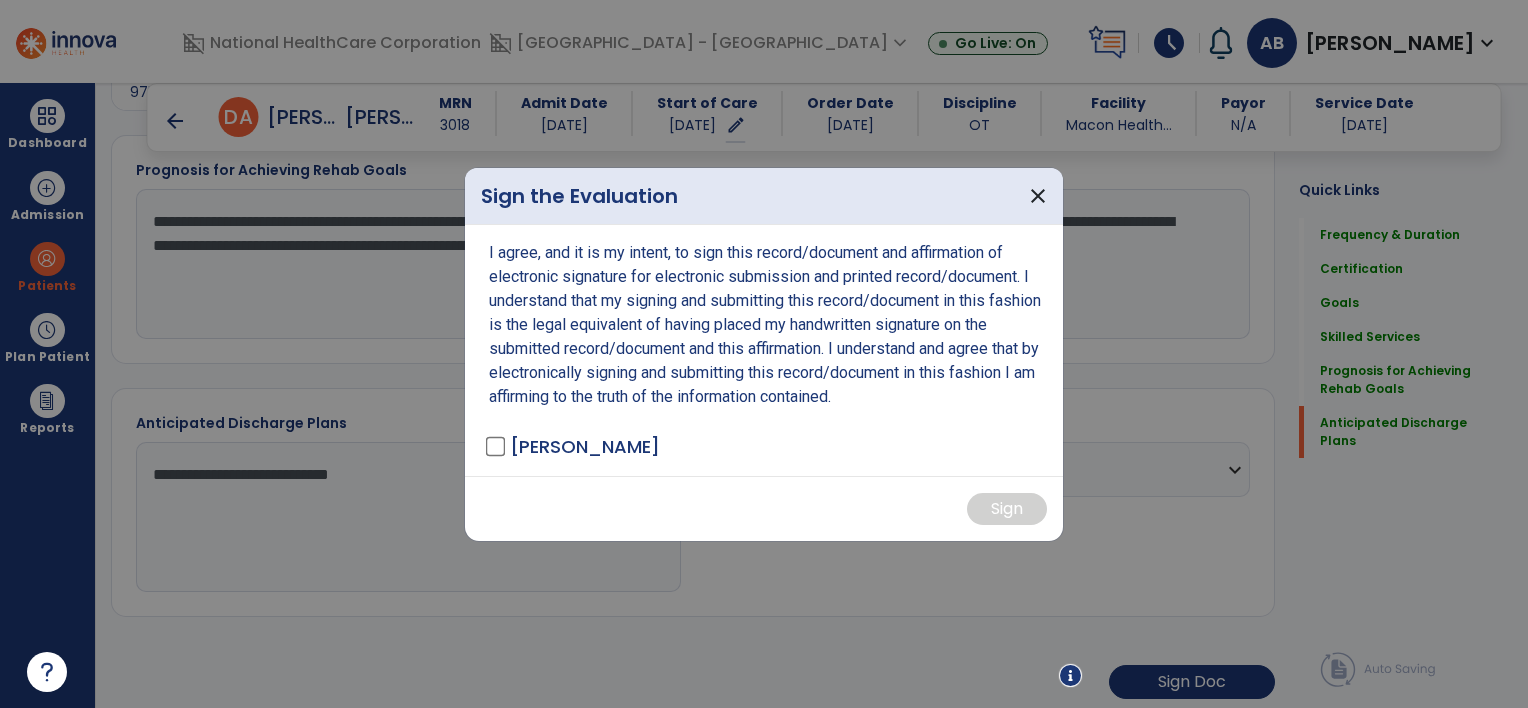 scroll, scrollTop: 2205, scrollLeft: 0, axis: vertical 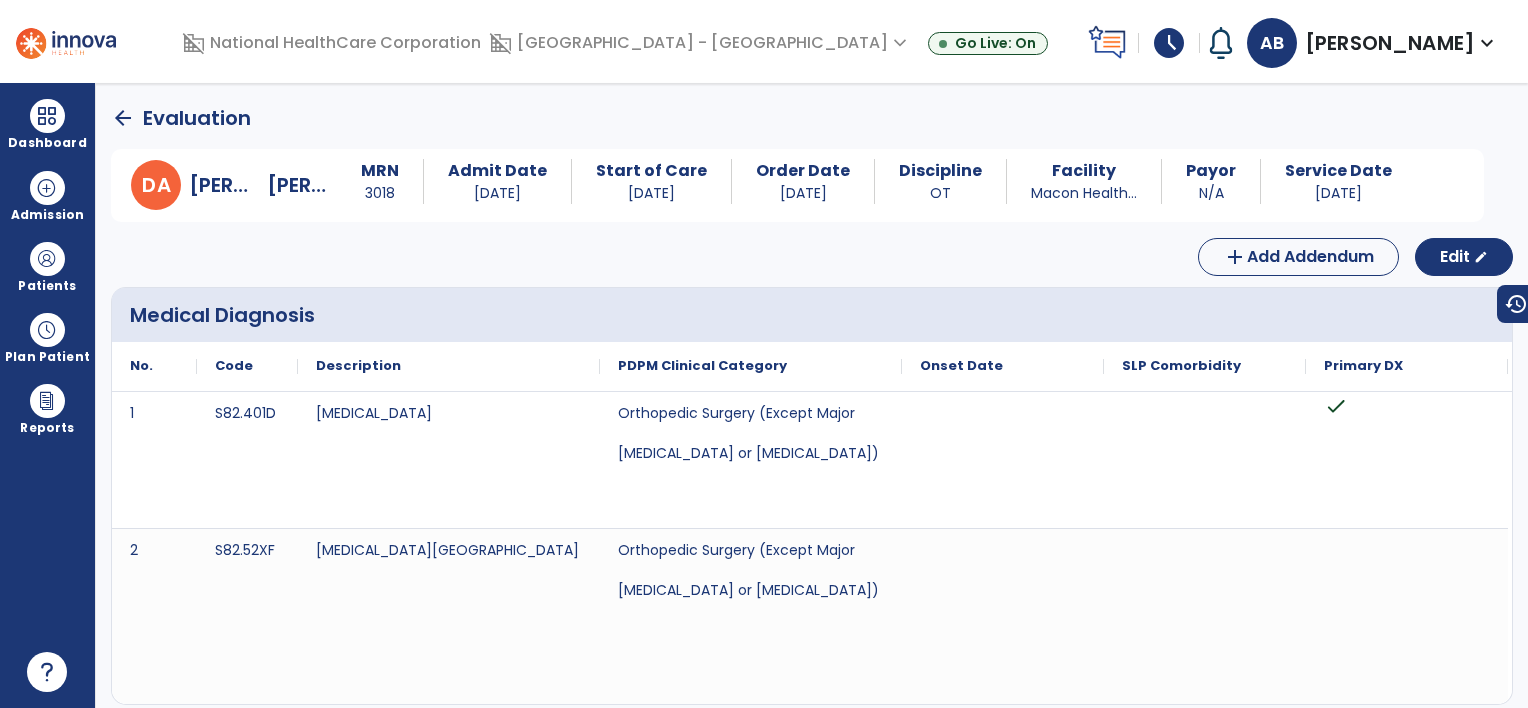 click on "schedule" at bounding box center [1169, 43] 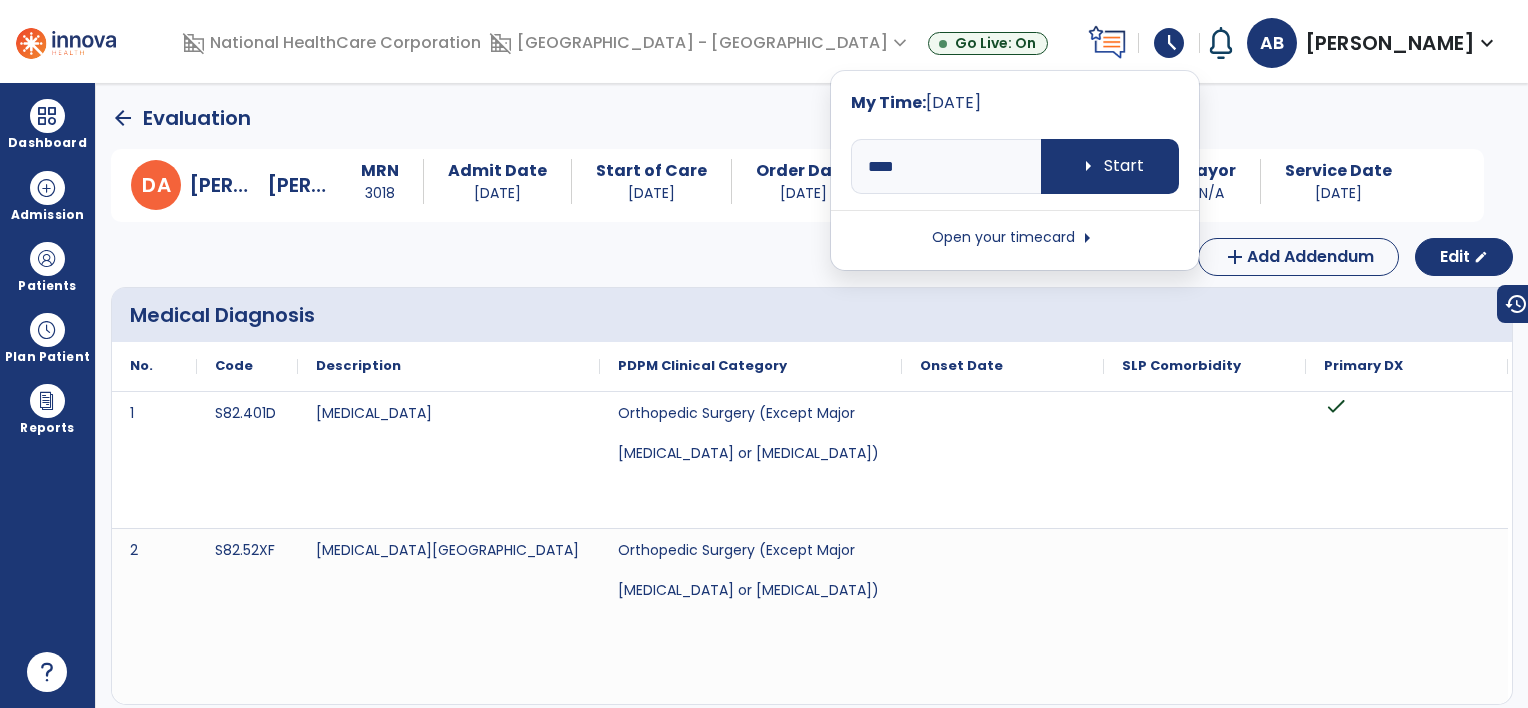 click on "Open your timecard  arrow_right" at bounding box center (1015, 238) 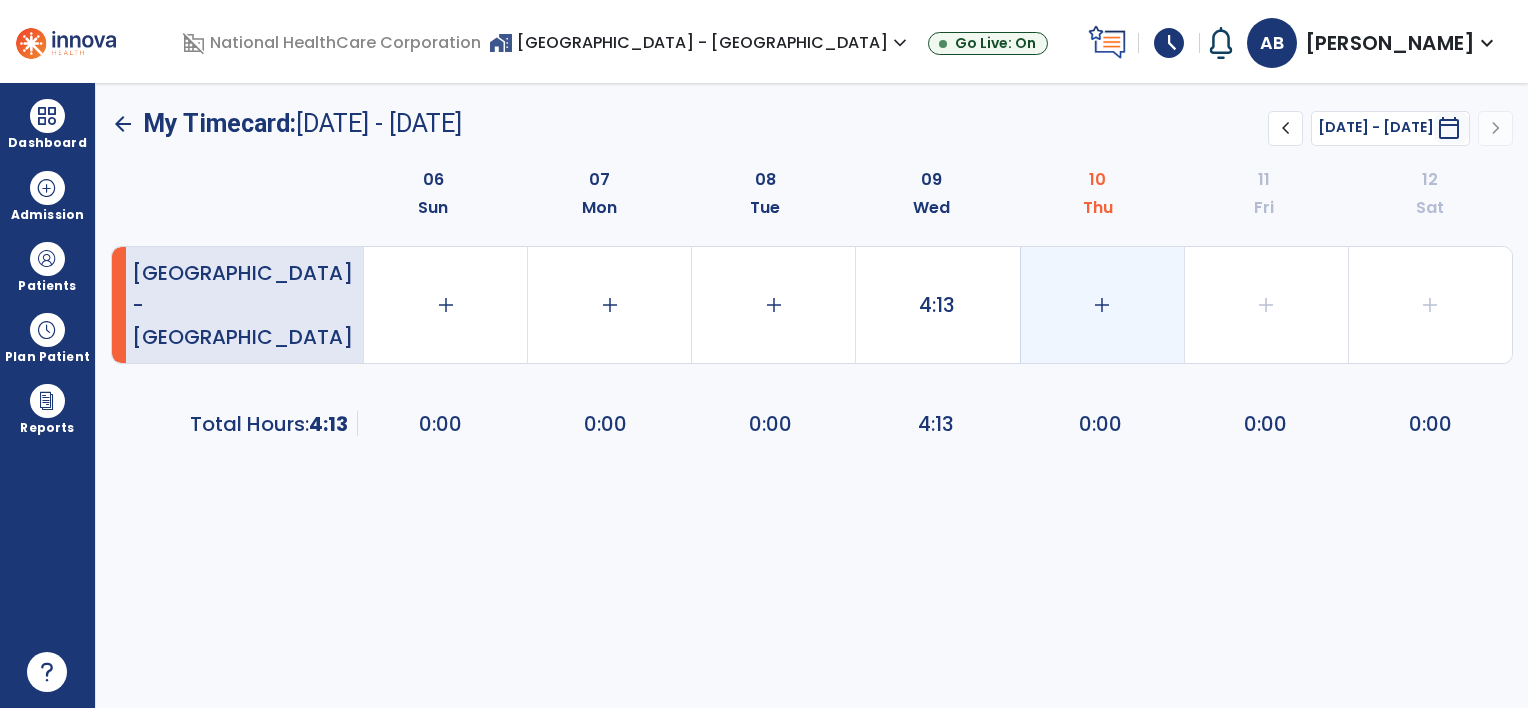 click on "add" 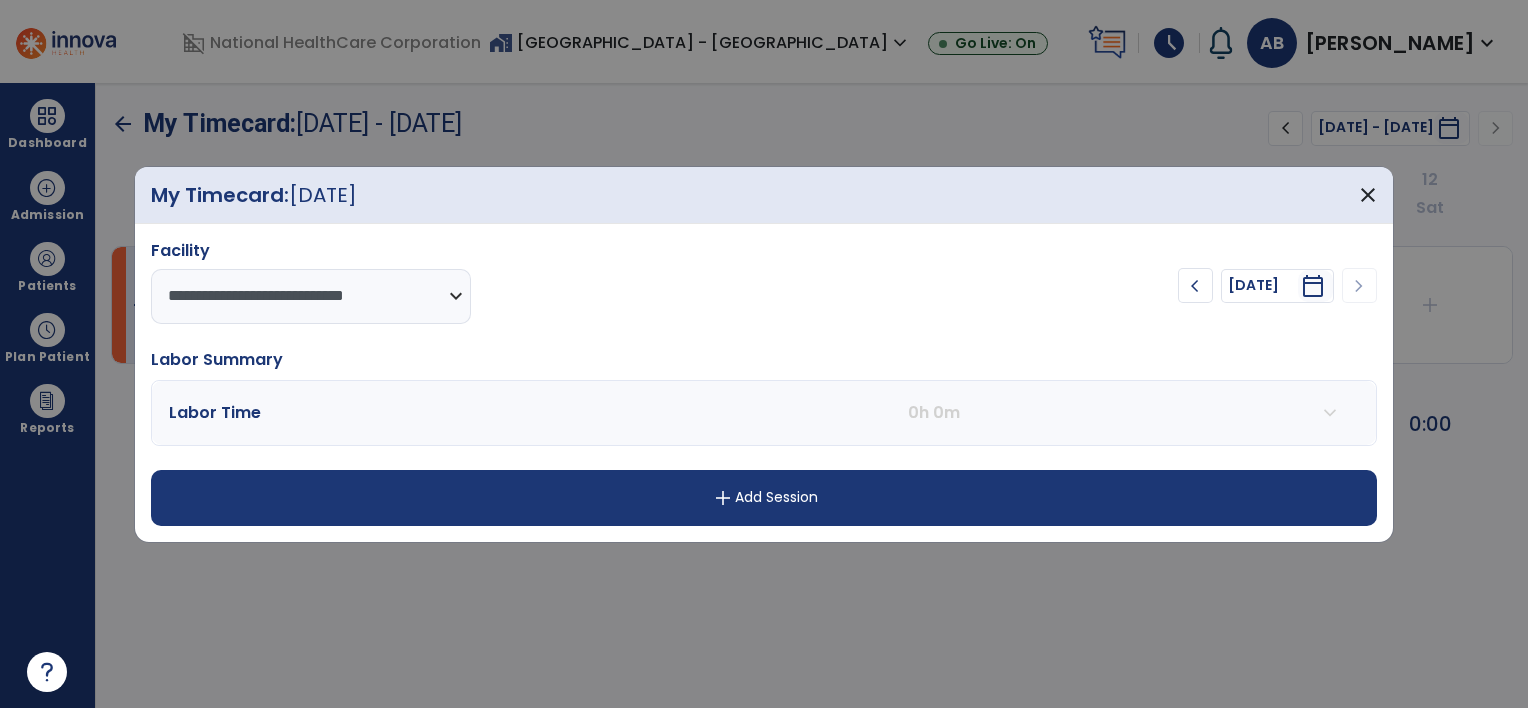 click on "add  Add Session" at bounding box center (764, 498) 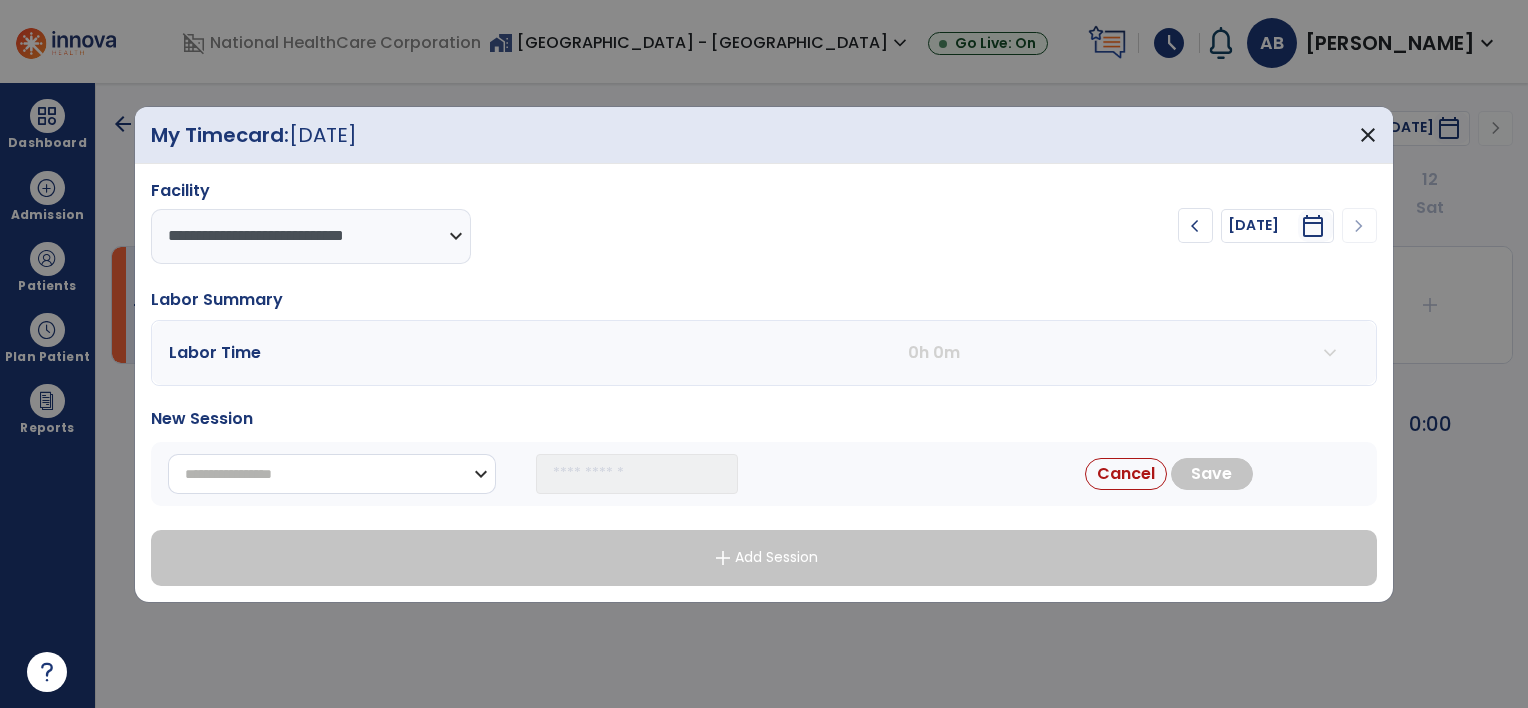 click on "**********" at bounding box center (332, 474) 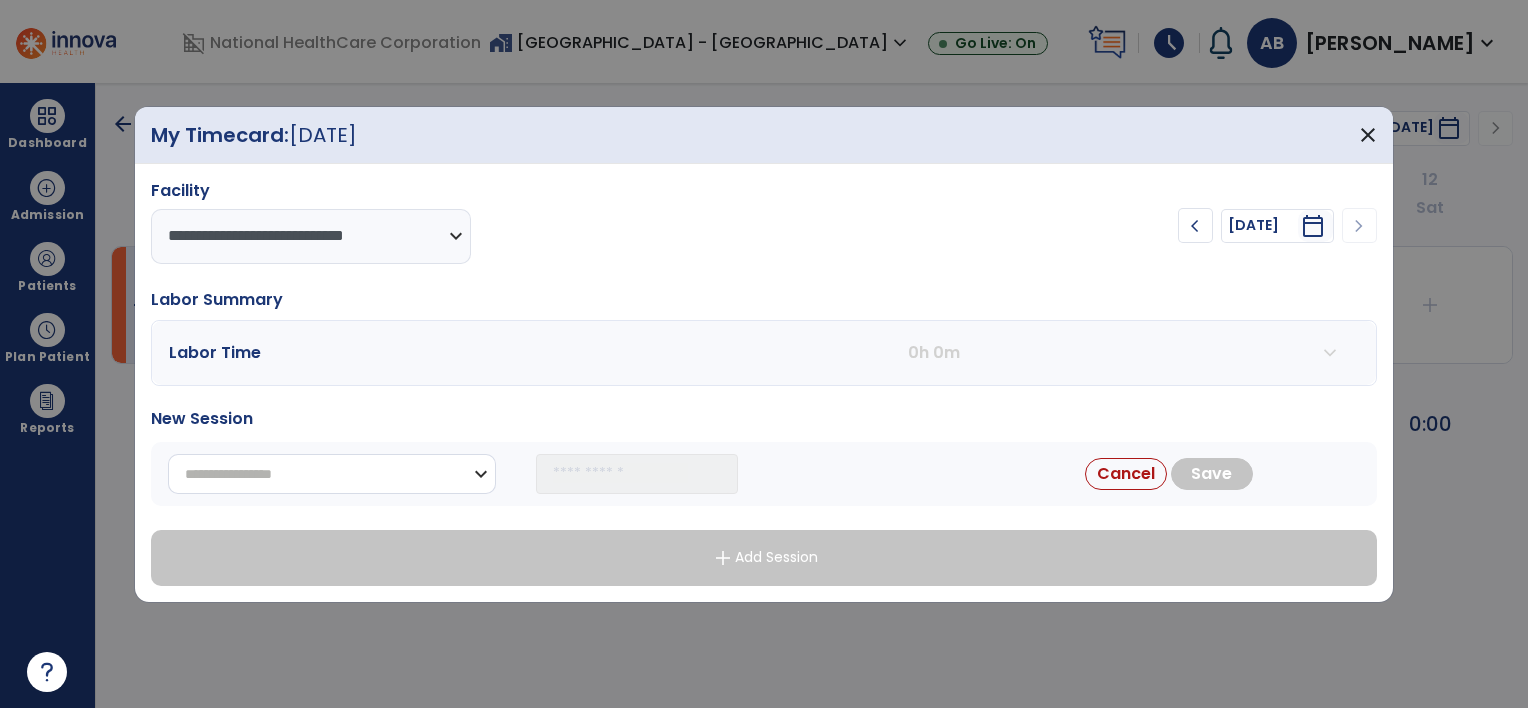 select on "**********" 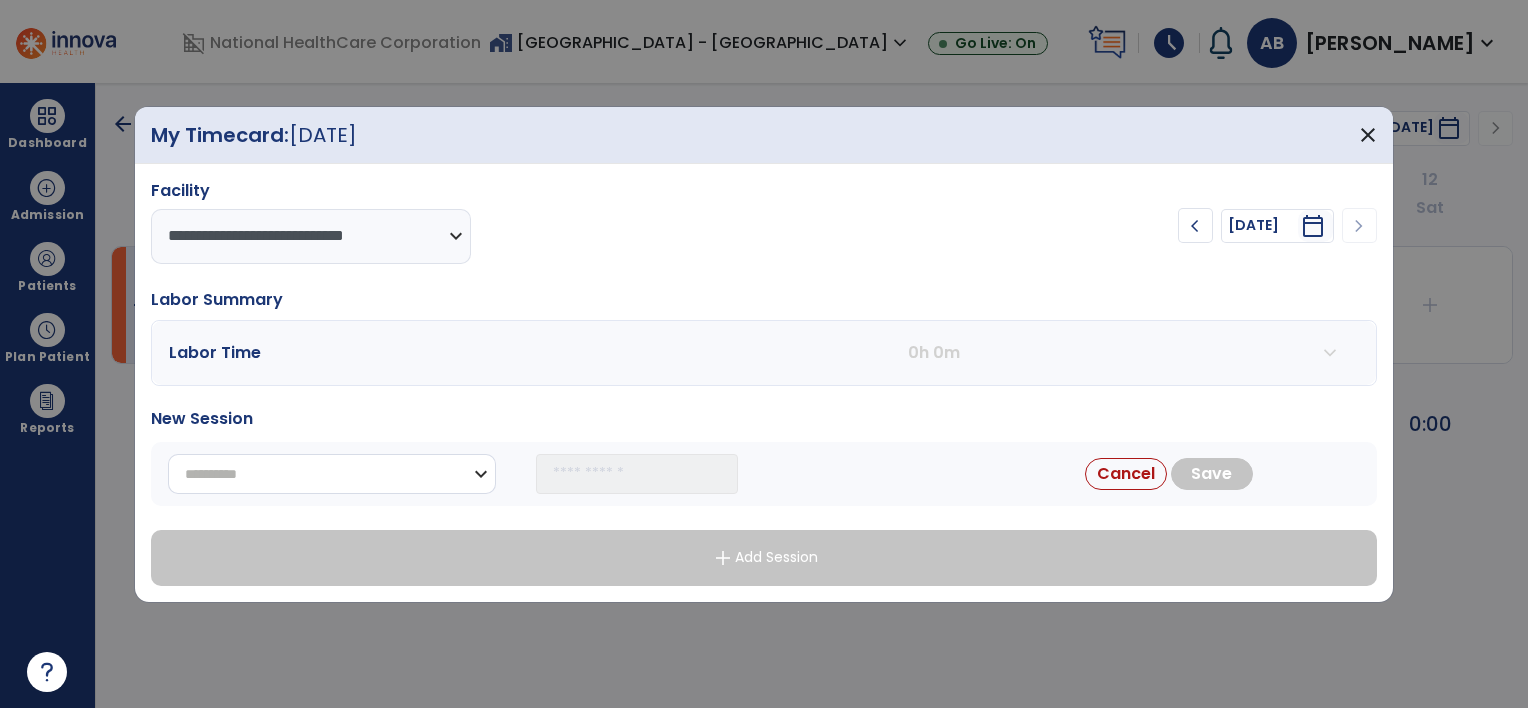 click on "**********" at bounding box center [332, 474] 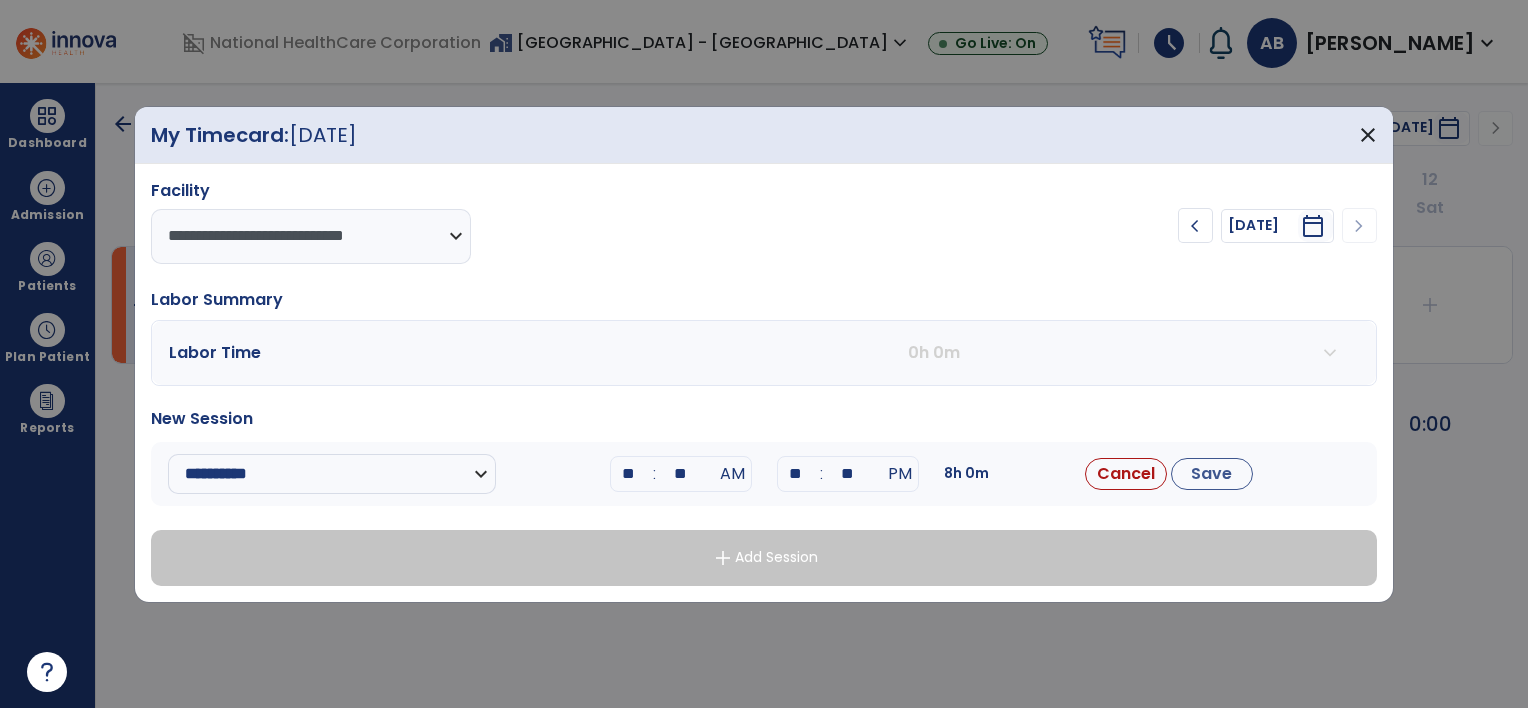 click on "**" at bounding box center (629, 474) 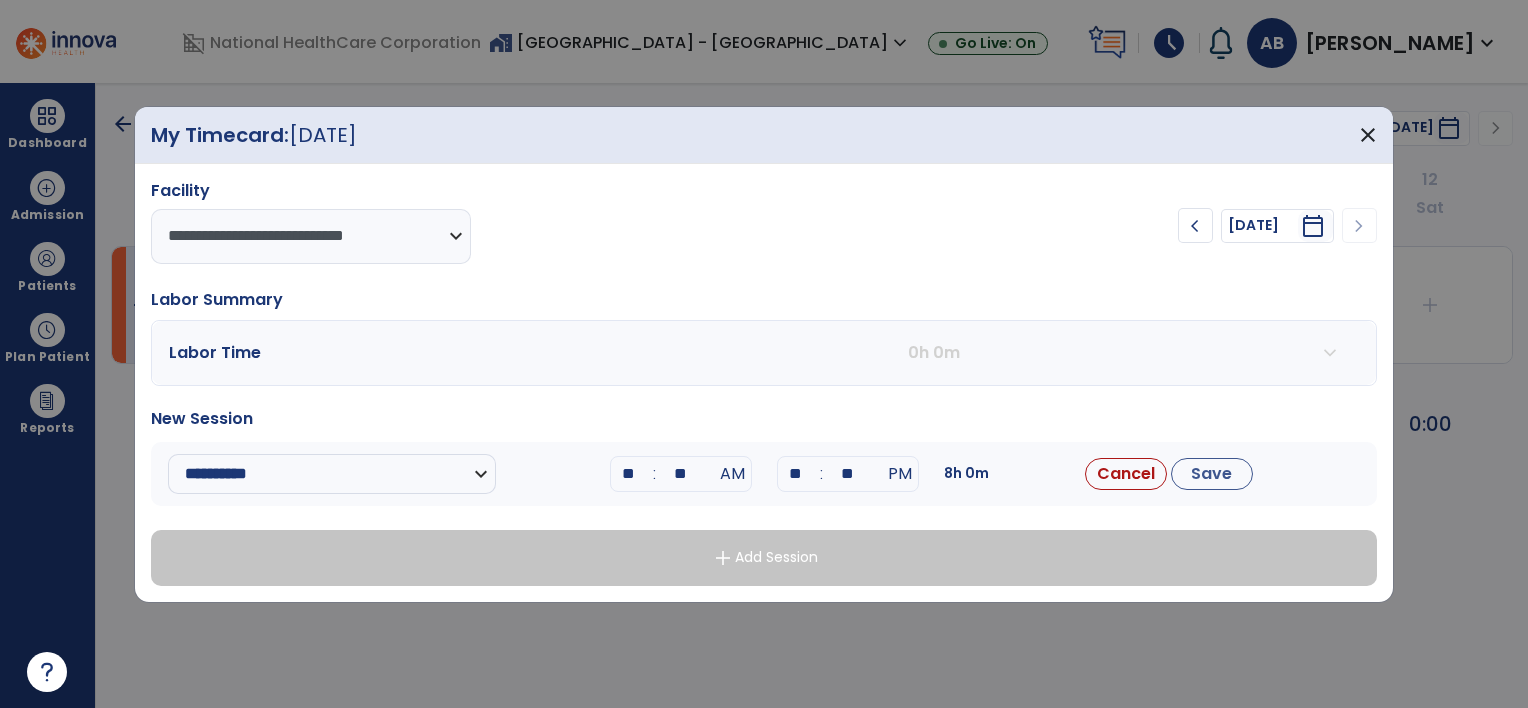 type on "**" 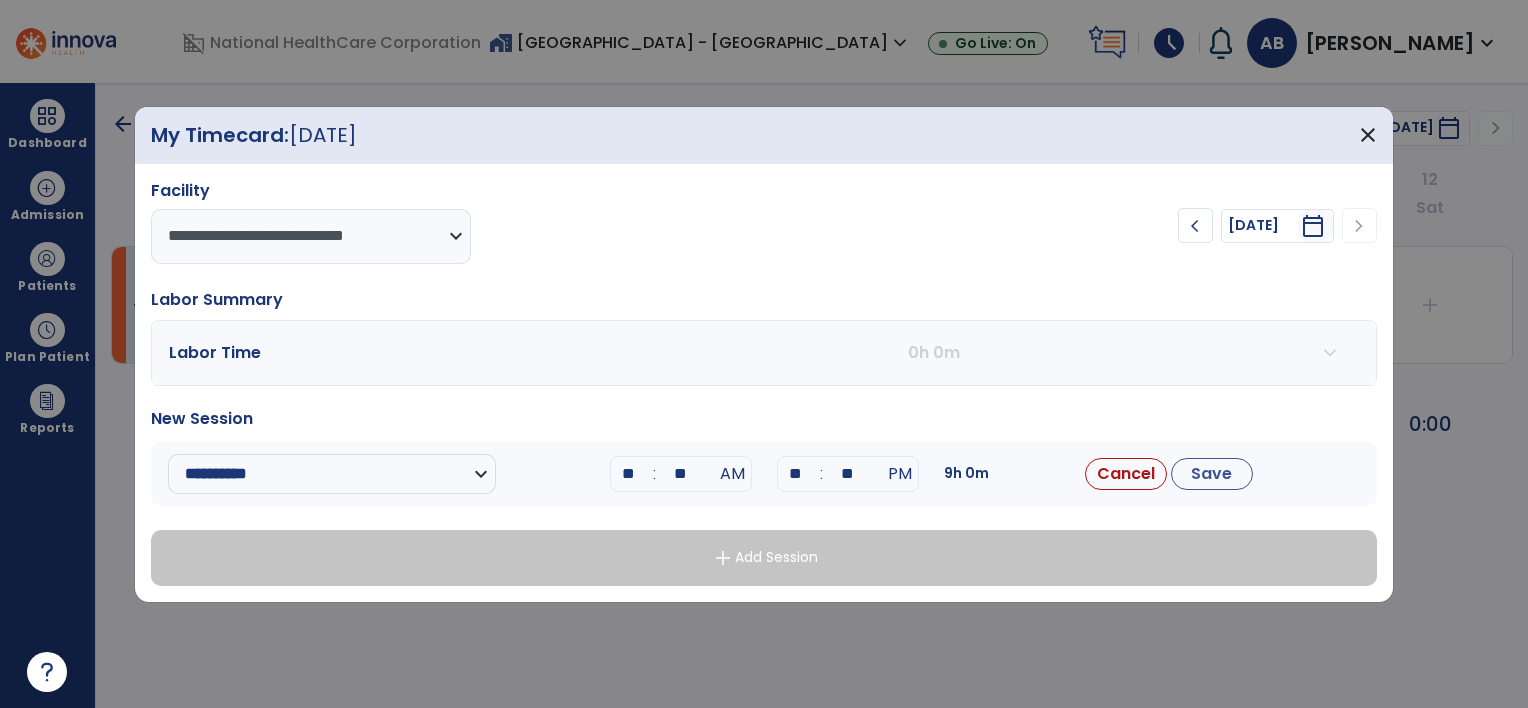 click on "**" at bounding box center (681, 474) 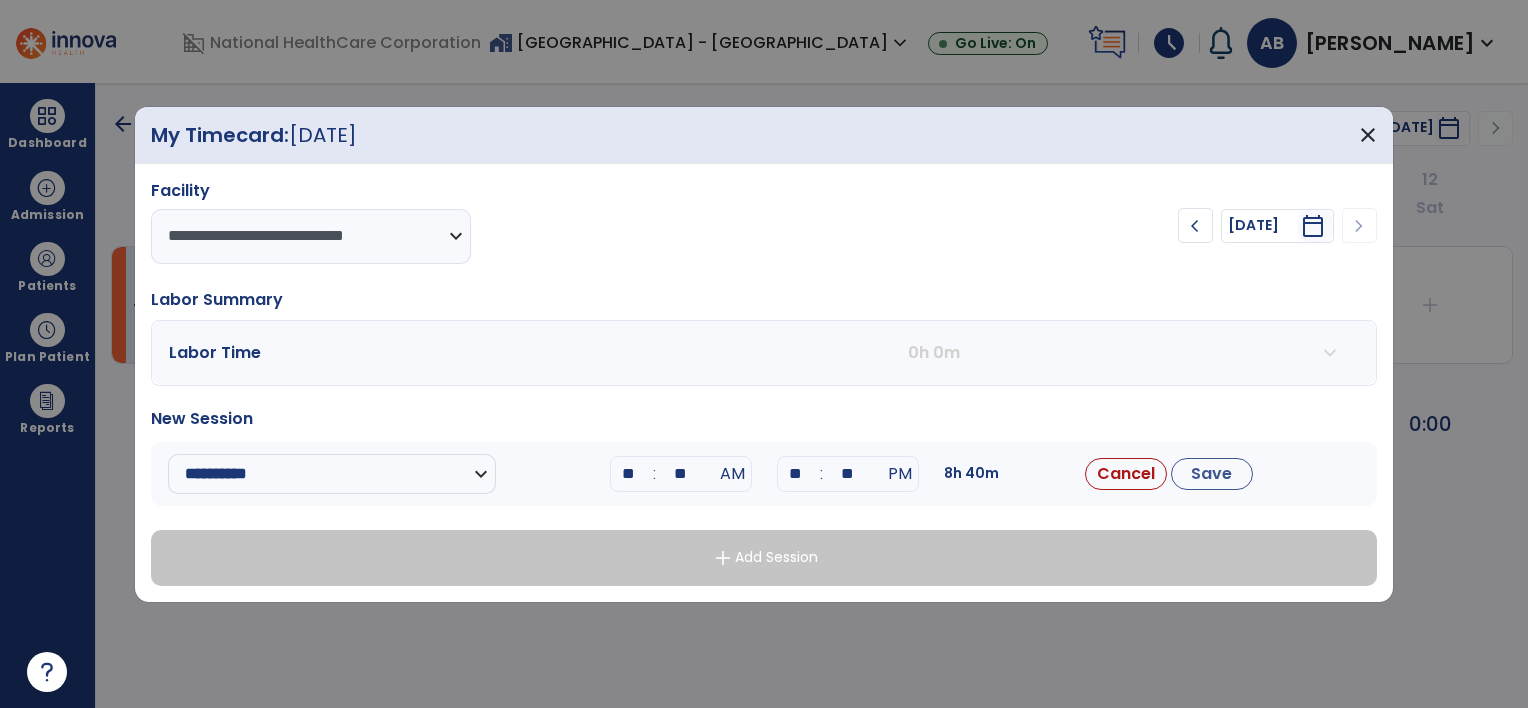 click on "**" at bounding box center (796, 474) 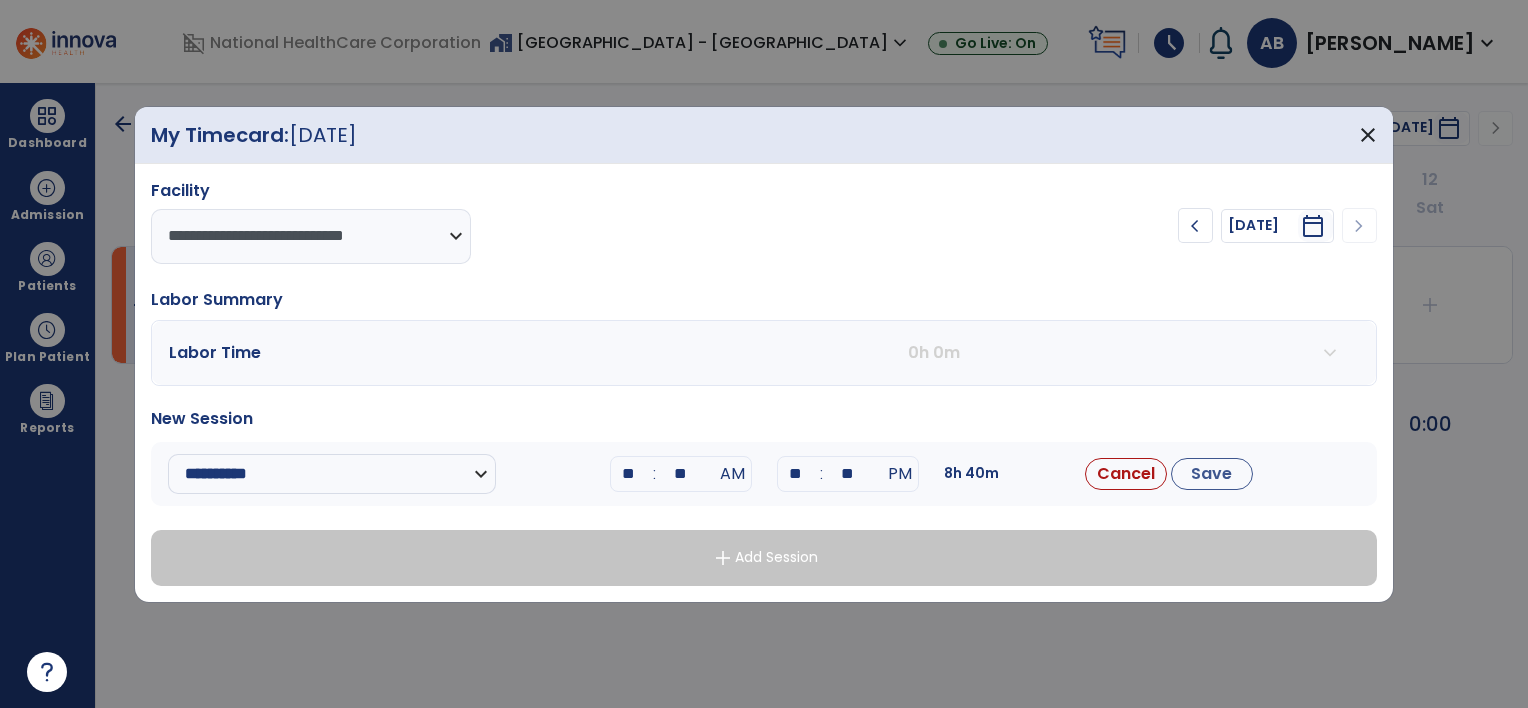 type on "**" 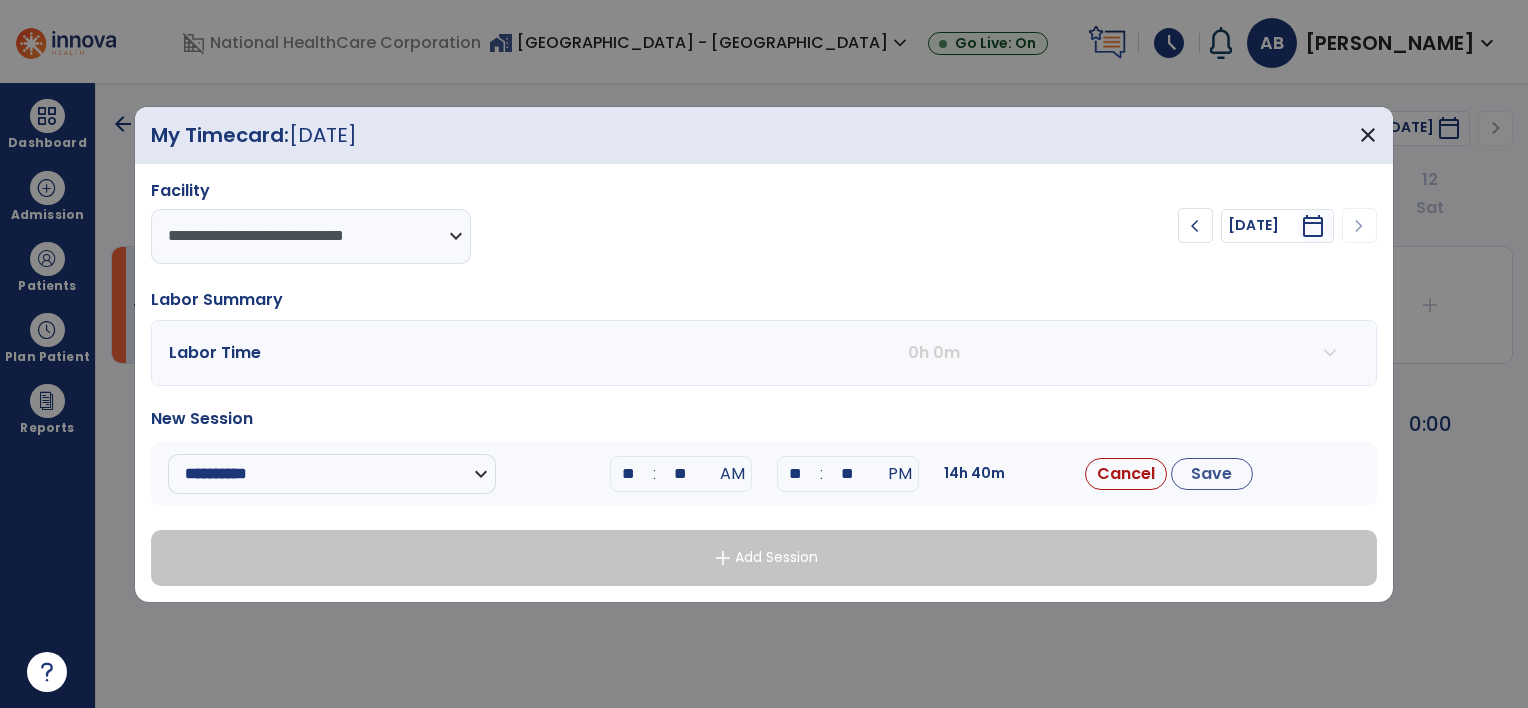 click on "**" at bounding box center [848, 474] 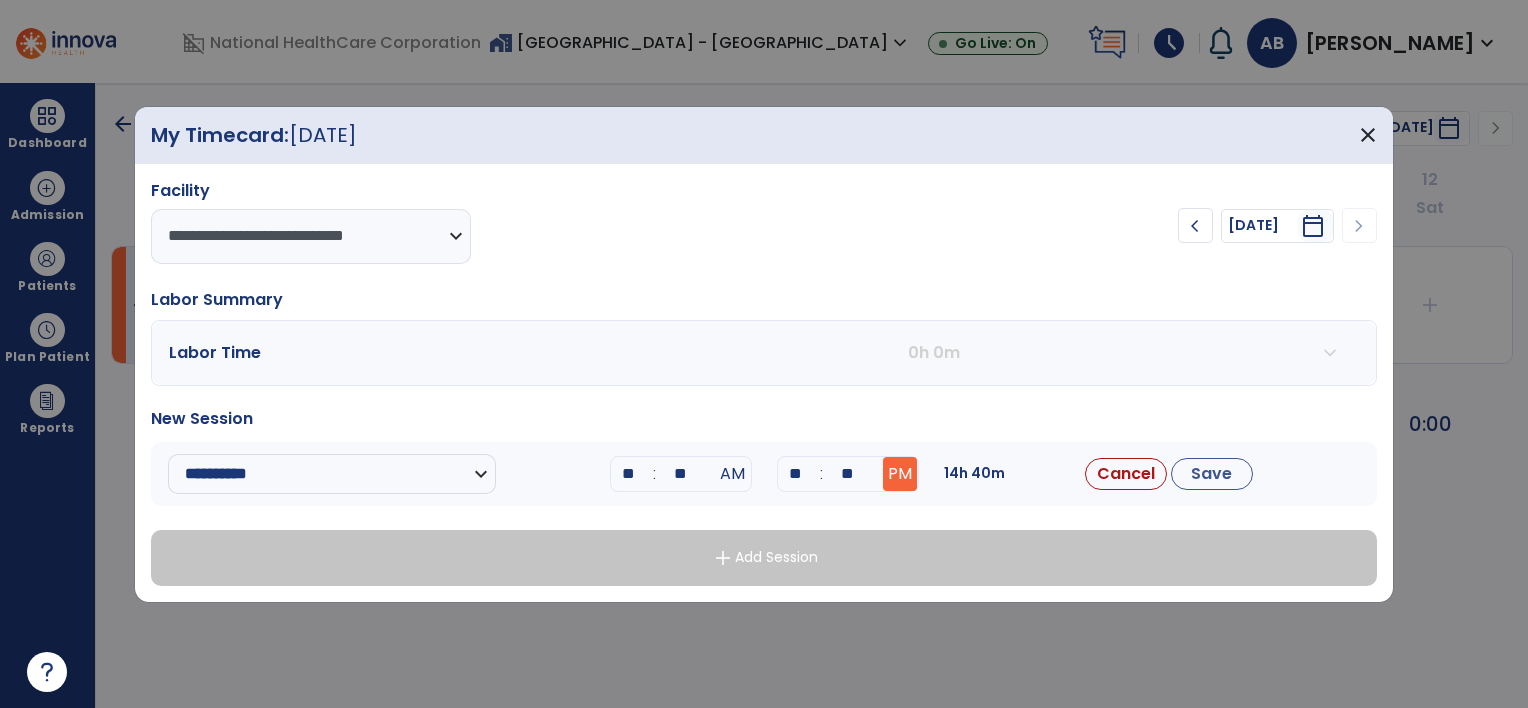 type on "**" 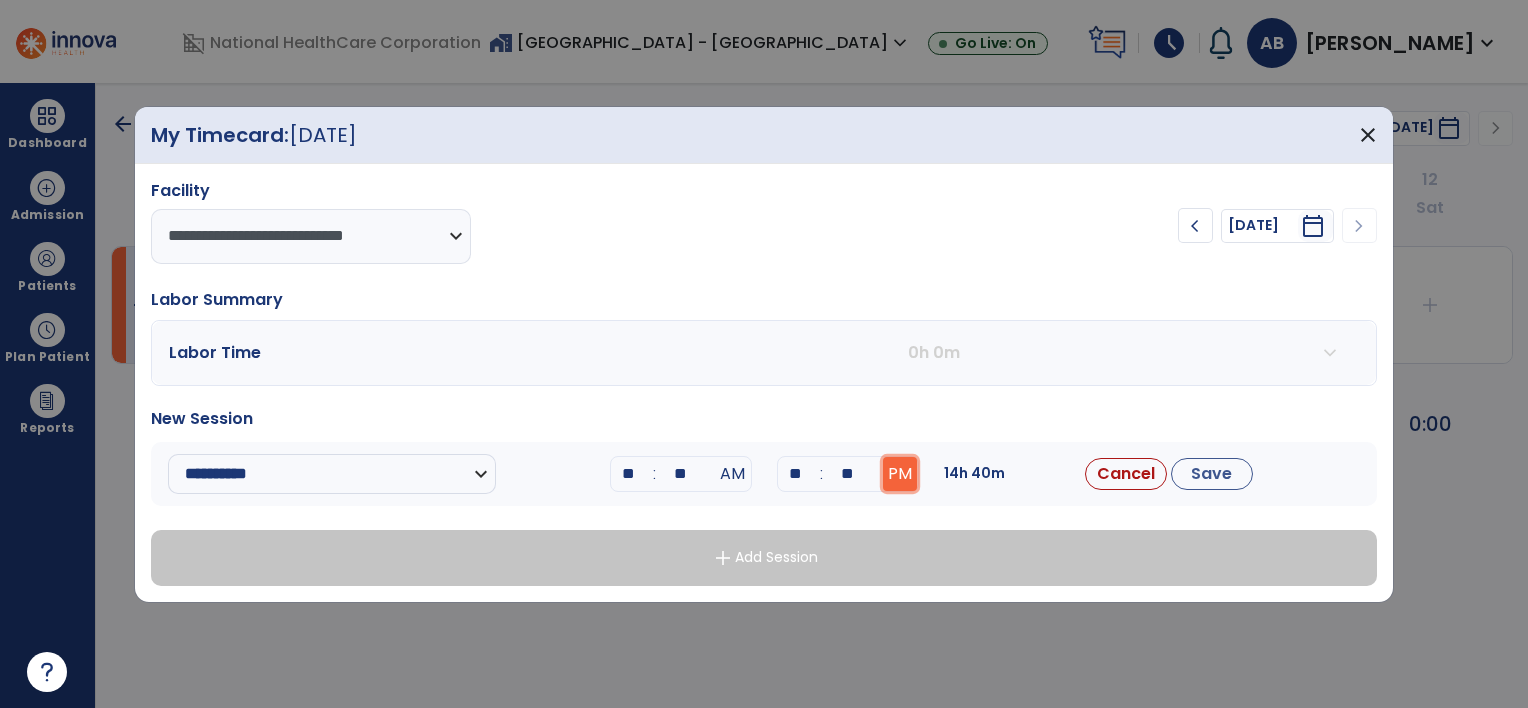click on "PM" at bounding box center [900, 474] 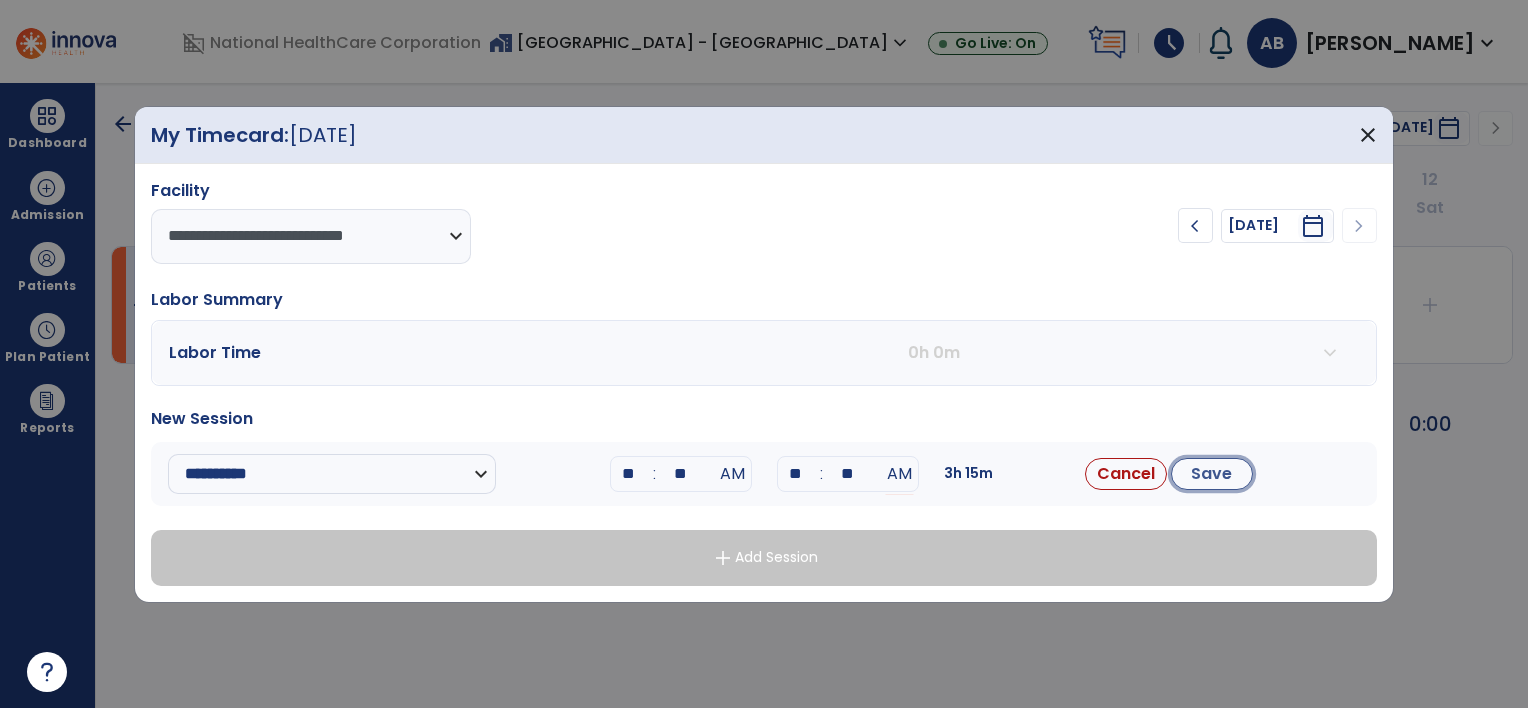 click on "Save" at bounding box center [1212, 474] 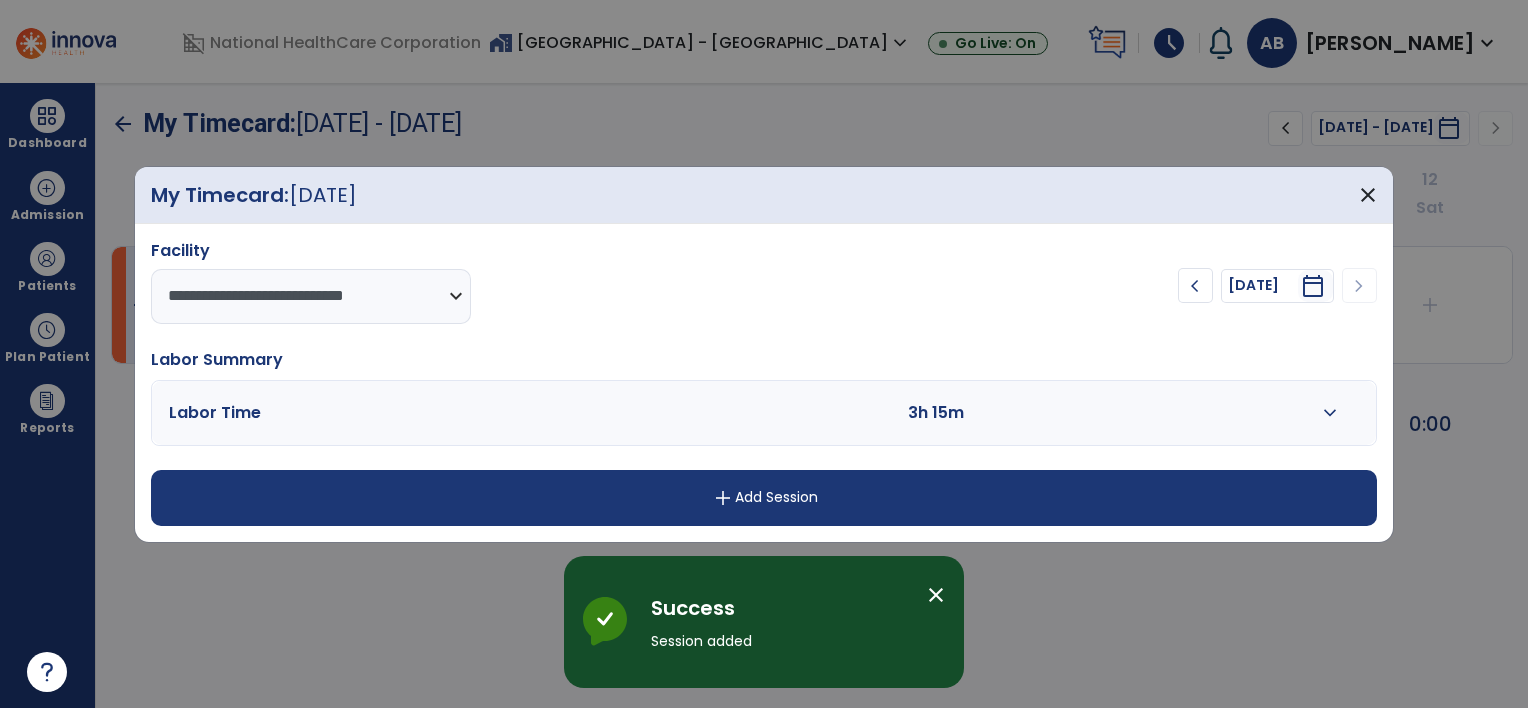 click on "close" at bounding box center [936, 595] 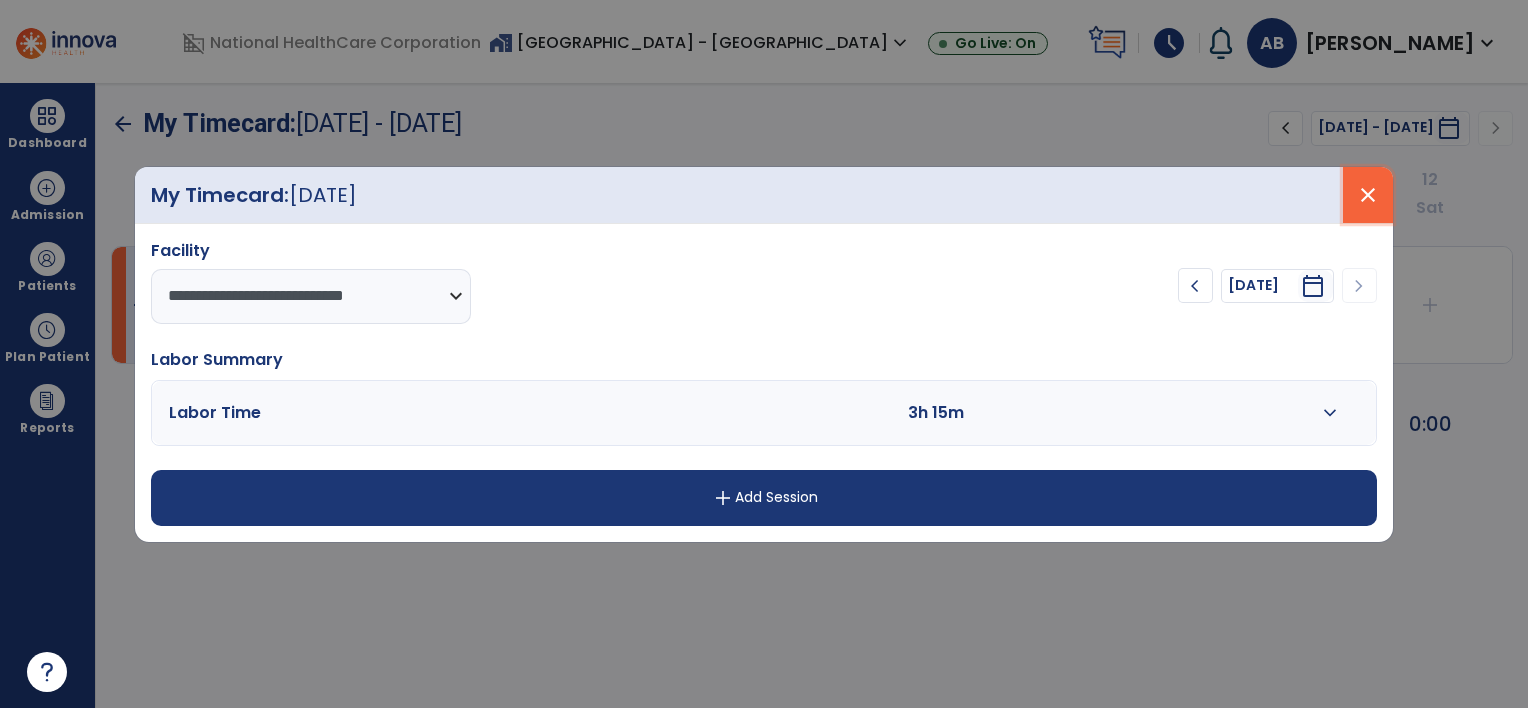 click on "close" at bounding box center (1368, 195) 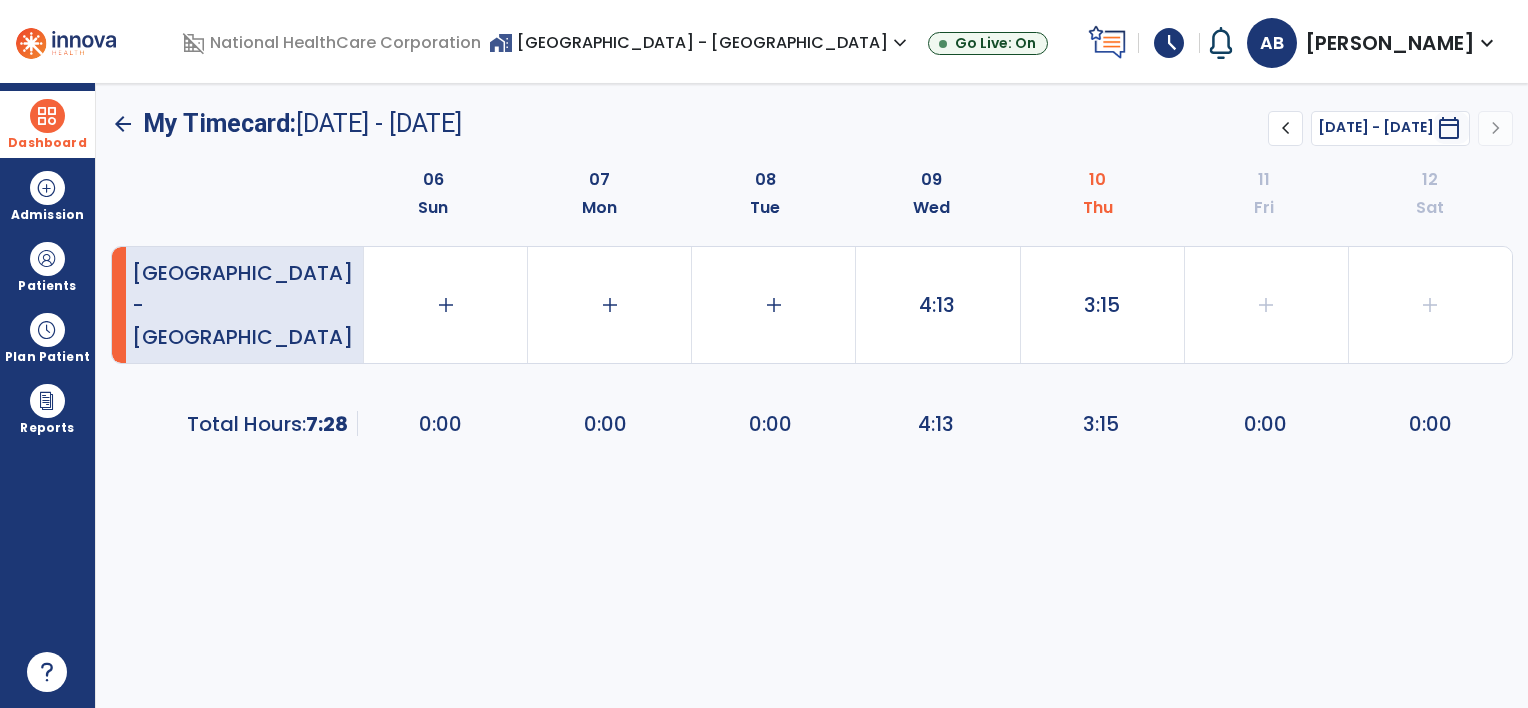 click at bounding box center [47, 116] 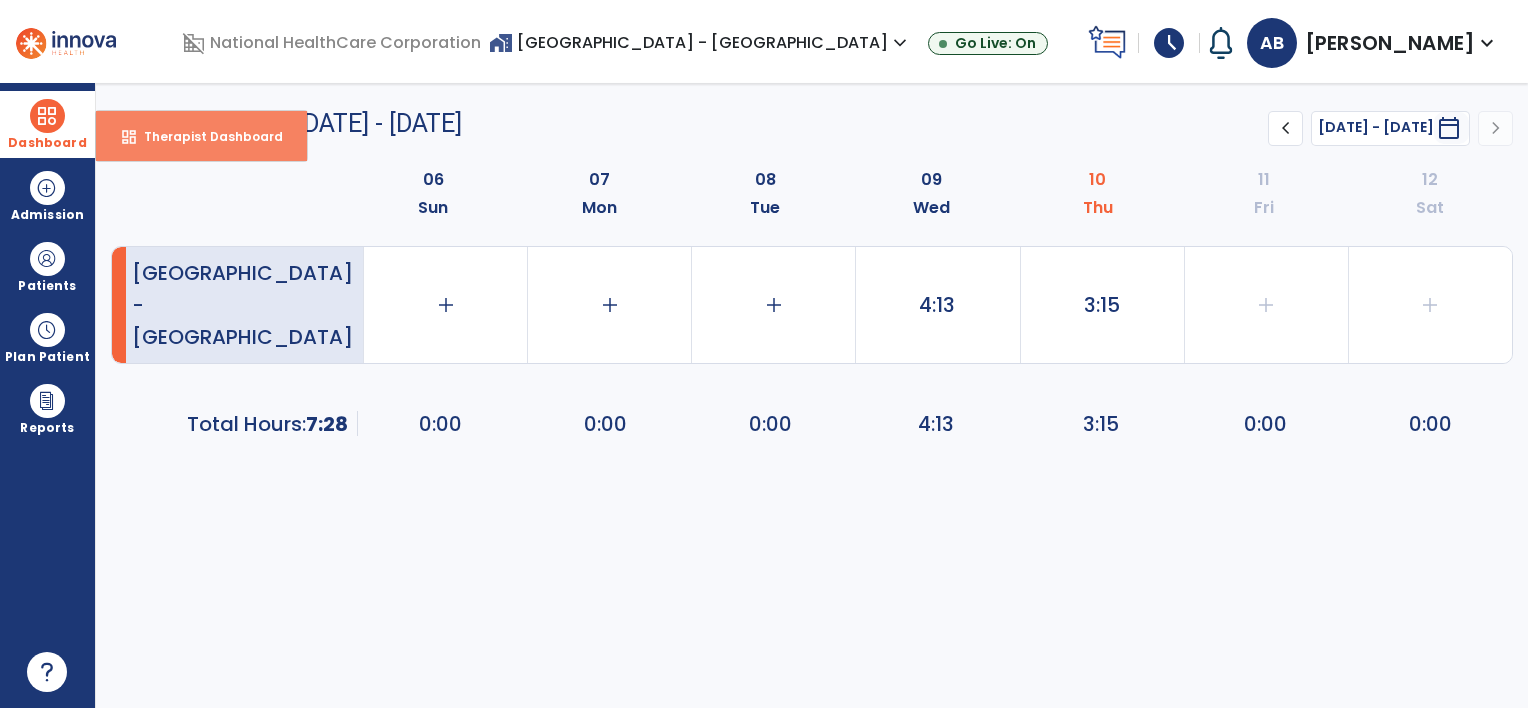 click on "Therapist Dashboard" at bounding box center (205, 136) 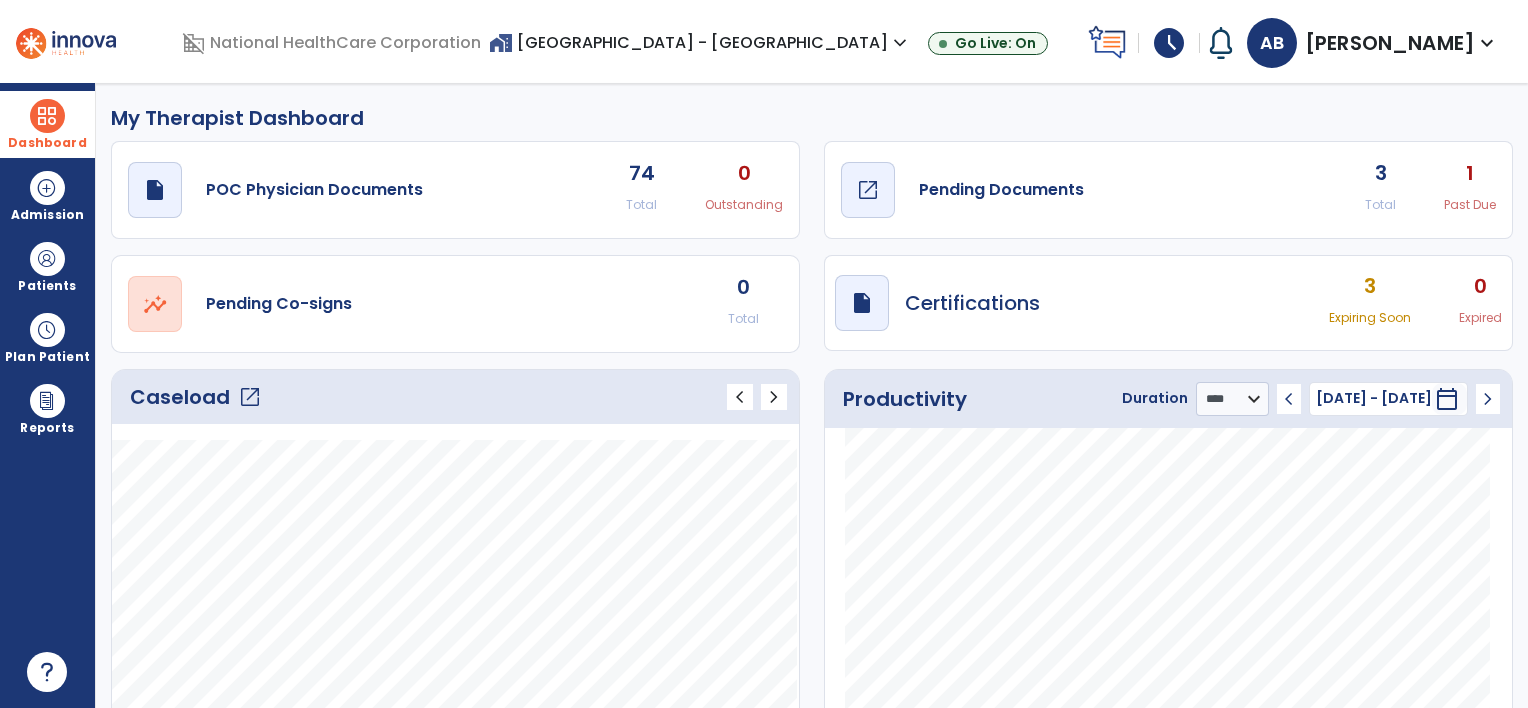 click on "Pending Documents" 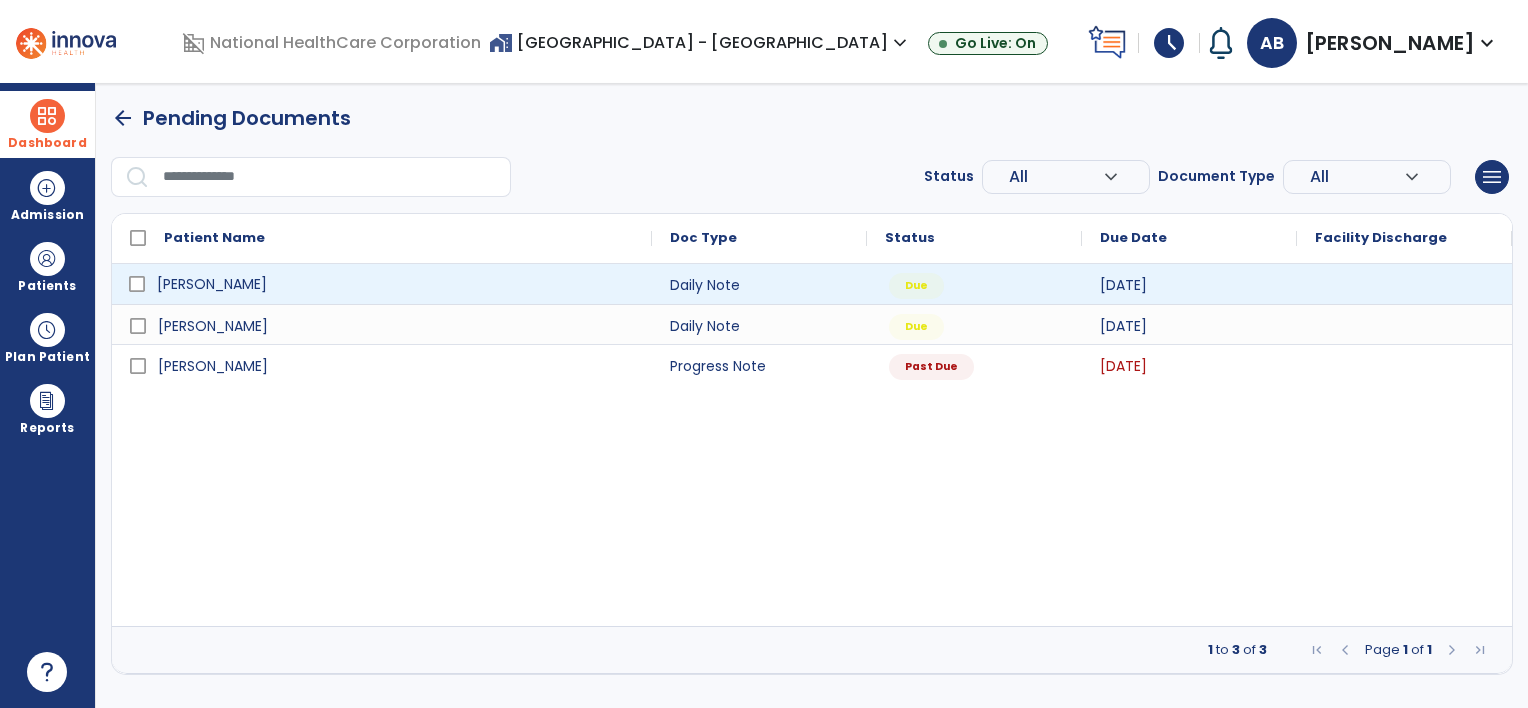 click on "[PERSON_NAME]" at bounding box center [396, 284] 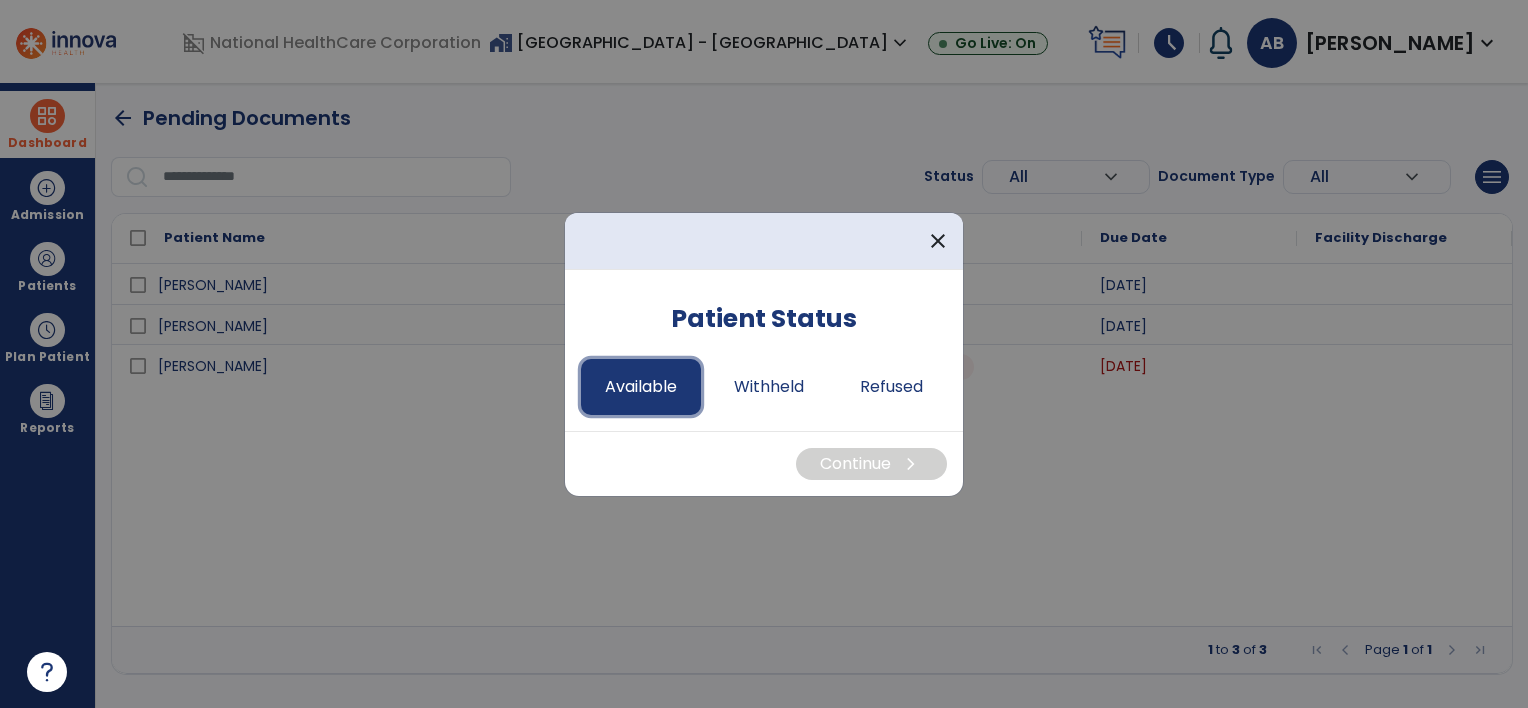 click on "Available" at bounding box center (641, 387) 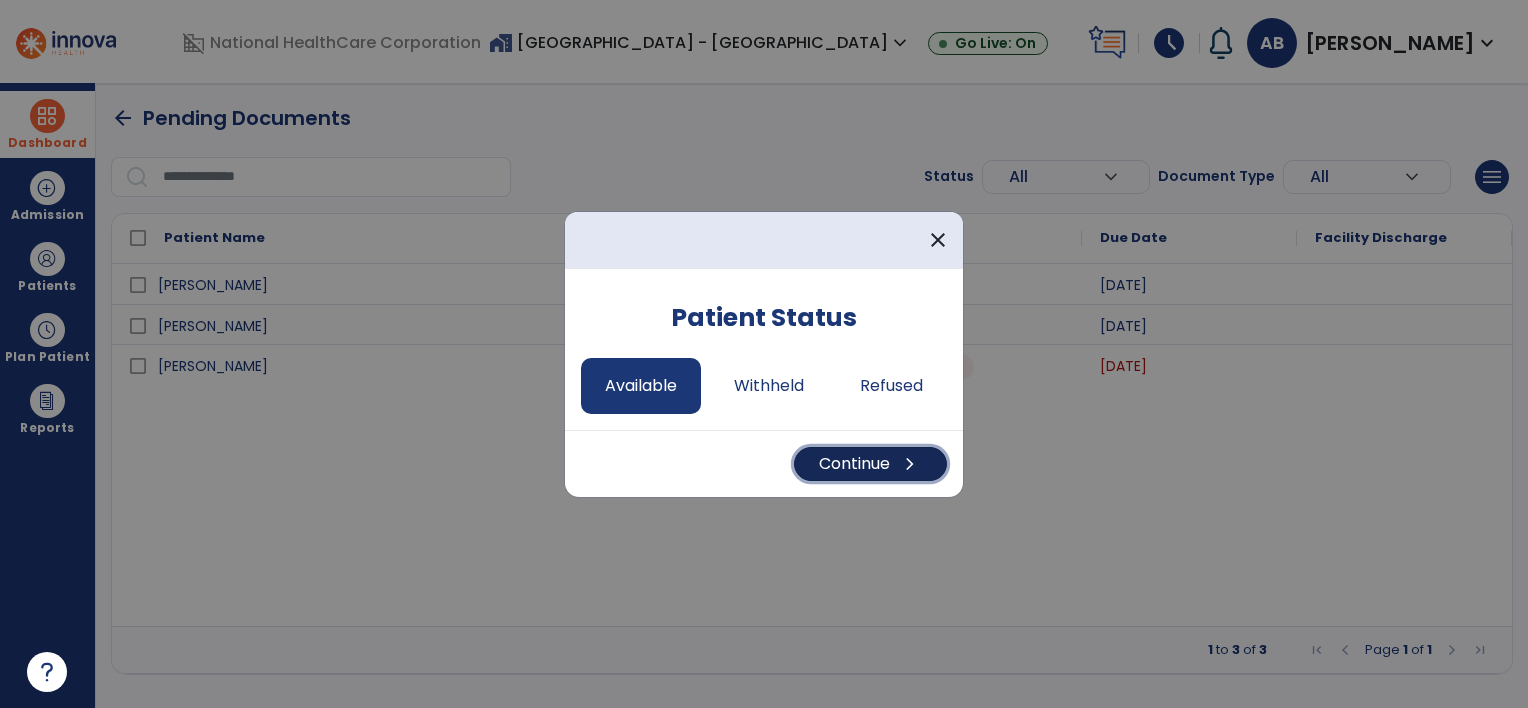 click on "Continue   chevron_right" at bounding box center (870, 464) 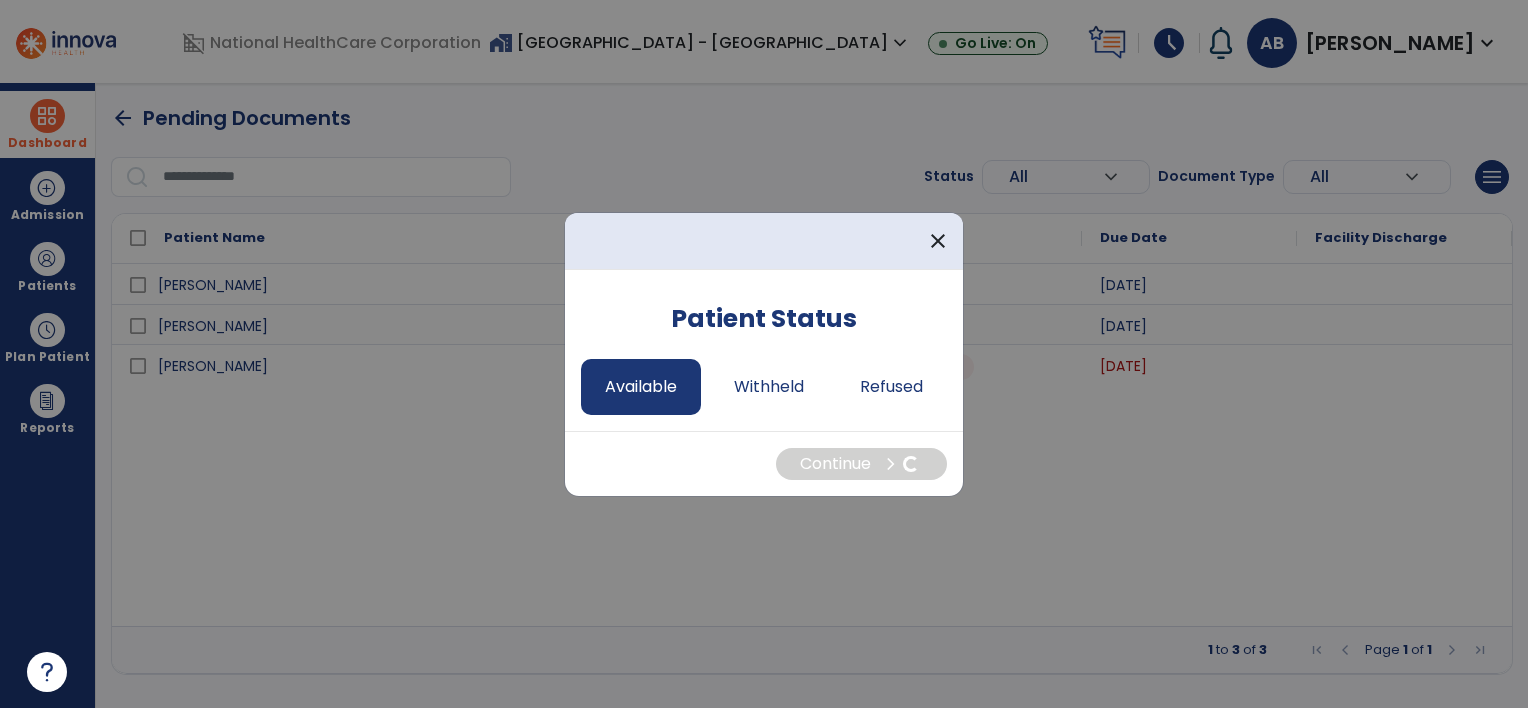 select on "*" 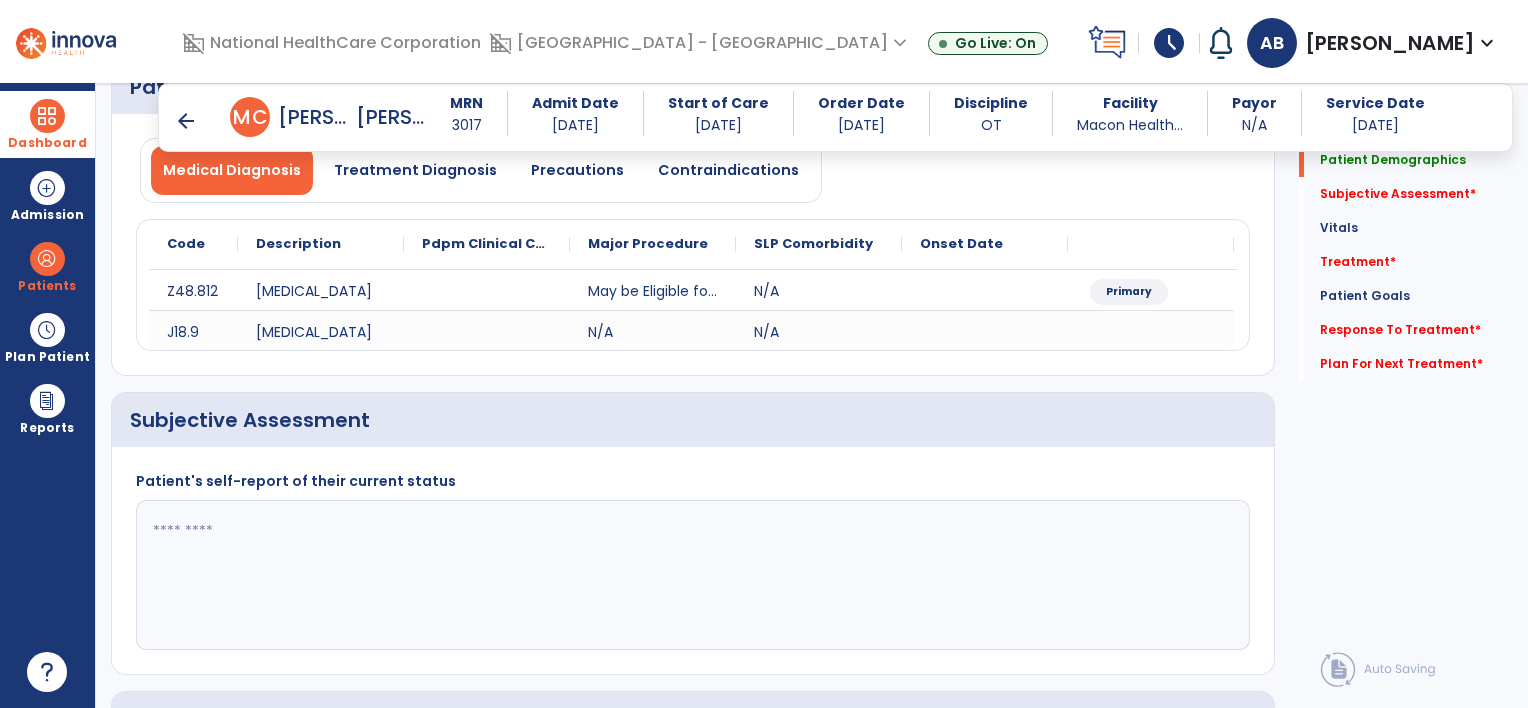 scroll, scrollTop: 200, scrollLeft: 0, axis: vertical 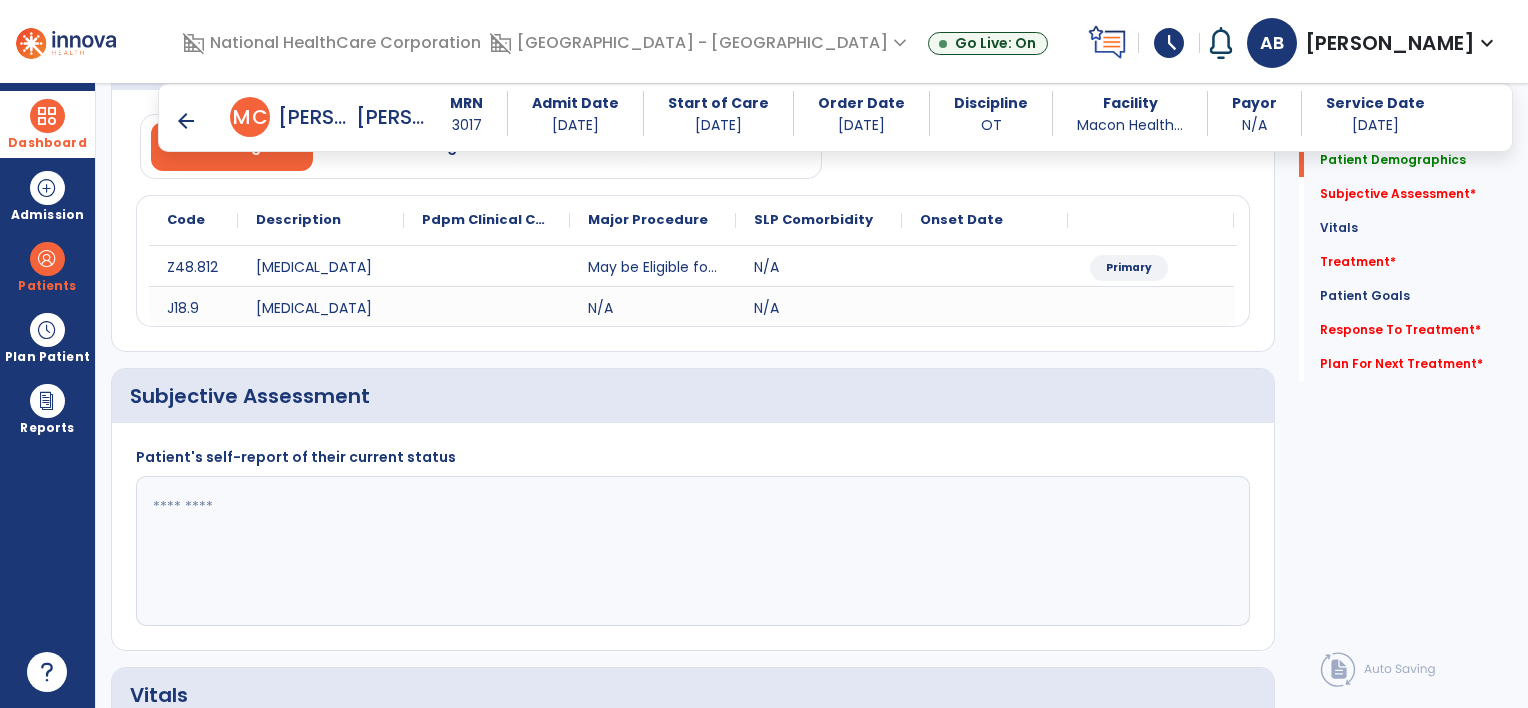 click 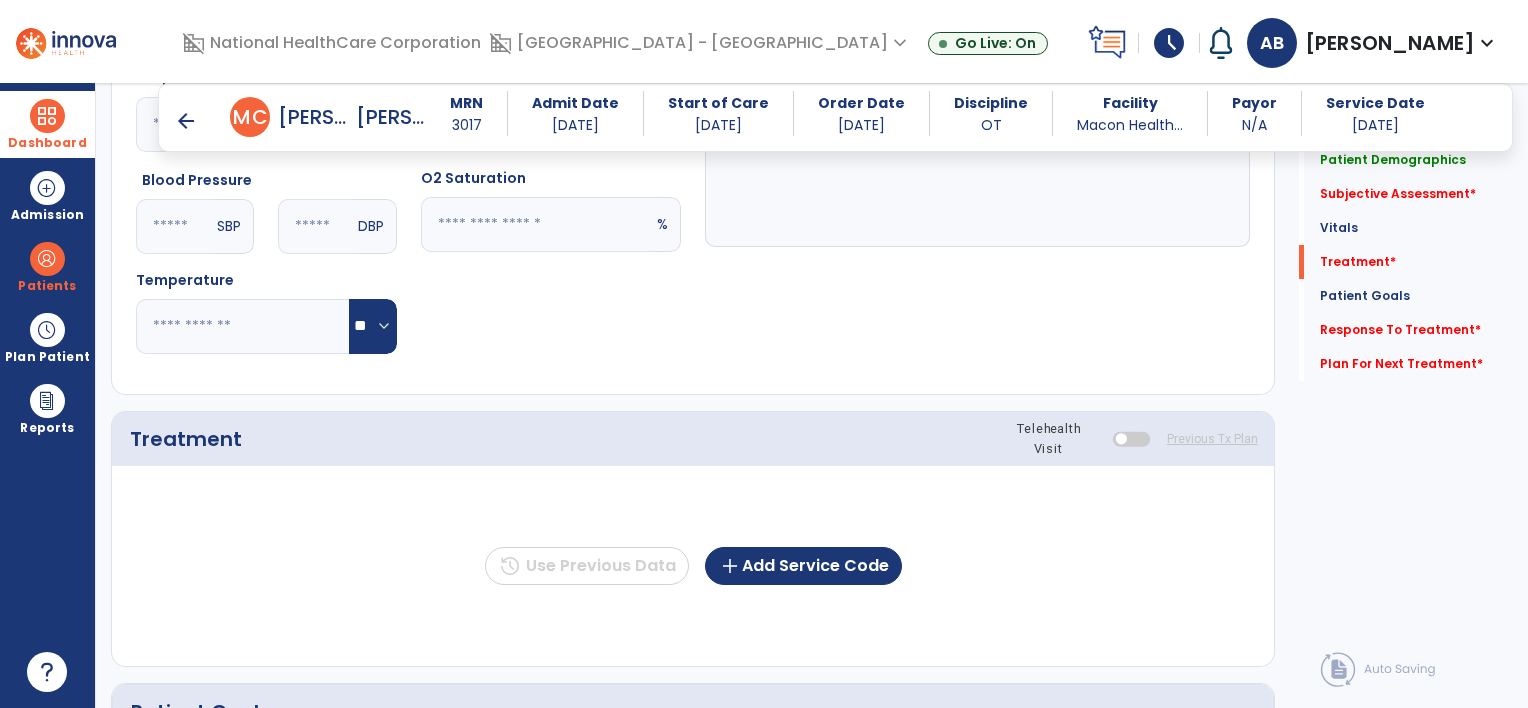 scroll, scrollTop: 1000, scrollLeft: 0, axis: vertical 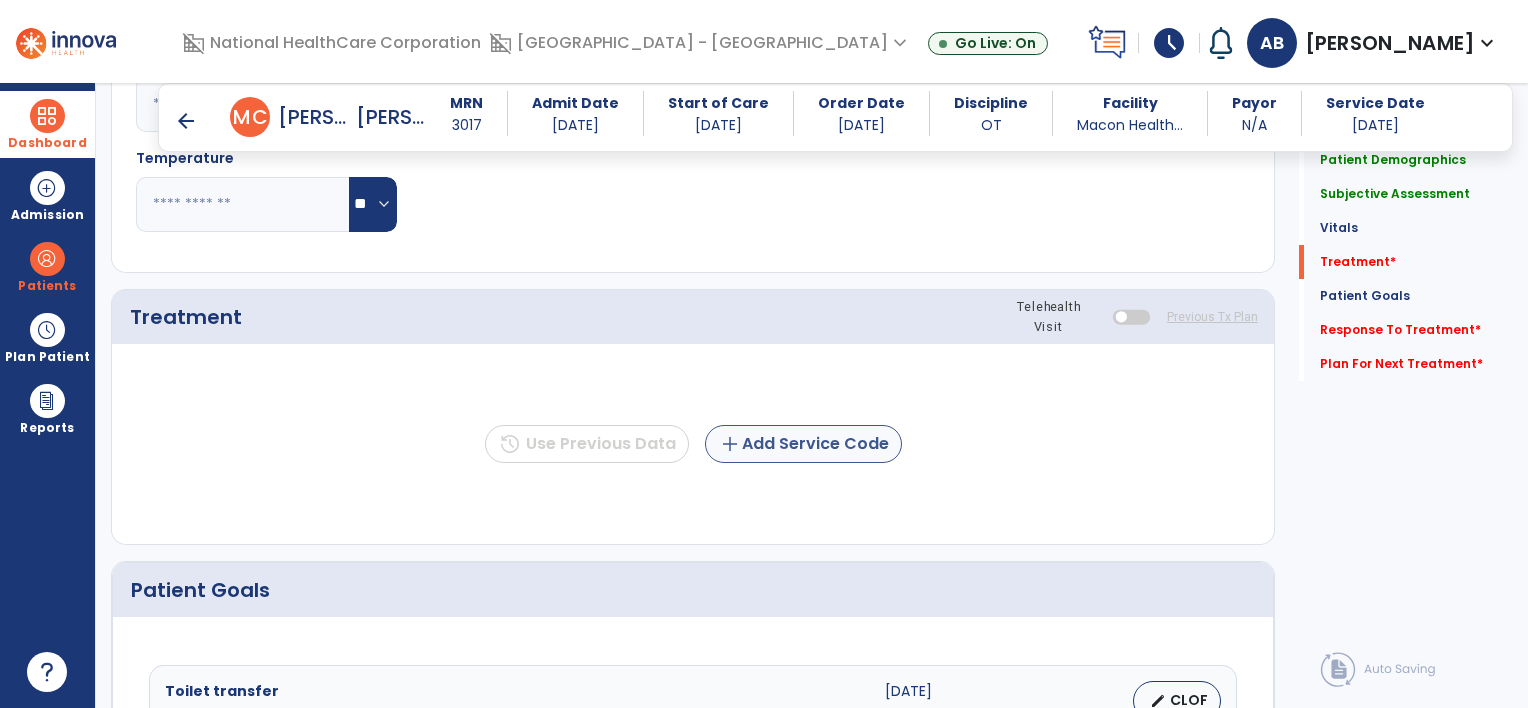 type 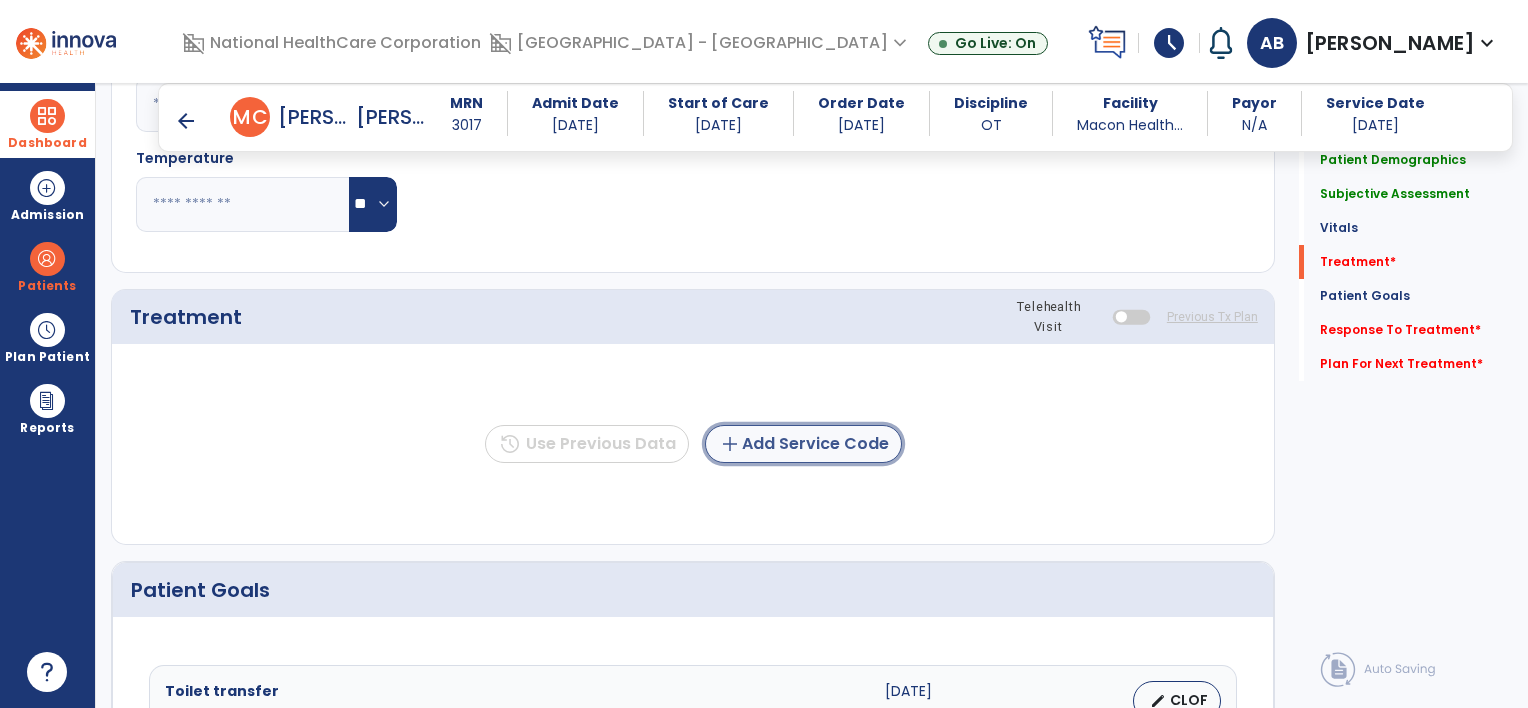 click on "add  Add Service Code" 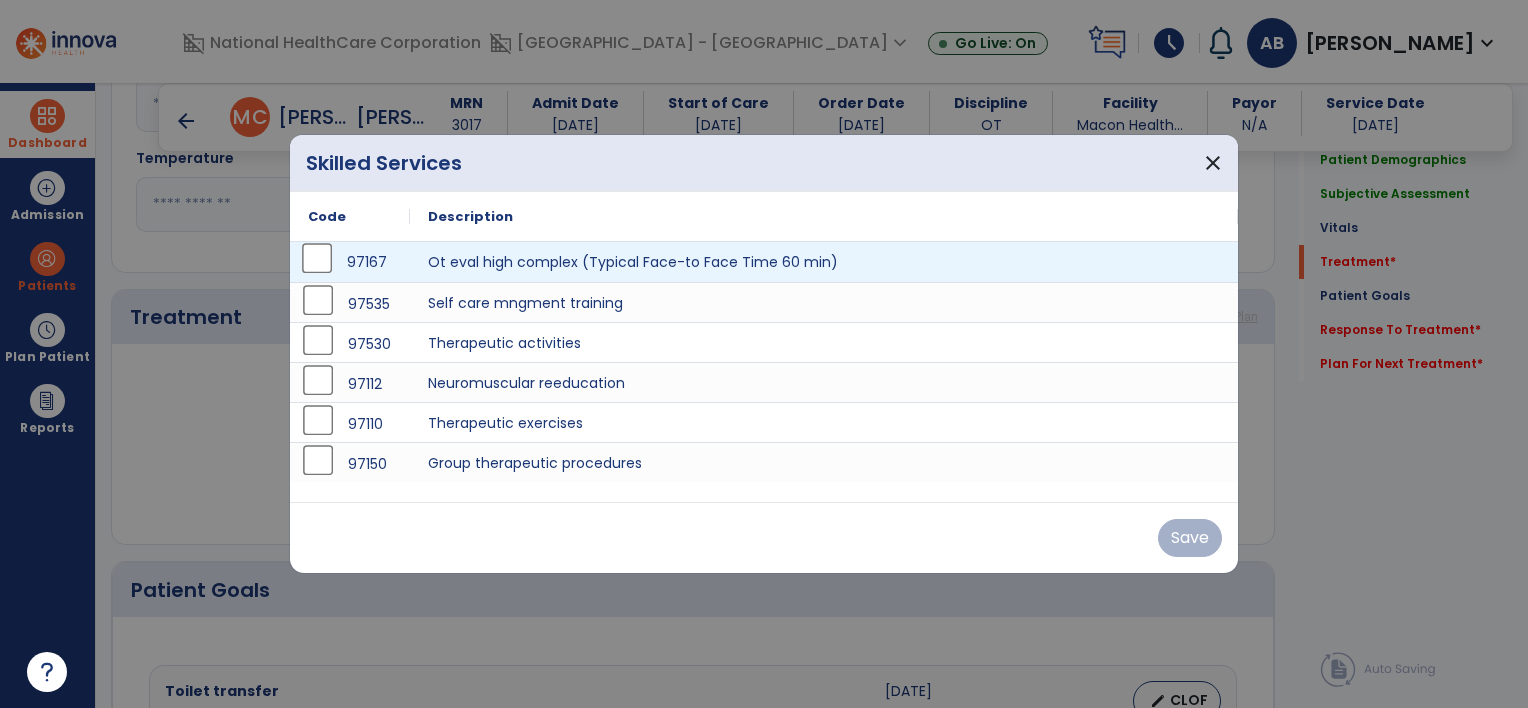 click on "97167" at bounding box center (350, 262) 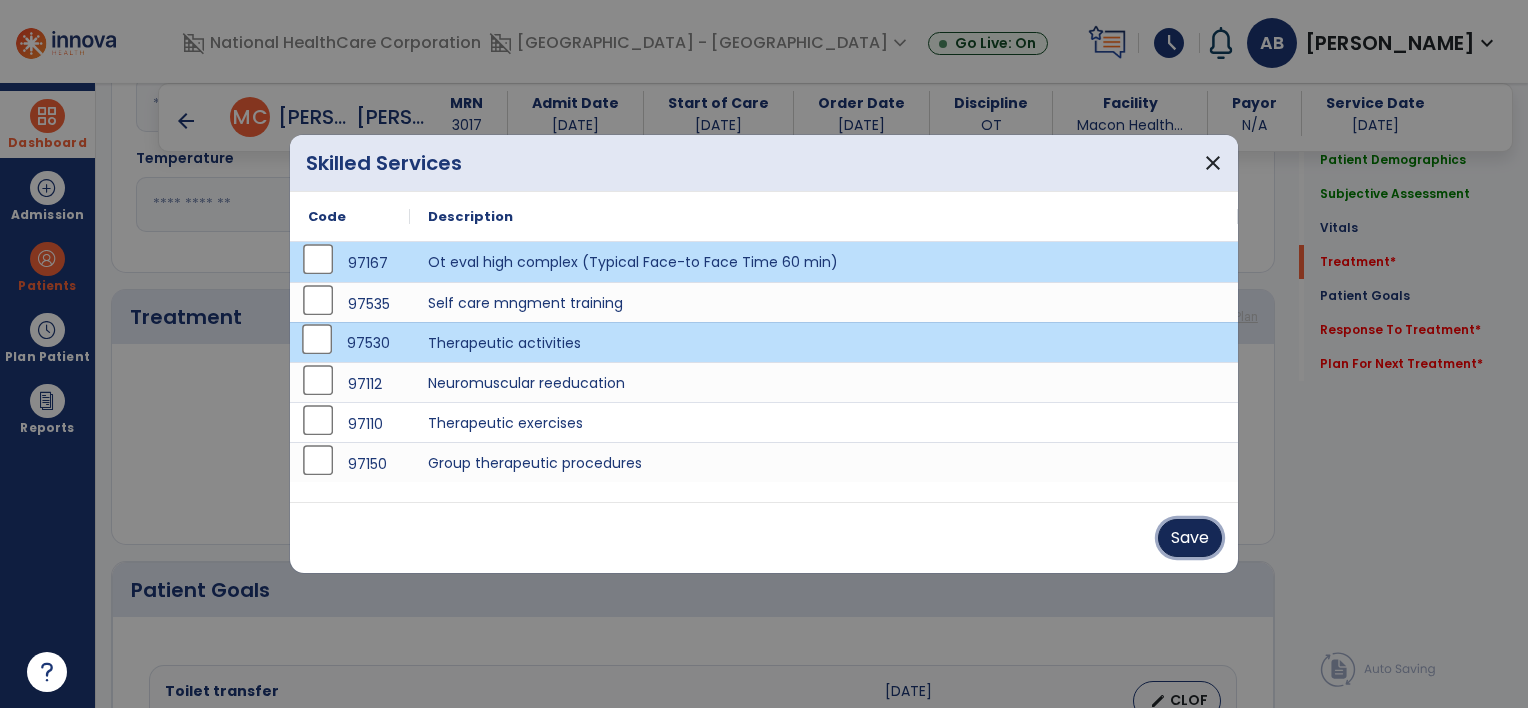 click on "Save" at bounding box center (1190, 538) 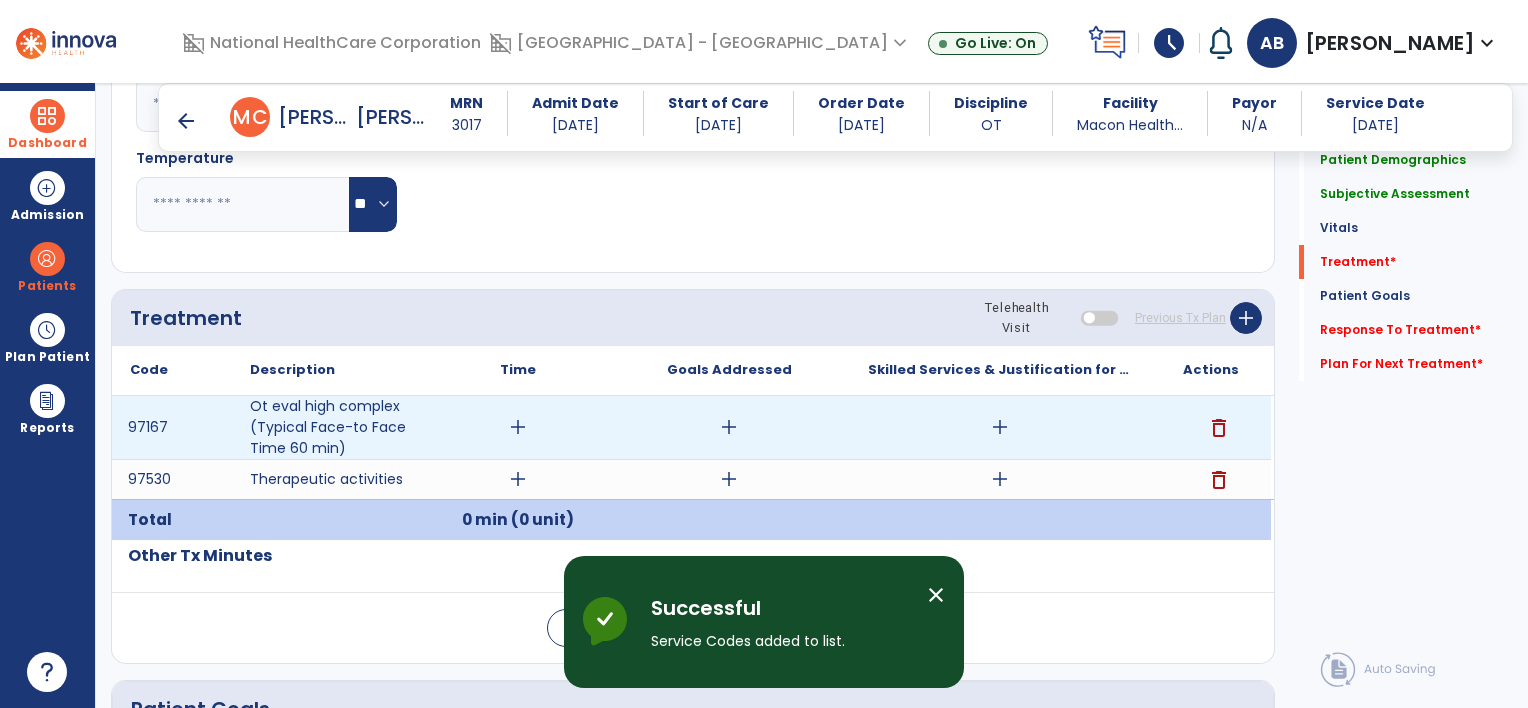 click on "add" at bounding box center [518, 427] 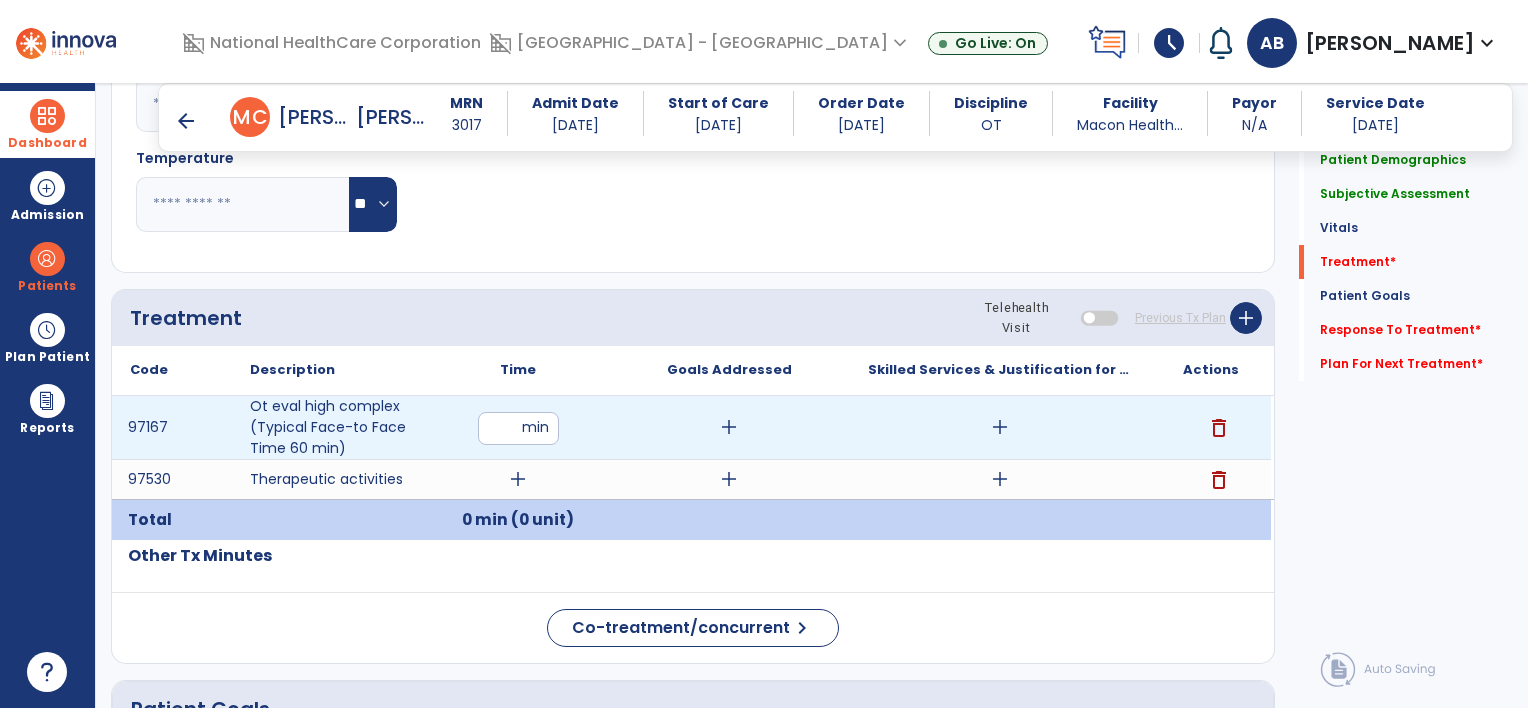 type on "**" 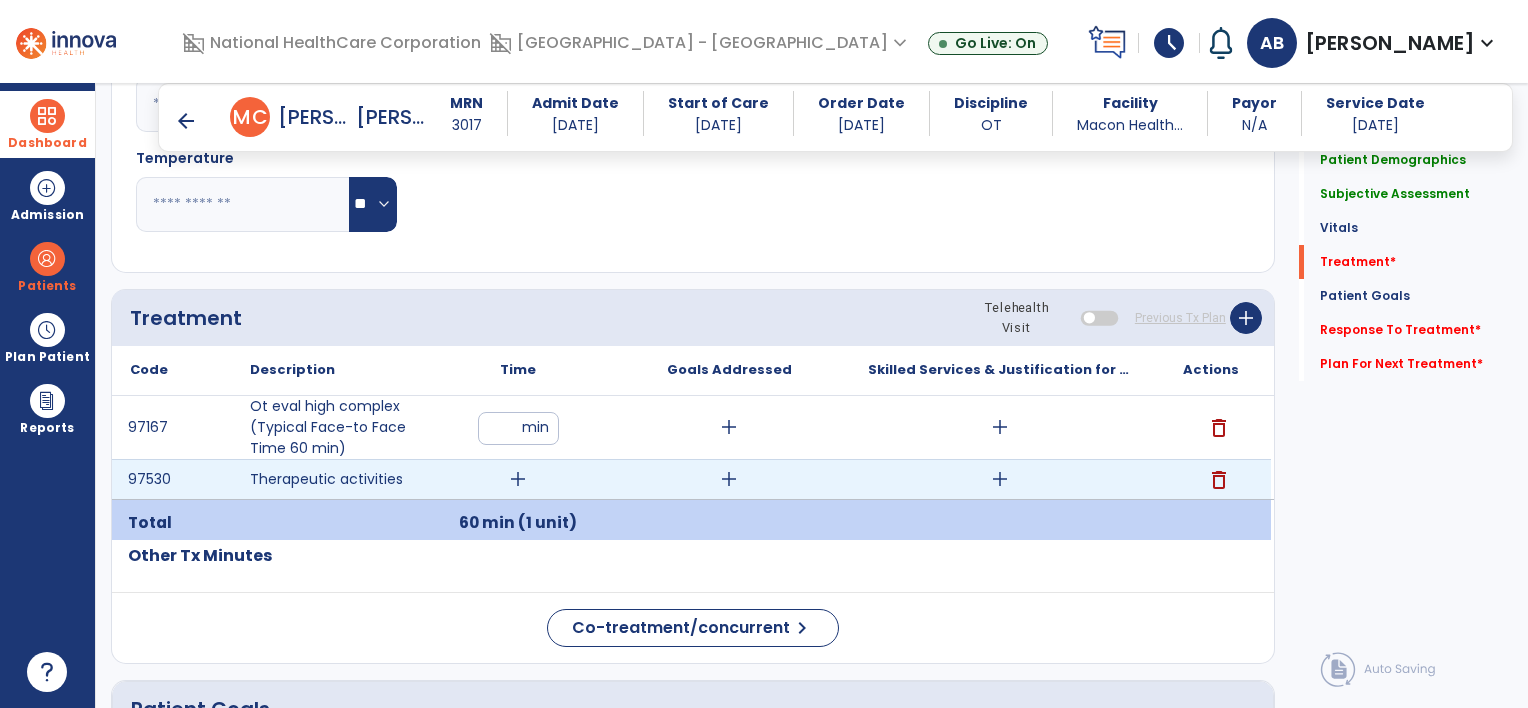 click on "add" at bounding box center [518, 479] 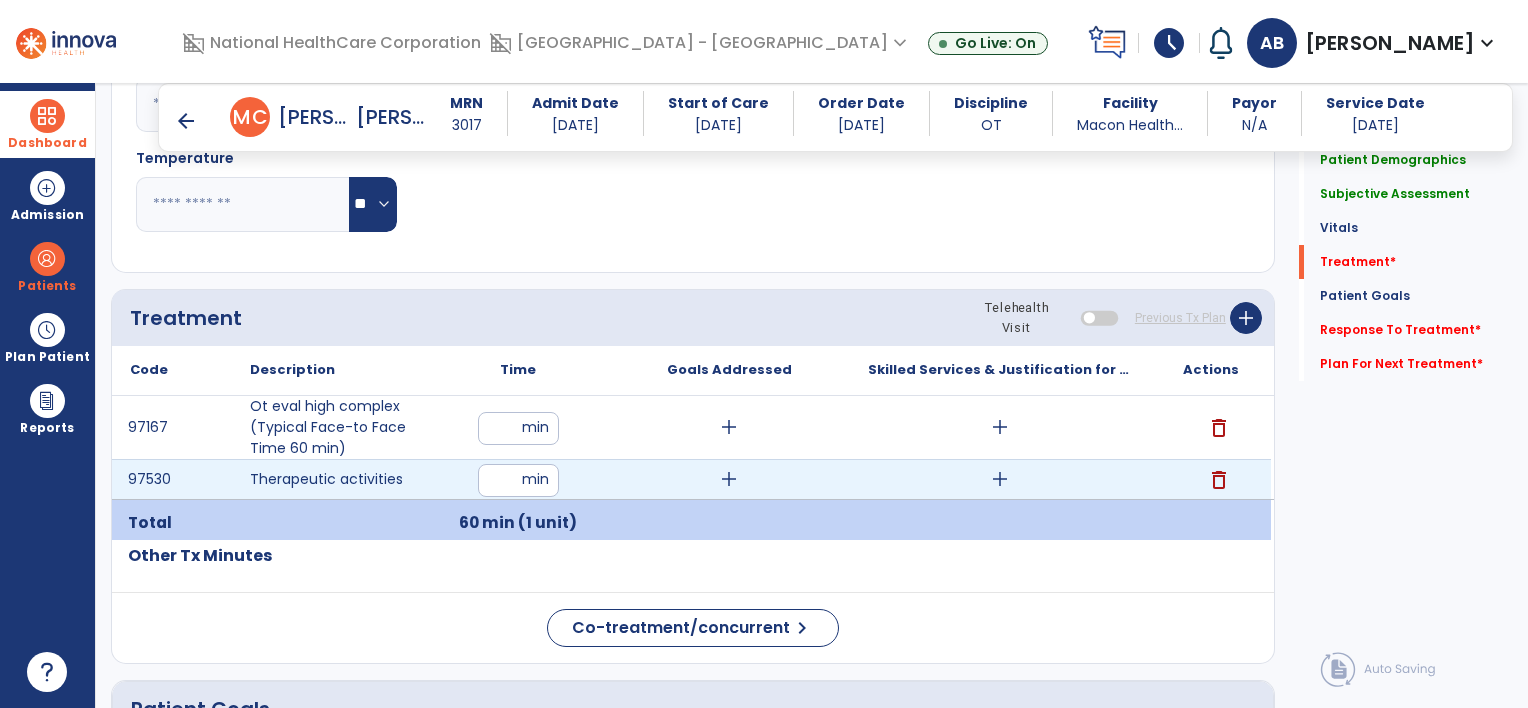 type on "**" 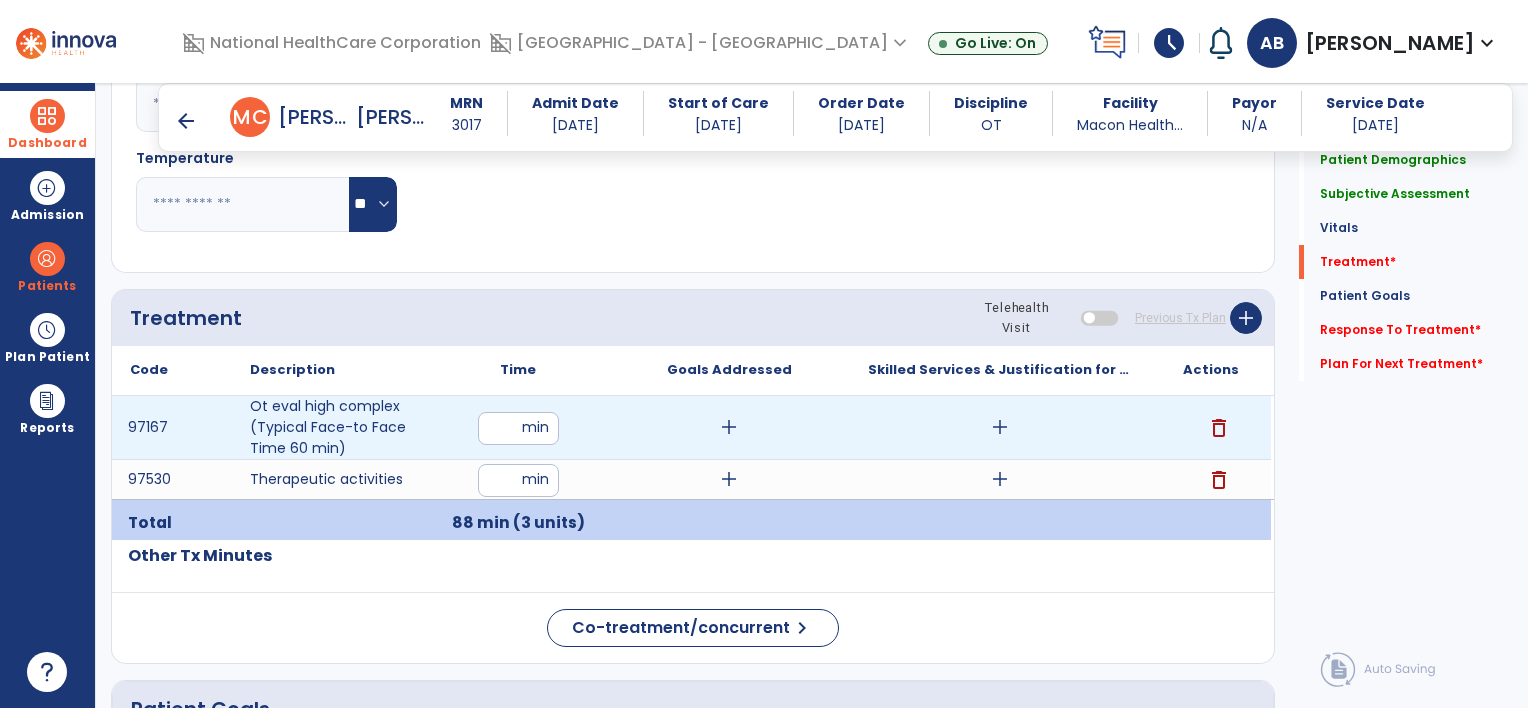 click on "add" at bounding box center [1000, 427] 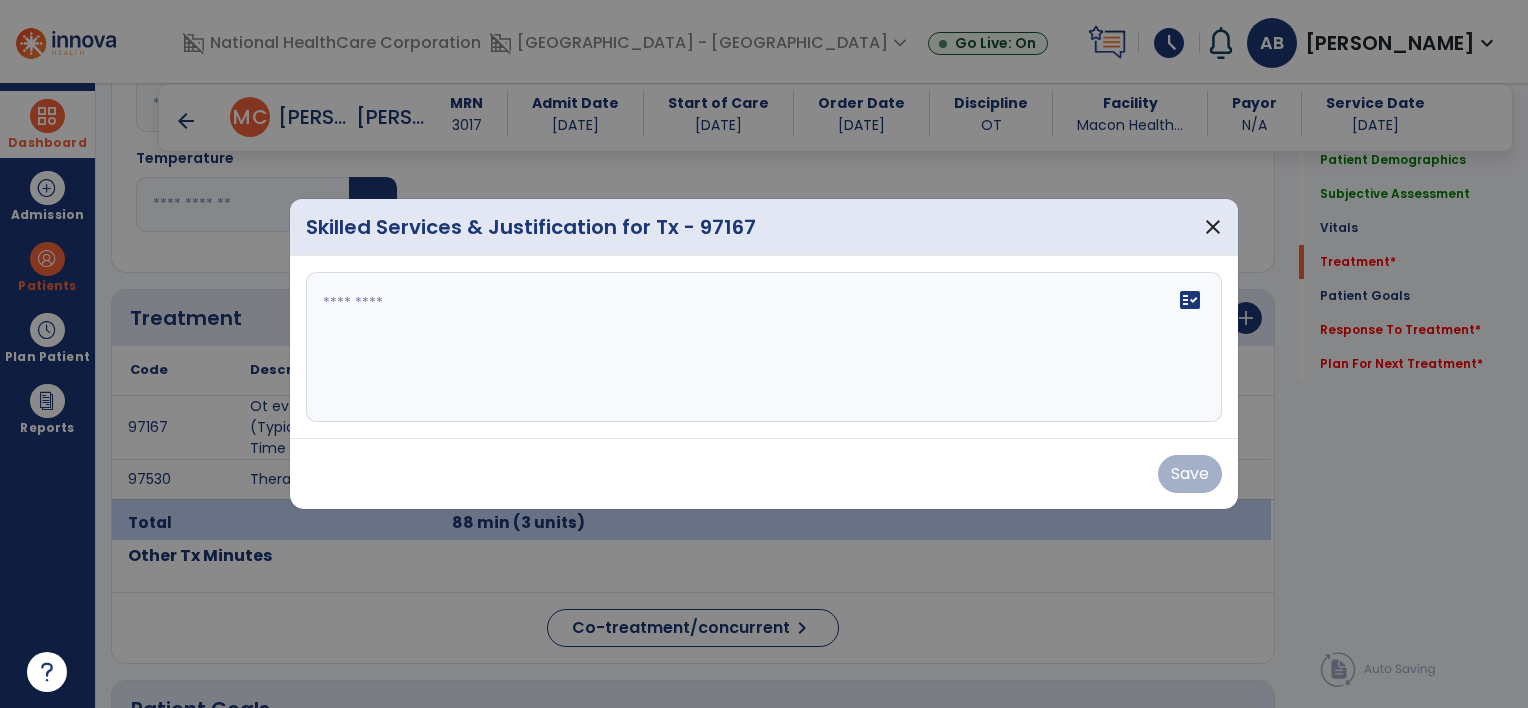 click on "fact_check" at bounding box center (764, 347) 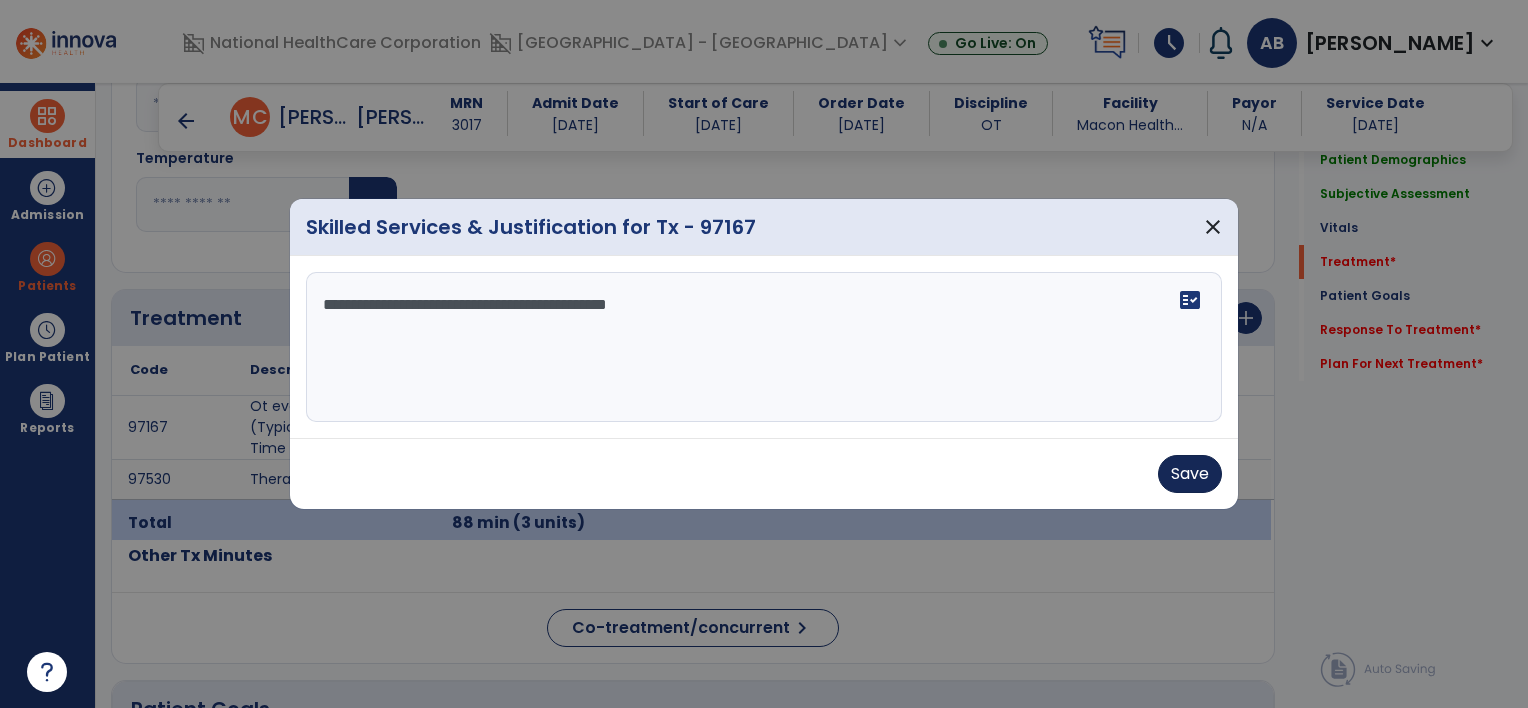 type on "**********" 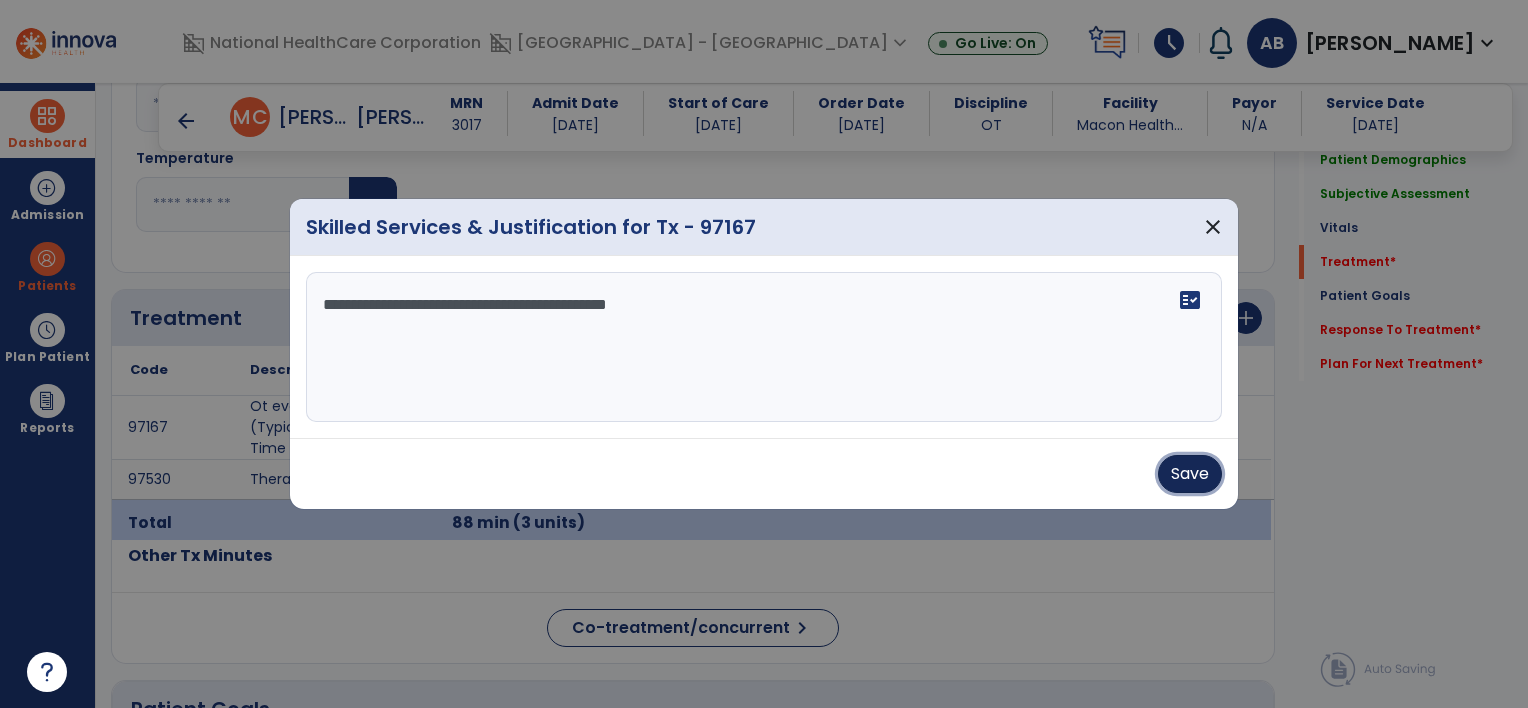 click on "Save" at bounding box center (1190, 474) 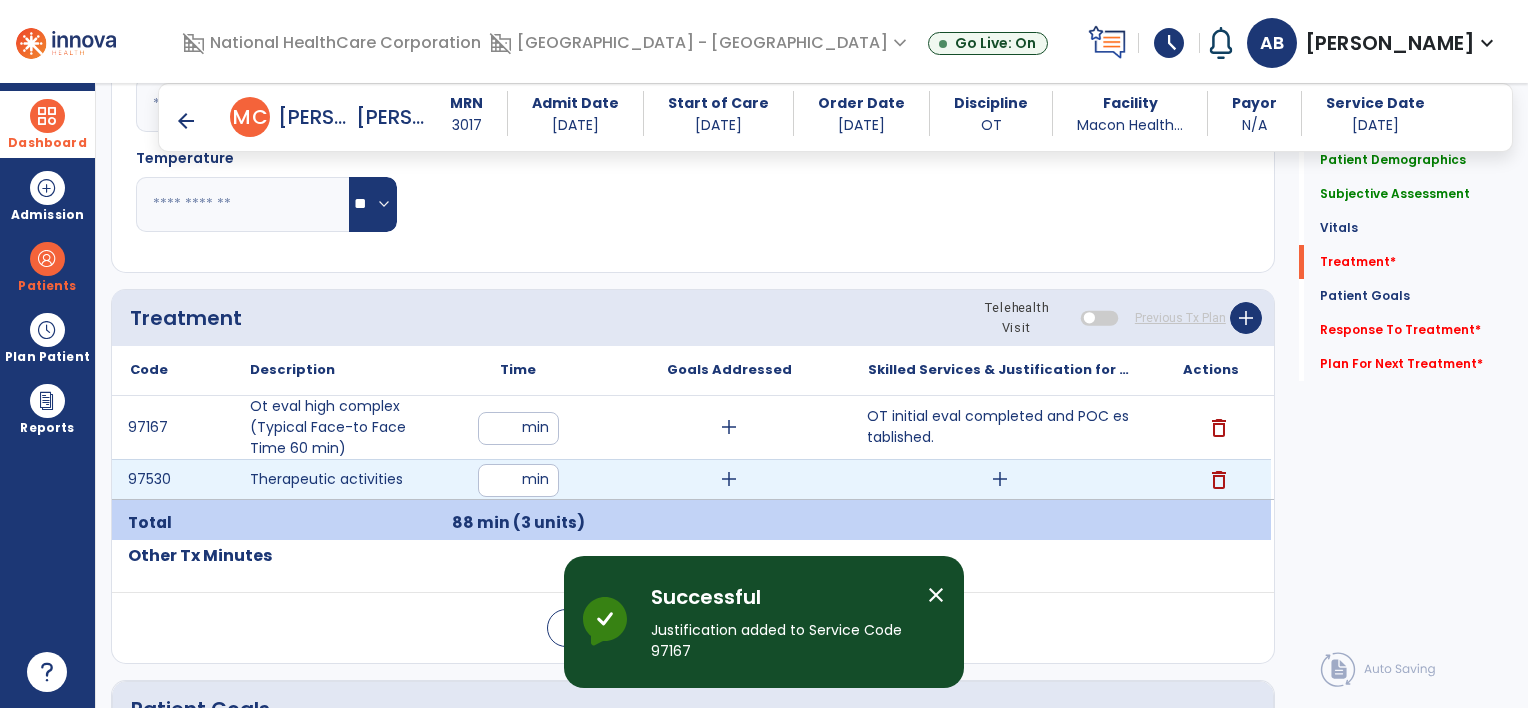 click on "add" at bounding box center (1000, 479) 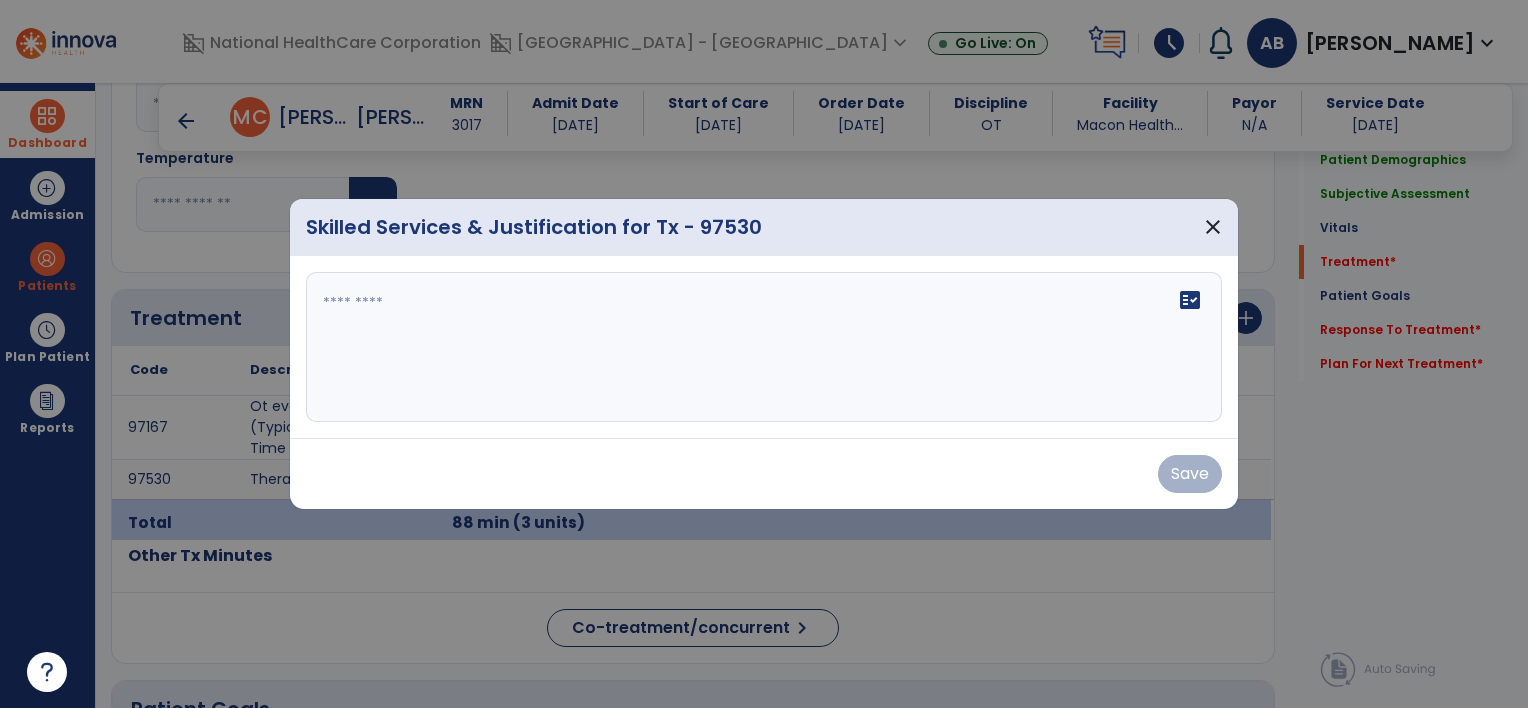 click on "fact_check" at bounding box center (764, 347) 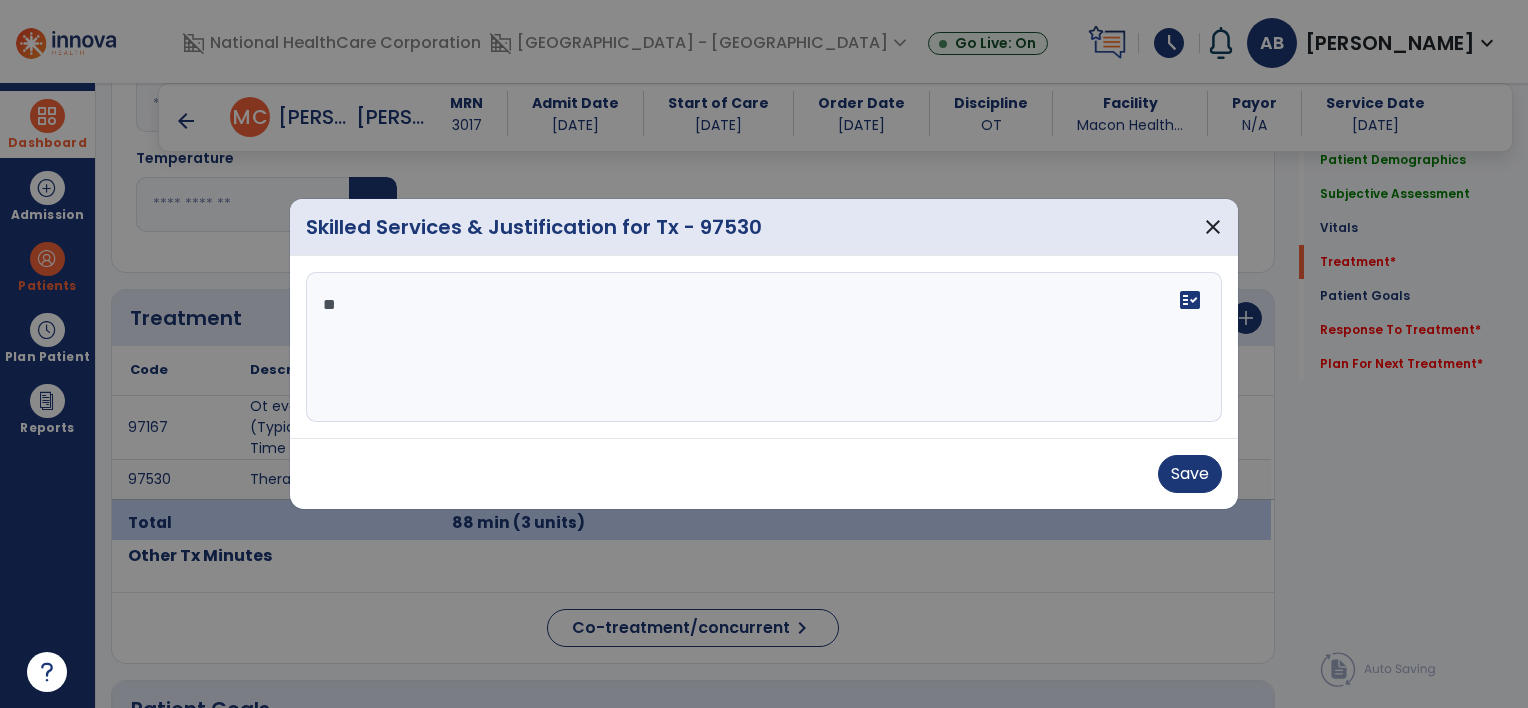type on "*" 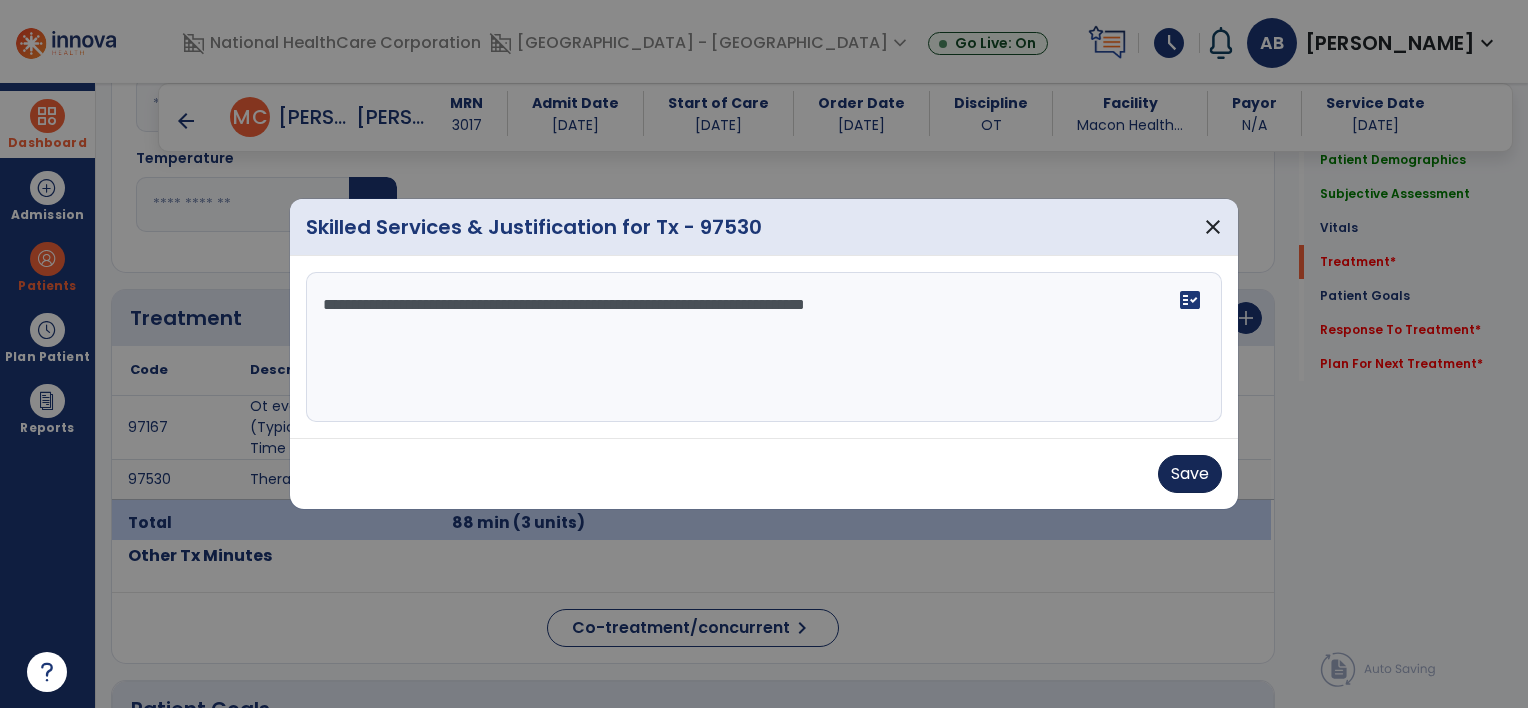 type on "**********" 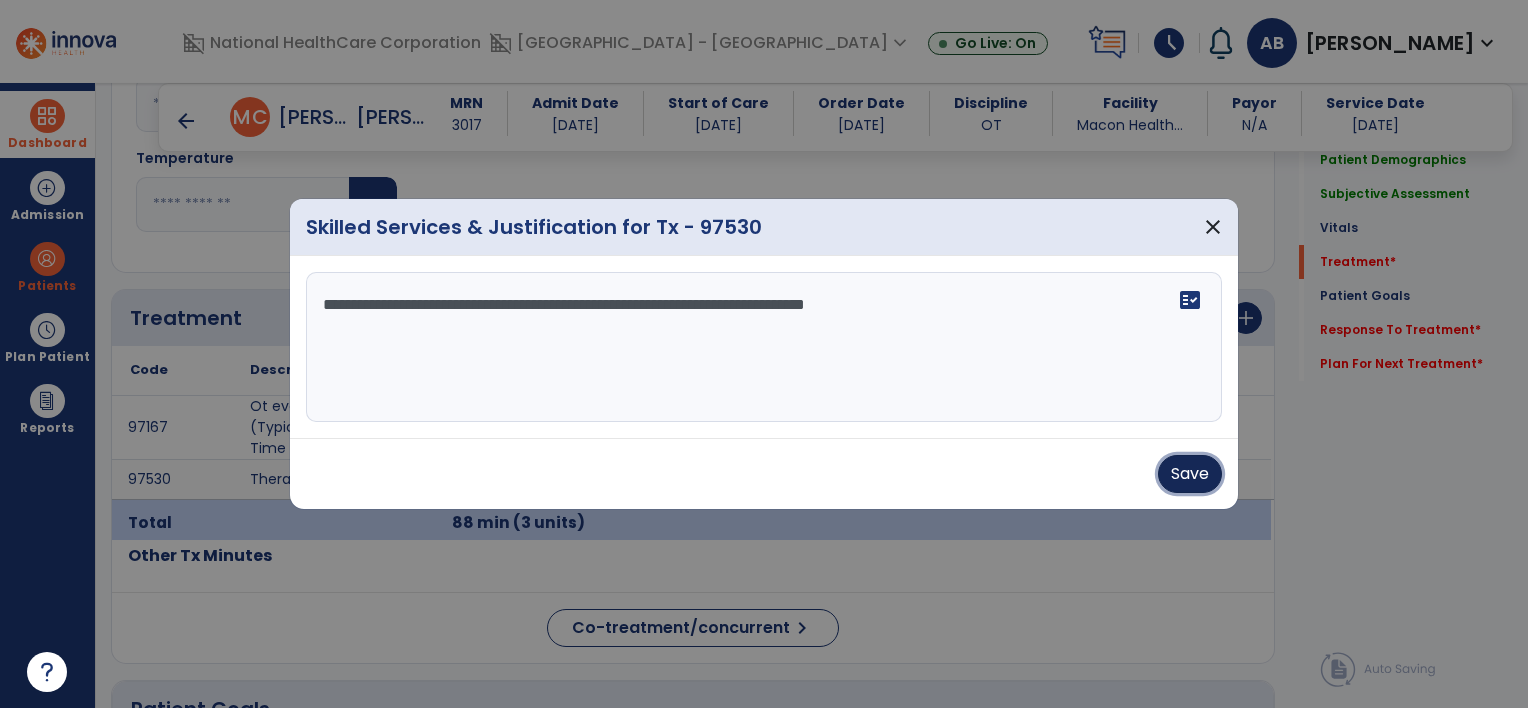 click on "Save" at bounding box center [1190, 474] 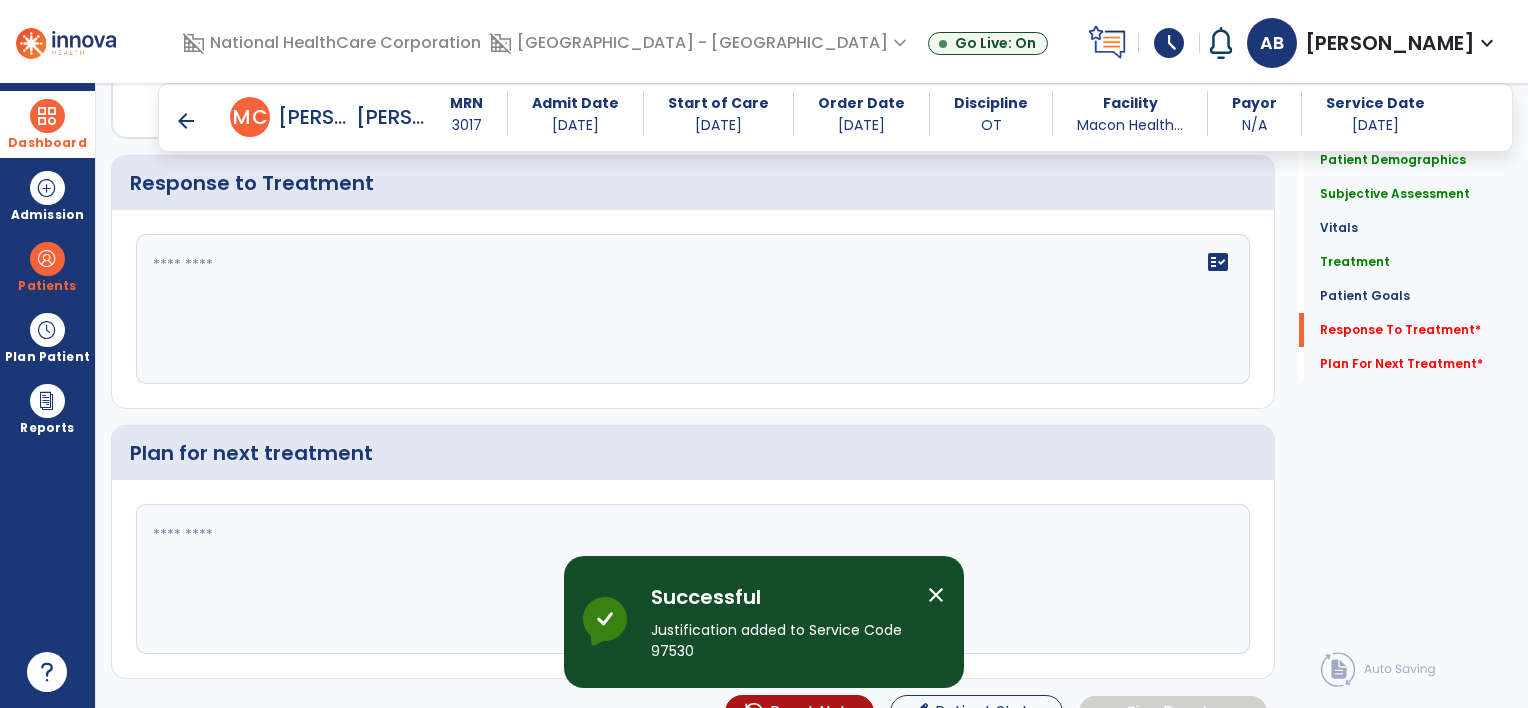 scroll, scrollTop: 2929, scrollLeft: 0, axis: vertical 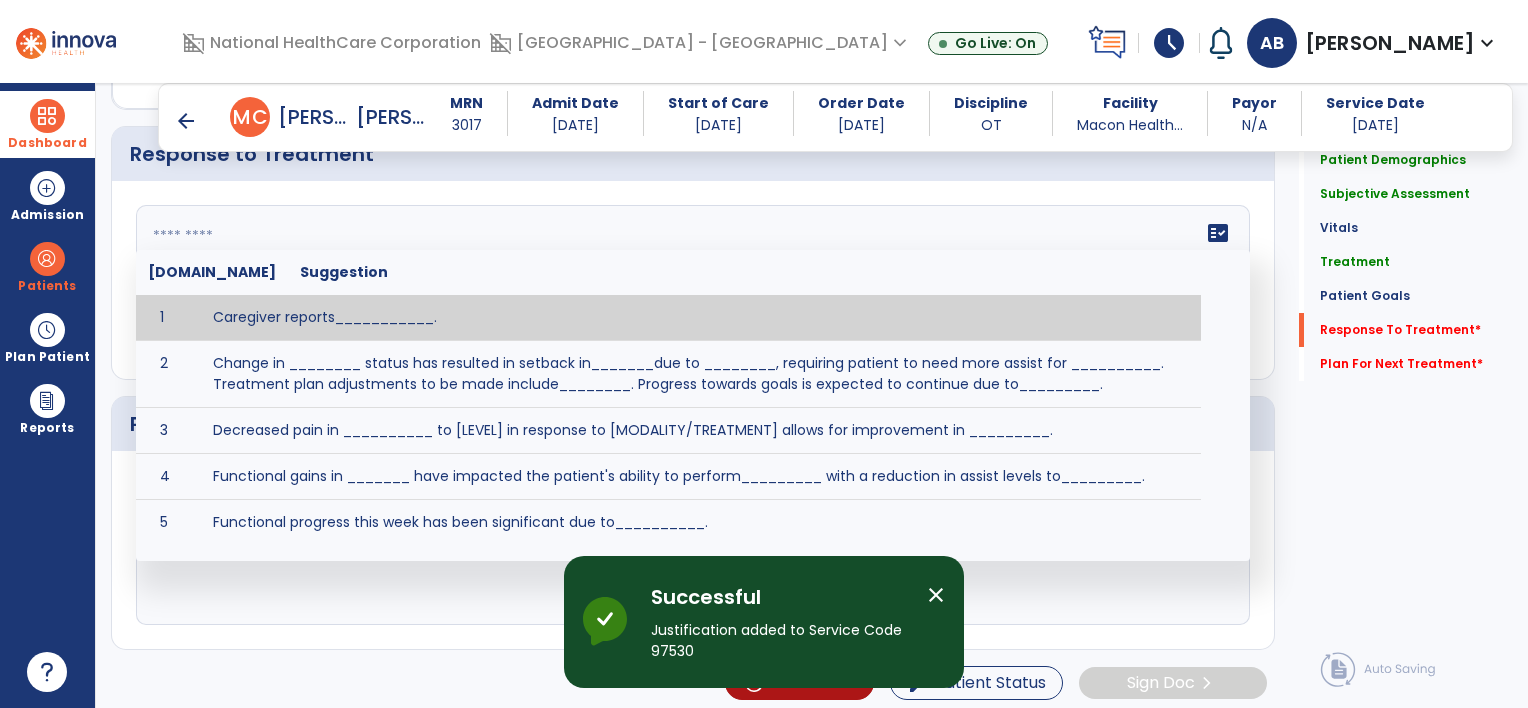 click on "fact_check  [DOMAIN_NAME] Suggestion 1 Caregiver reports___________. 2 Change in ________ status has resulted in setback in_______due to ________, requiring patient to need more assist for __________.   Treatment plan adjustments to be made include________.  Progress towards goals is expected to continue due to_________. 3 Decreased pain in __________ to [LEVEL] in response to [MODALITY/TREATMENT] allows for improvement in _________. 4 Functional gains in _______ have impacted the patient's ability to perform_________ with a reduction in assist levels to_________. 5 Functional progress this week has been significant due to__________. 6 Gains in ________ have improved the patient's ability to perform ______with decreased levels of assist to___________. 7 Improvement in ________allows patient to tolerate higher levels of challenges in_________. 8 Pain in [AREA] has decreased to [LEVEL] in response to [TREATMENT/MODALITY], allowing fore ease in completing__________. 9 10 11 12 13 14 15 16 17 18 19 20 21" 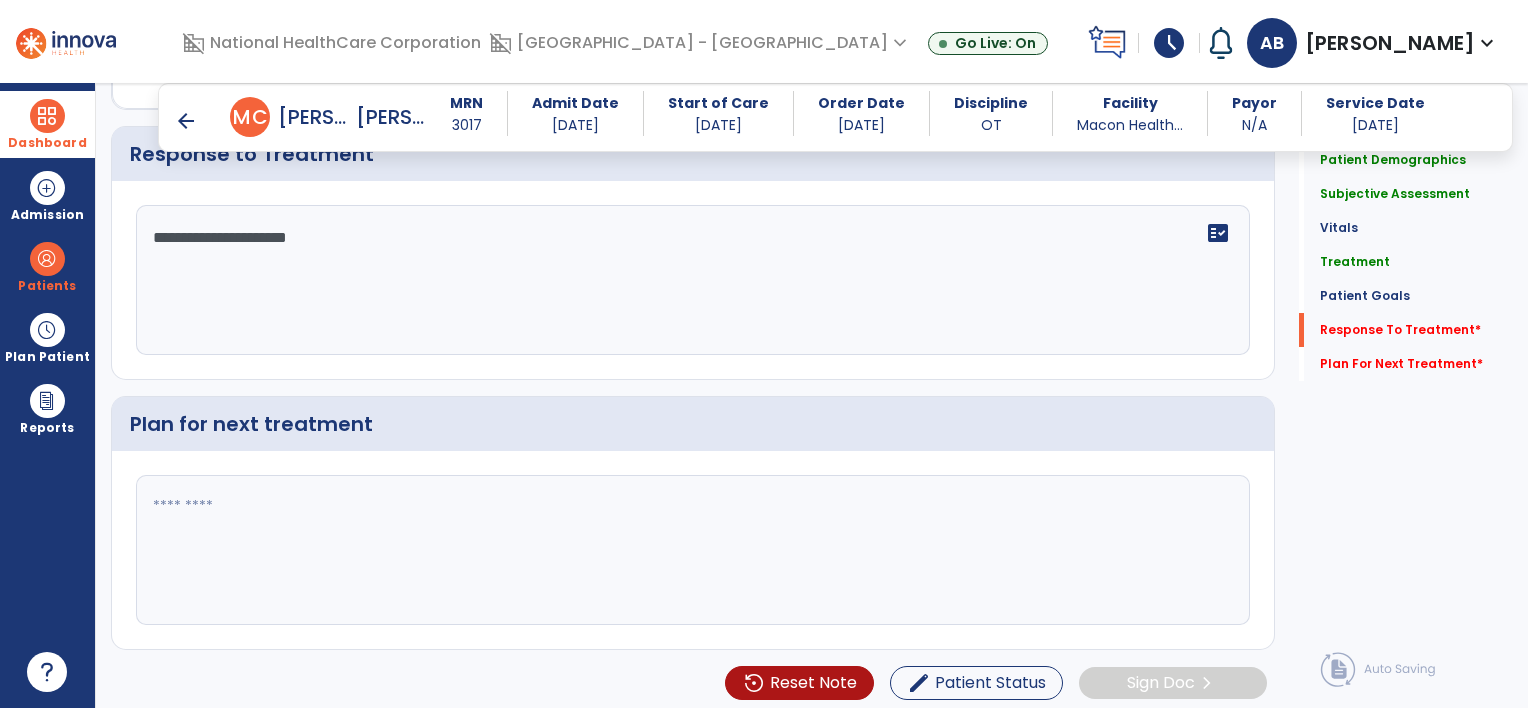 type on "**********" 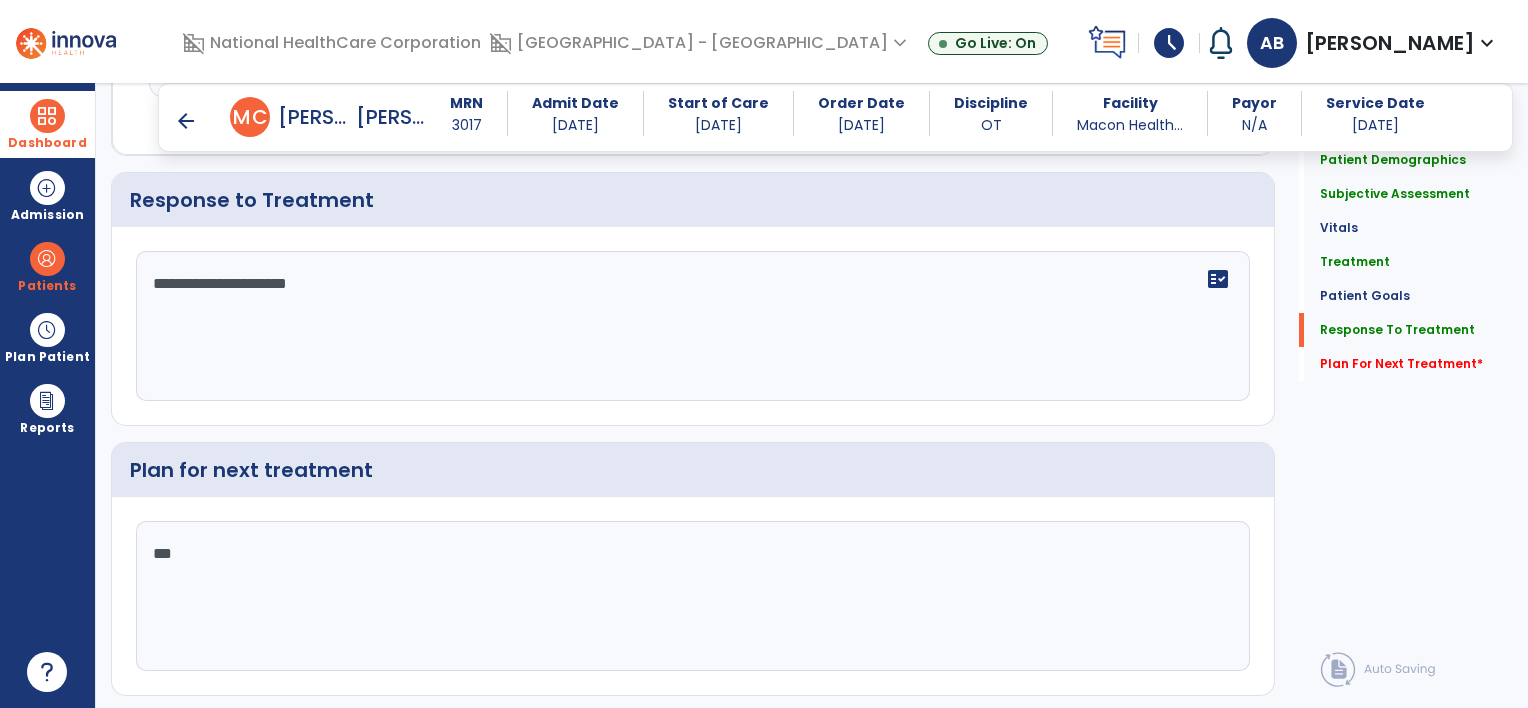 scroll, scrollTop: 2929, scrollLeft: 0, axis: vertical 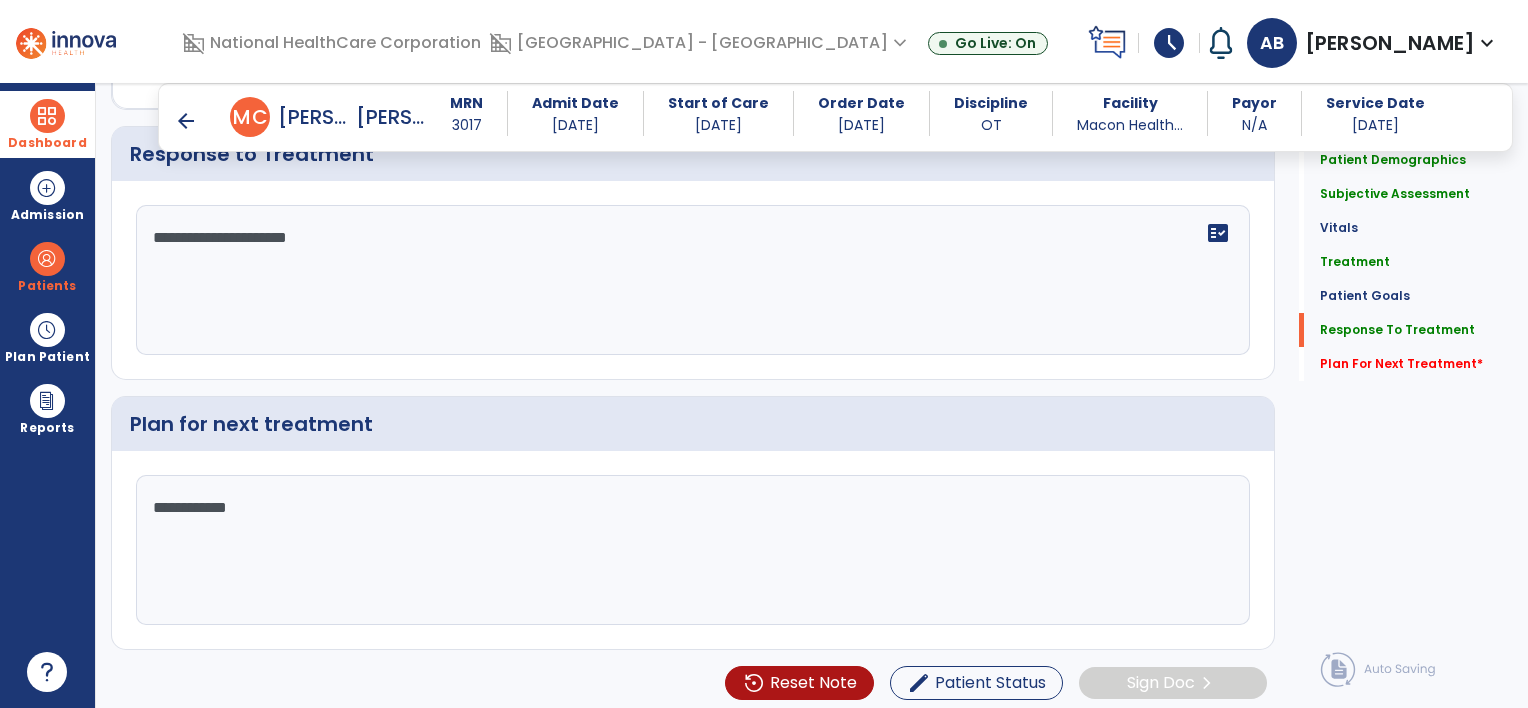 type on "**********" 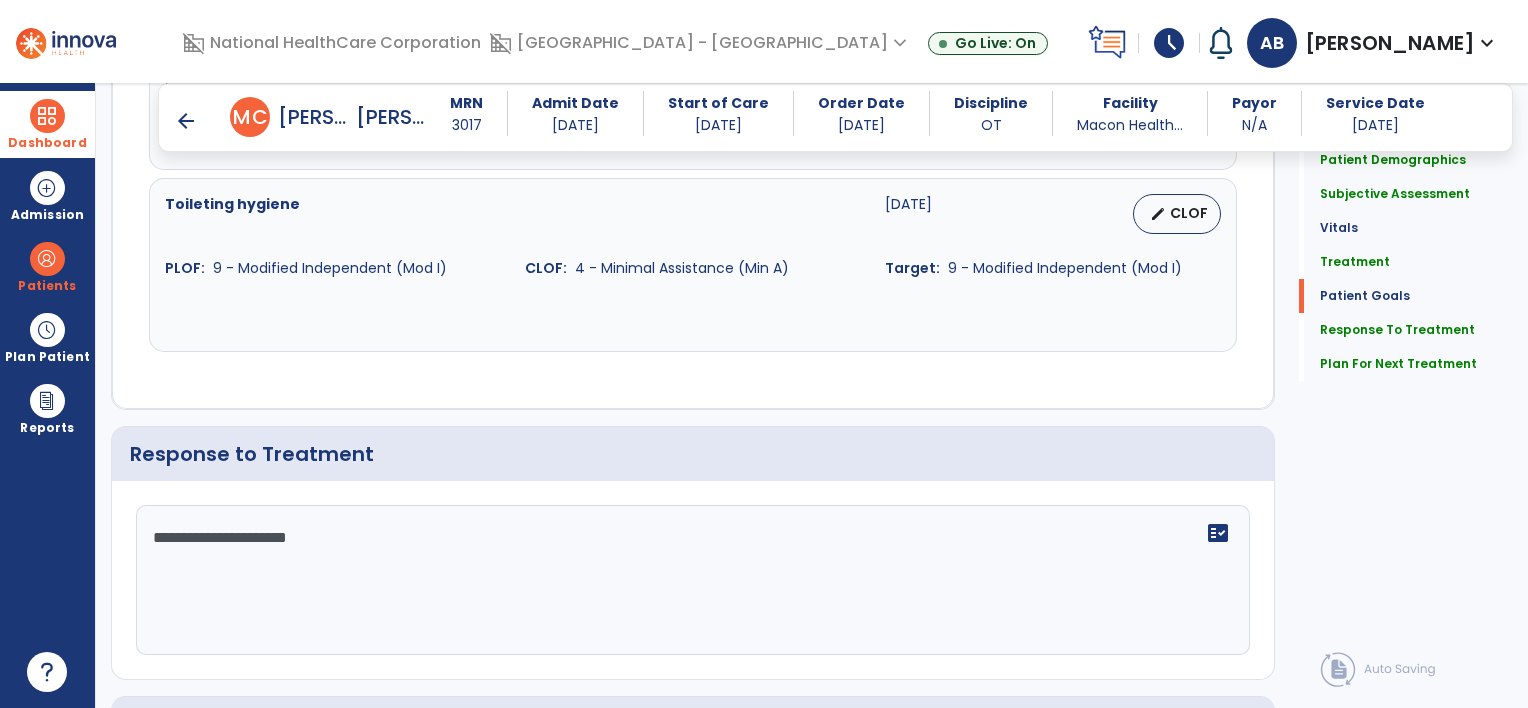 scroll, scrollTop: 2929, scrollLeft: 0, axis: vertical 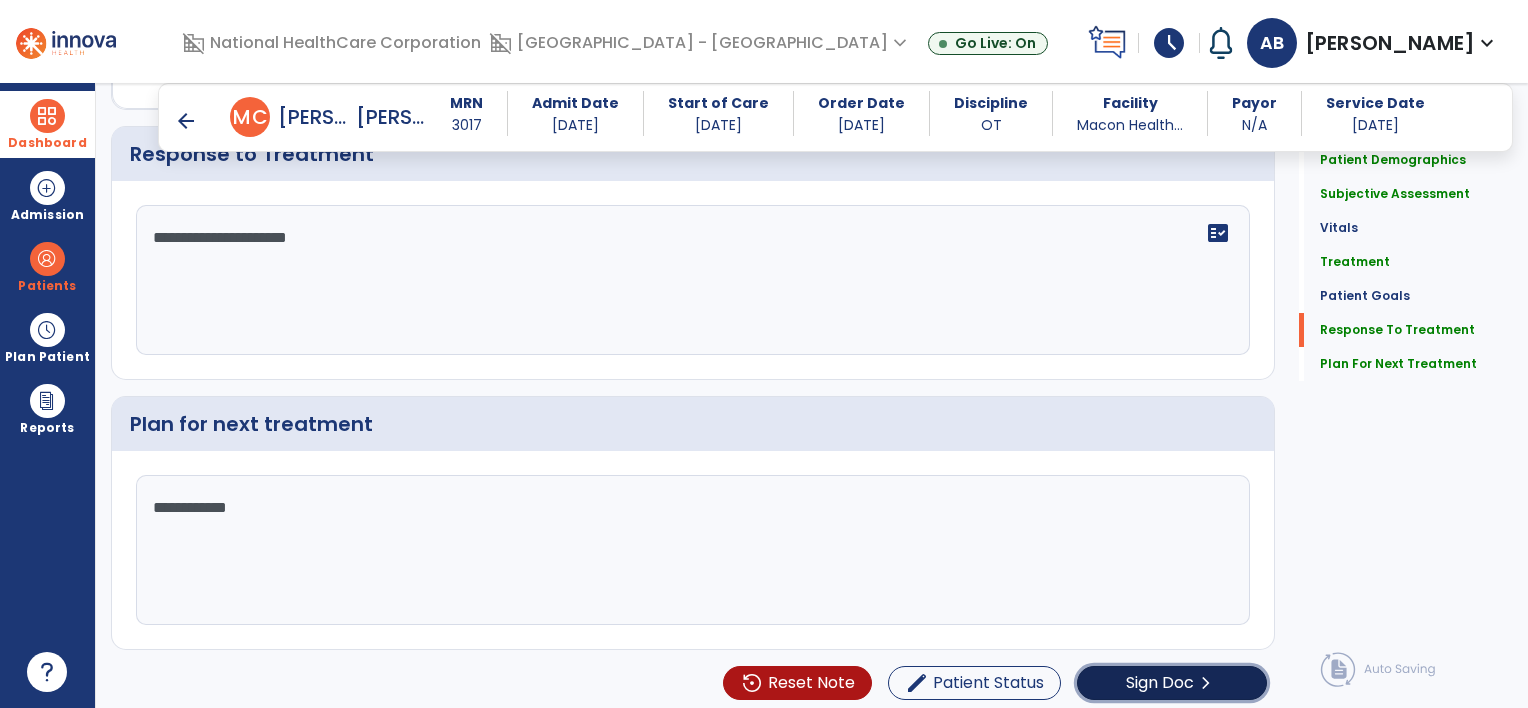 click on "chevron_right" 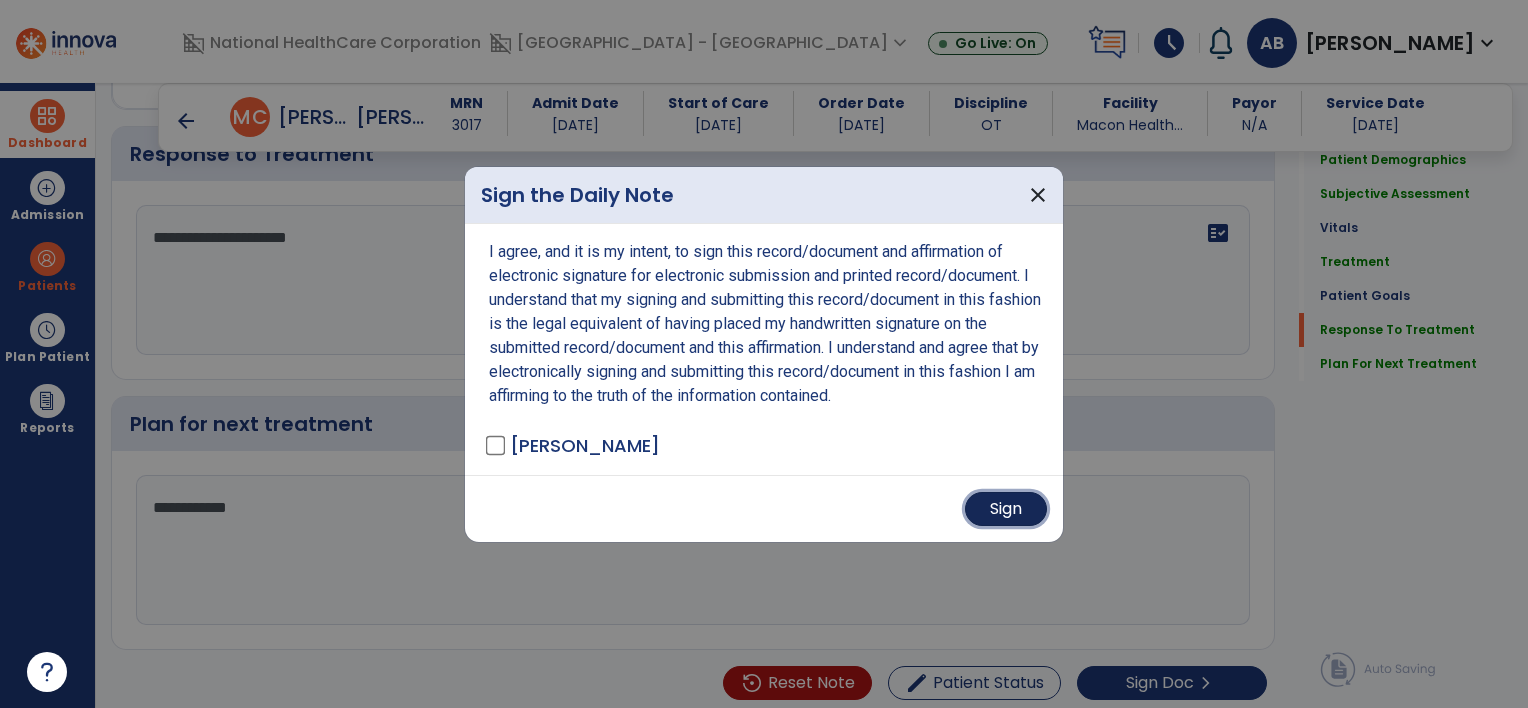 click on "Sign" at bounding box center (1006, 509) 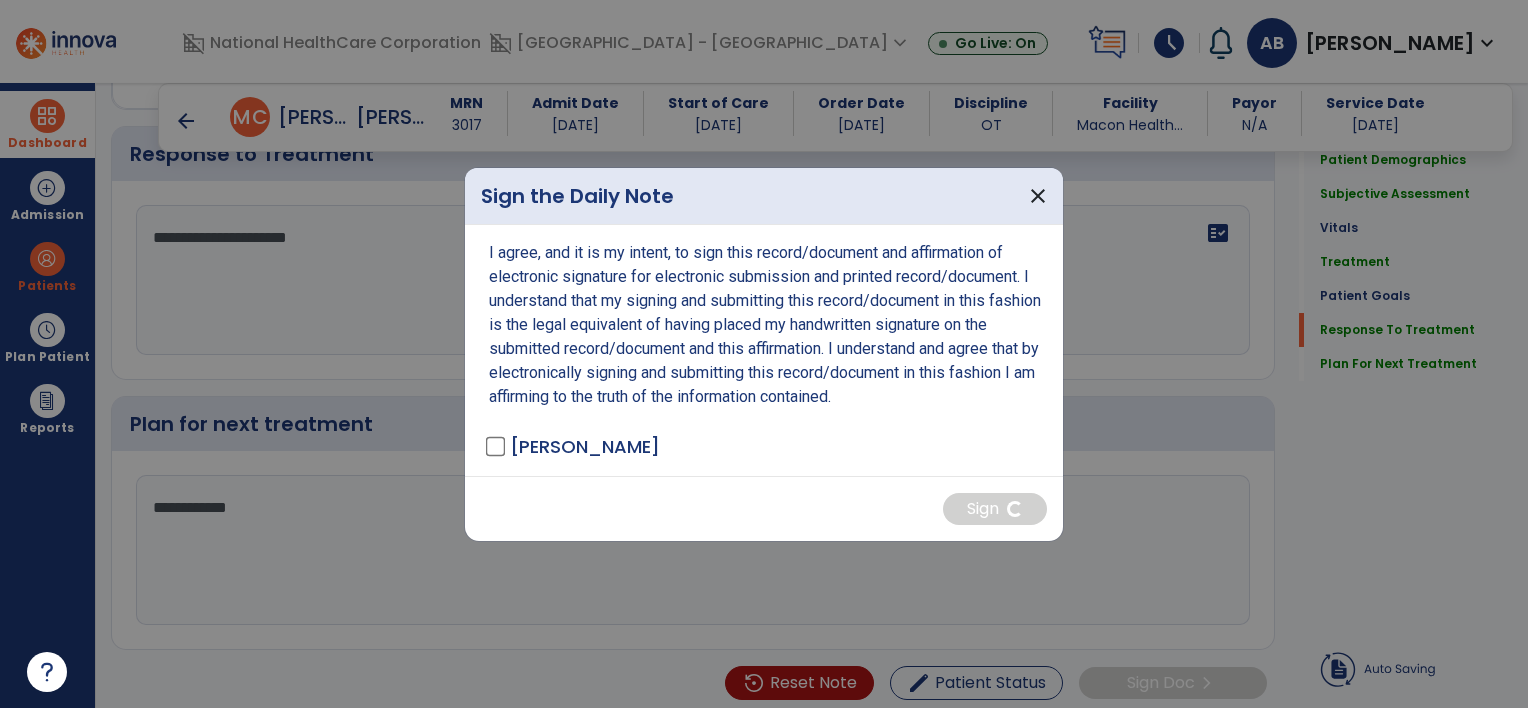 scroll, scrollTop: 0, scrollLeft: 0, axis: both 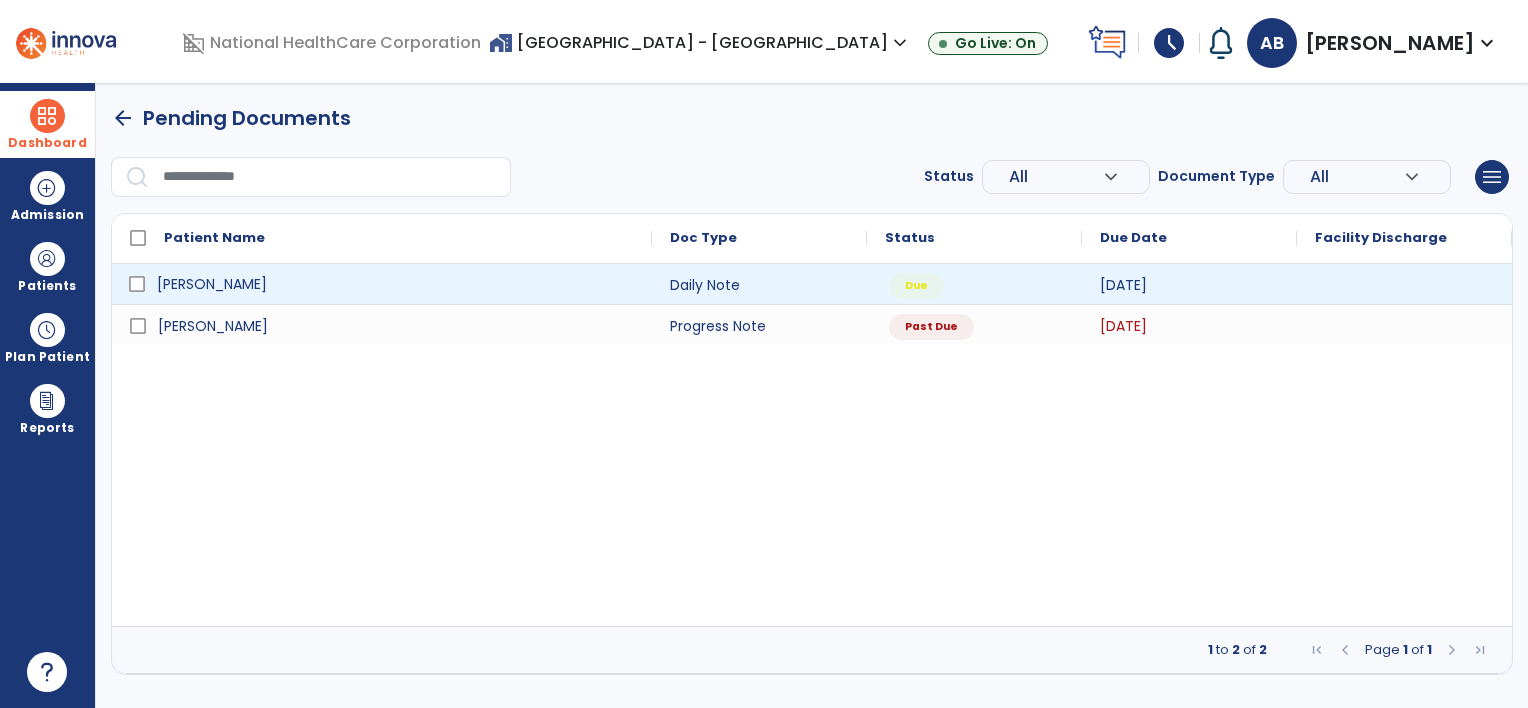 click on "[PERSON_NAME]" at bounding box center [396, 284] 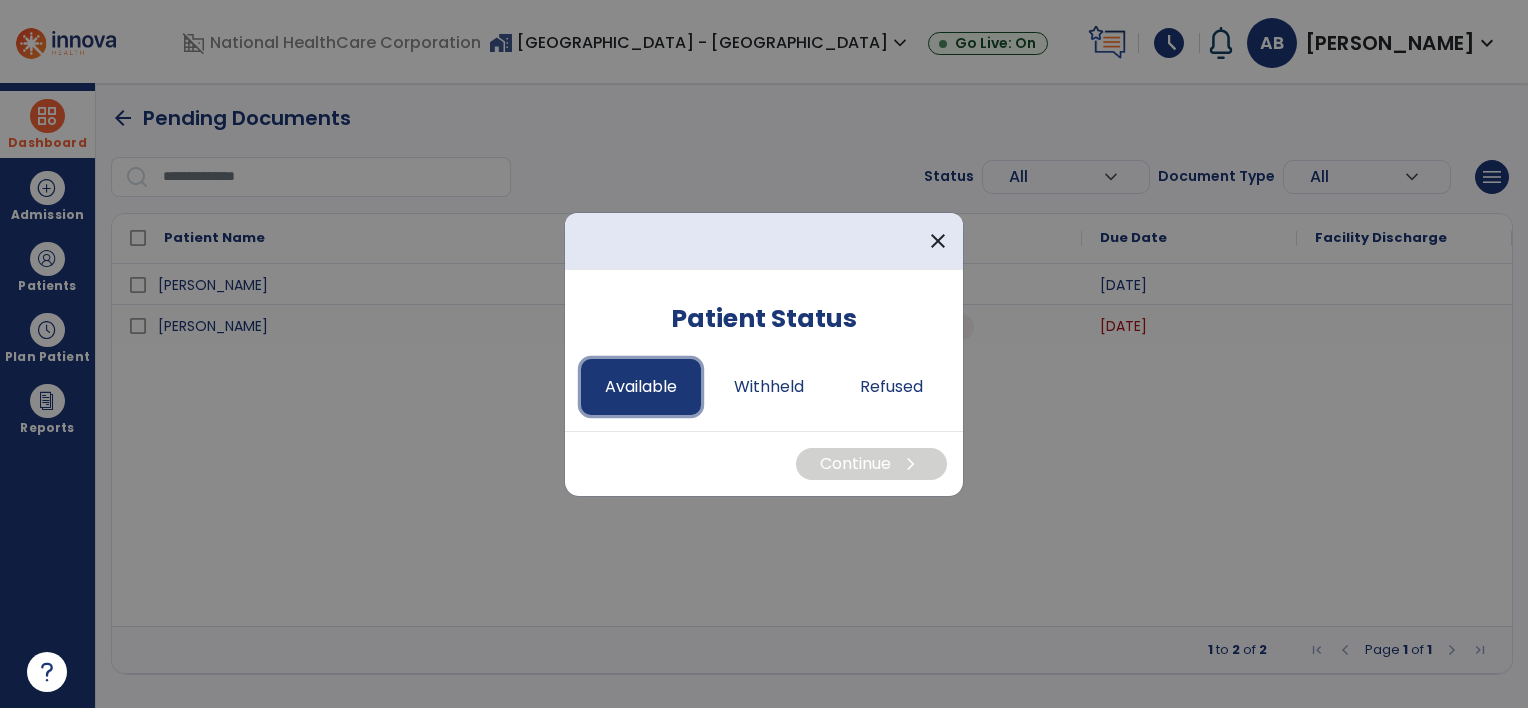 click on "Available" at bounding box center (641, 387) 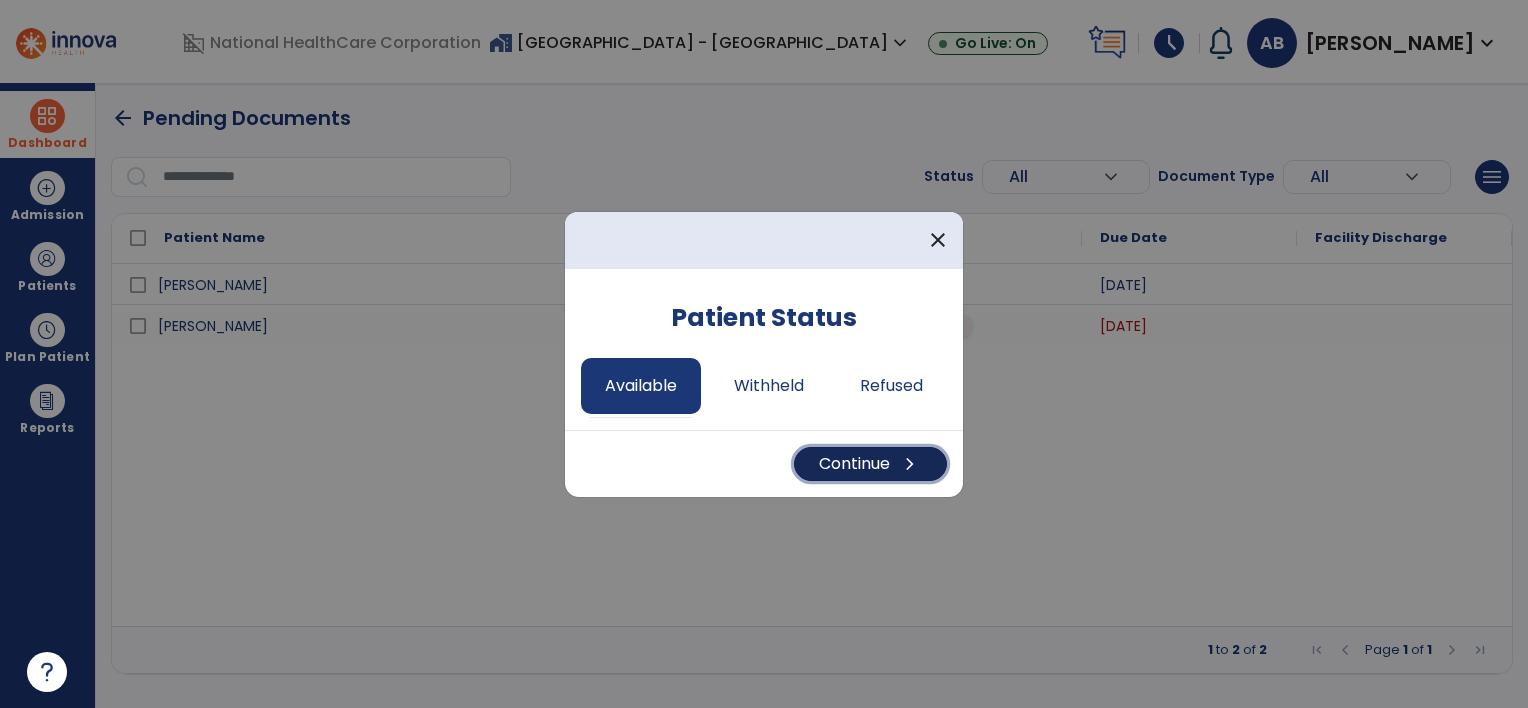 click on "Continue   chevron_right" at bounding box center [870, 464] 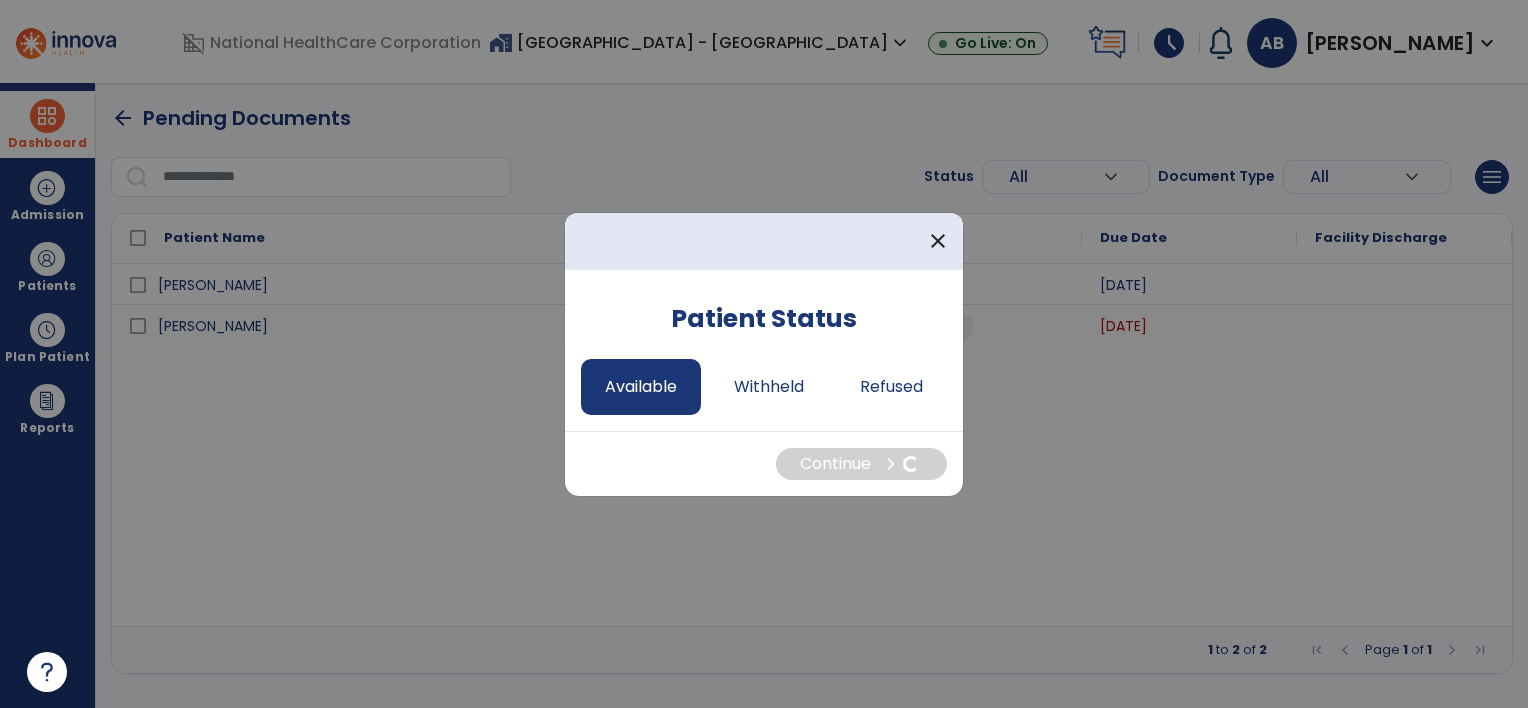 select on "*" 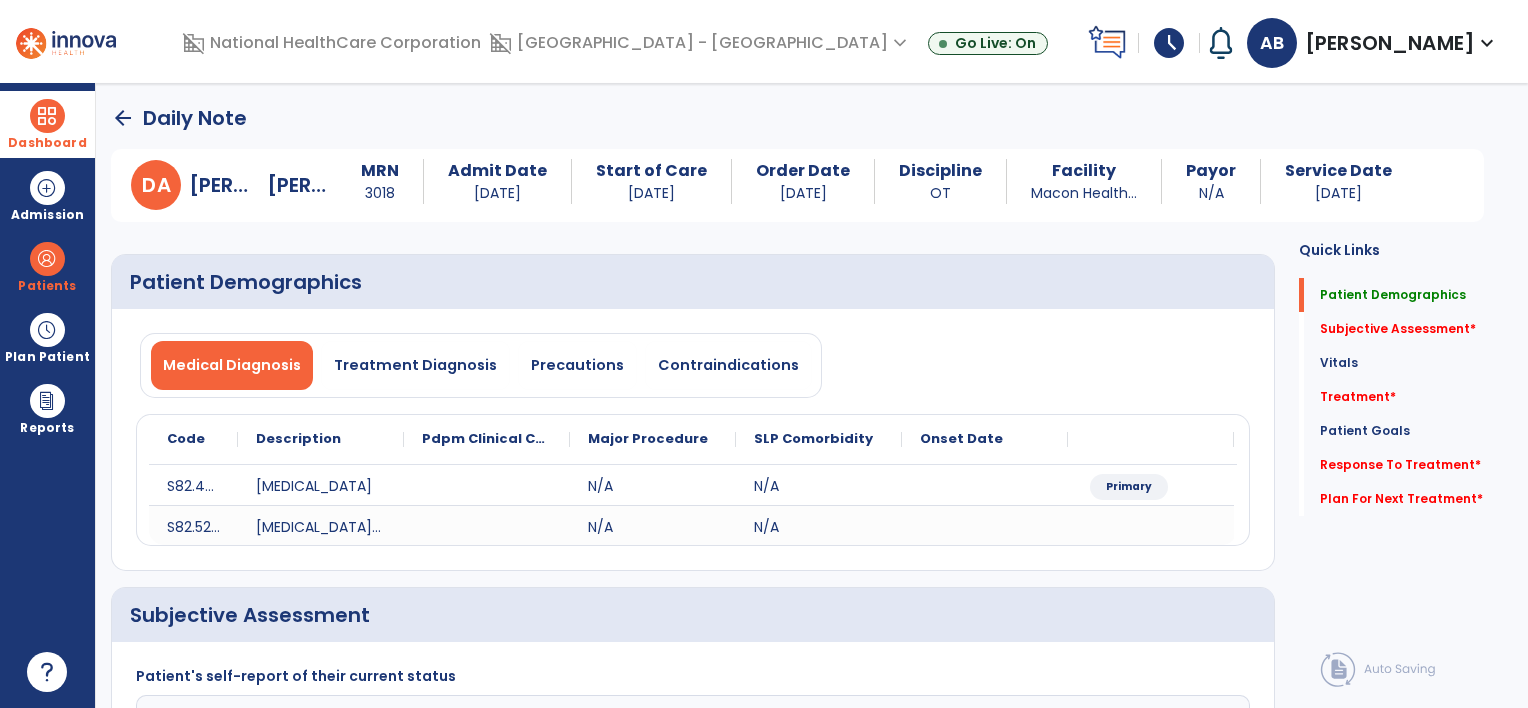 scroll, scrollTop: 400, scrollLeft: 0, axis: vertical 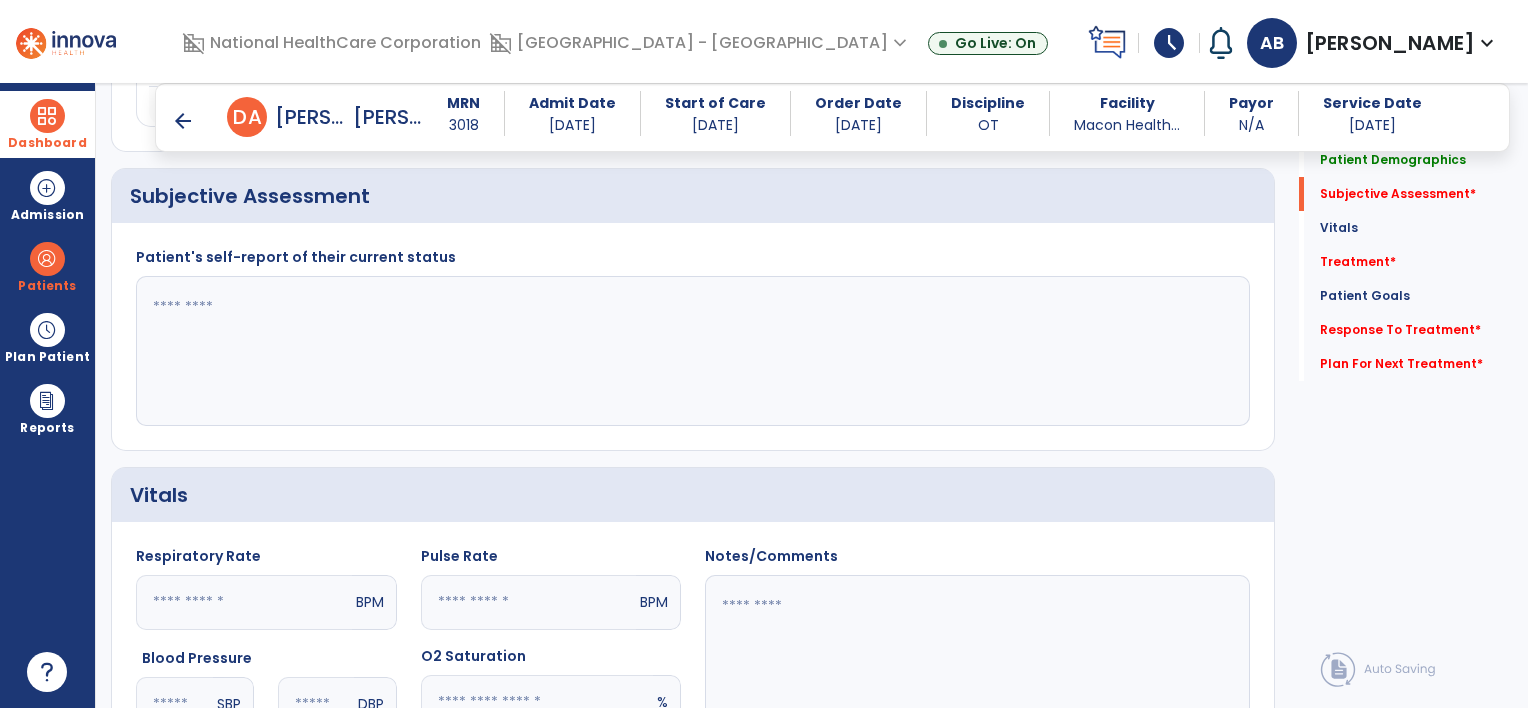 click 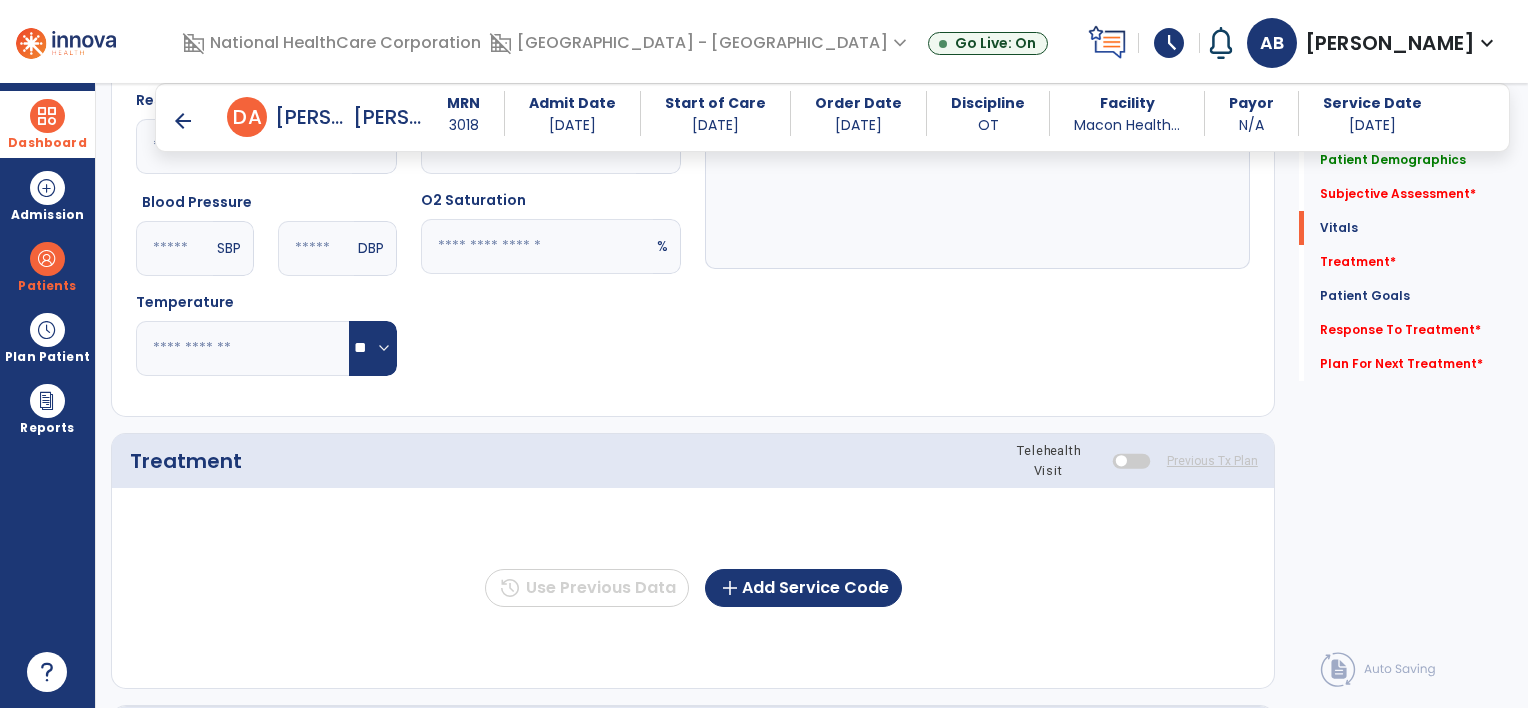 scroll, scrollTop: 900, scrollLeft: 0, axis: vertical 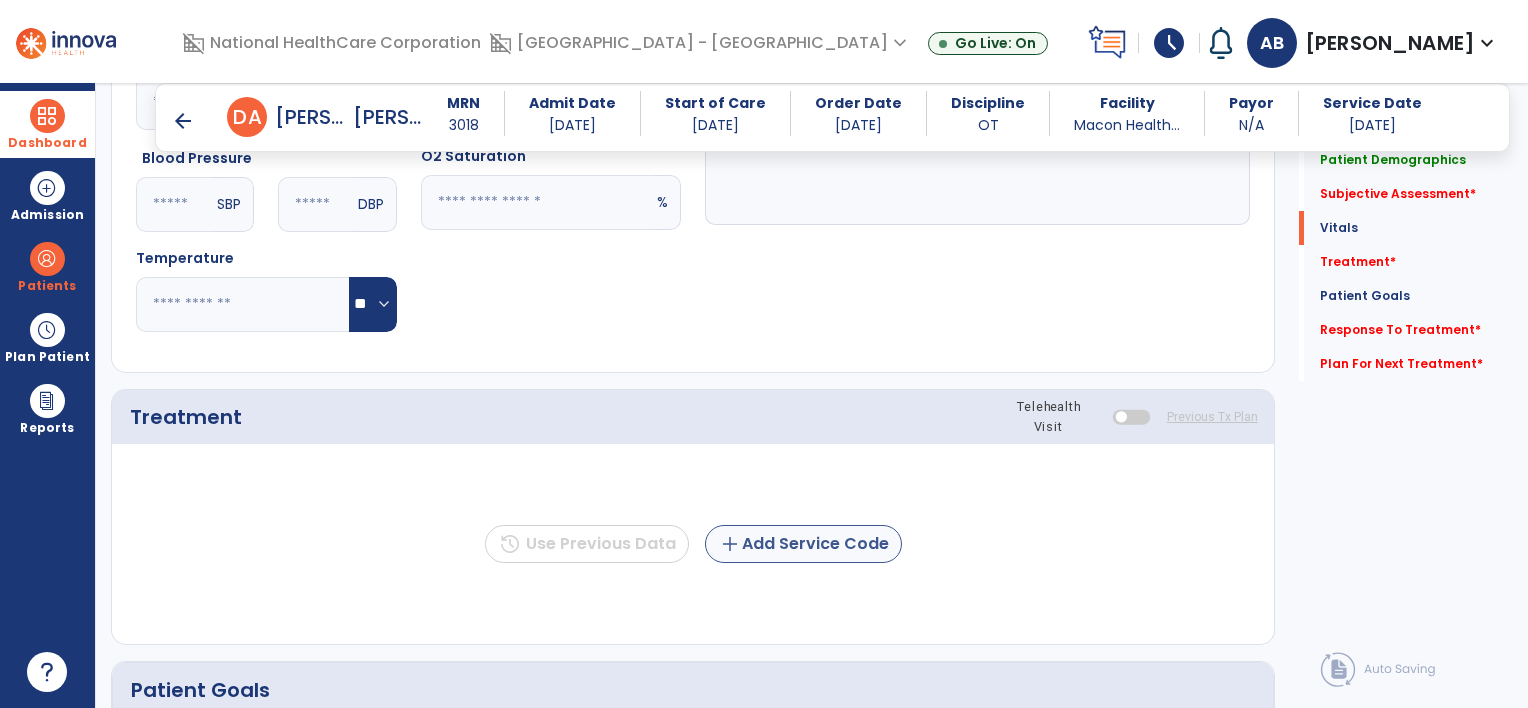 type 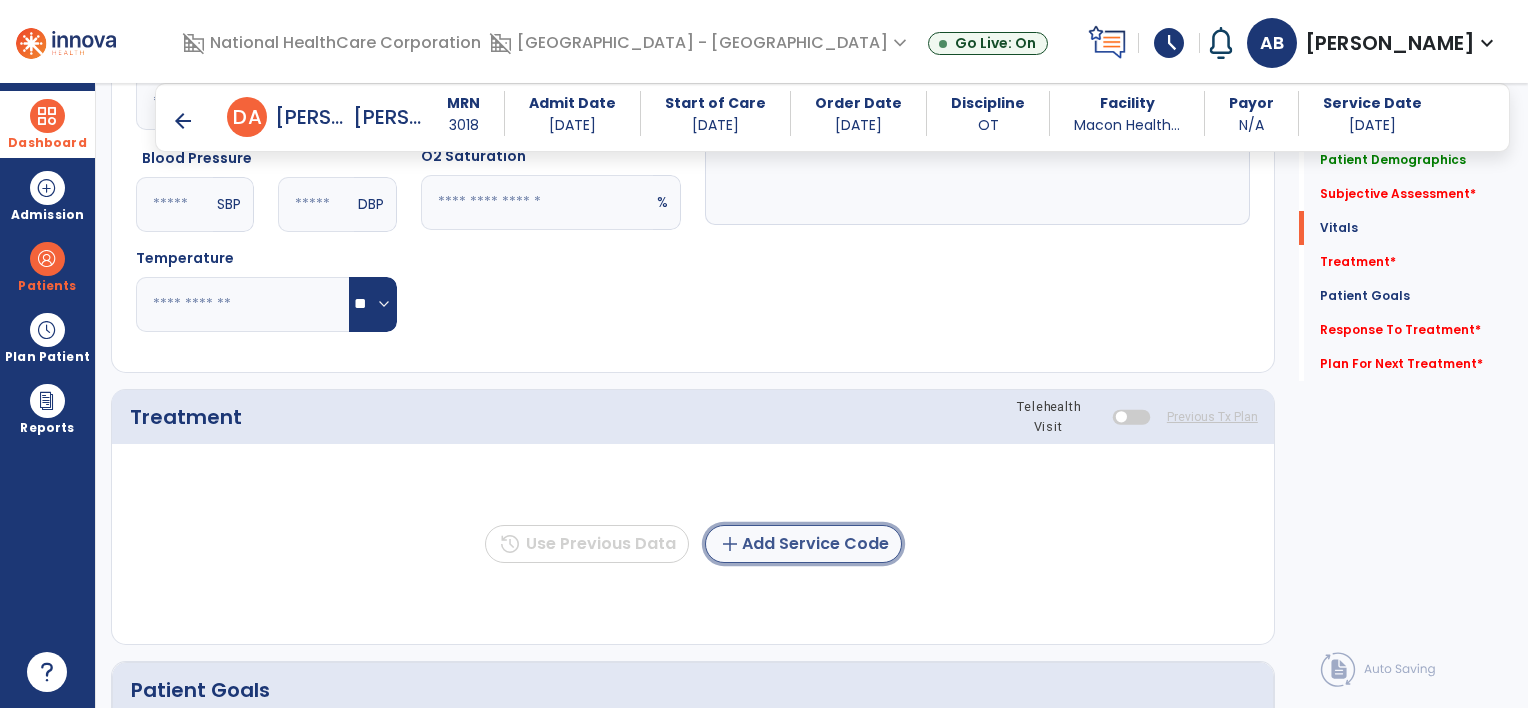 click on "add  Add Service Code" 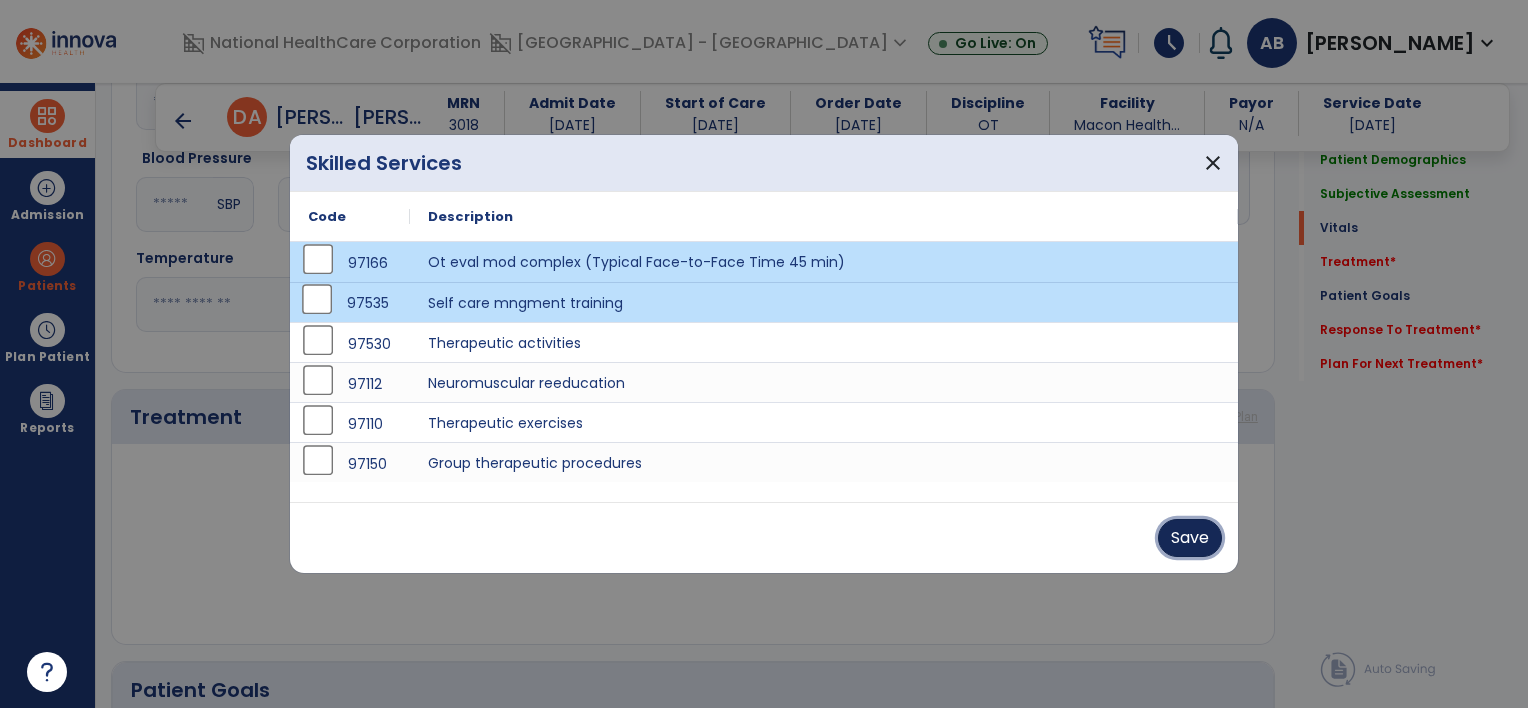 click on "Save" at bounding box center [1190, 538] 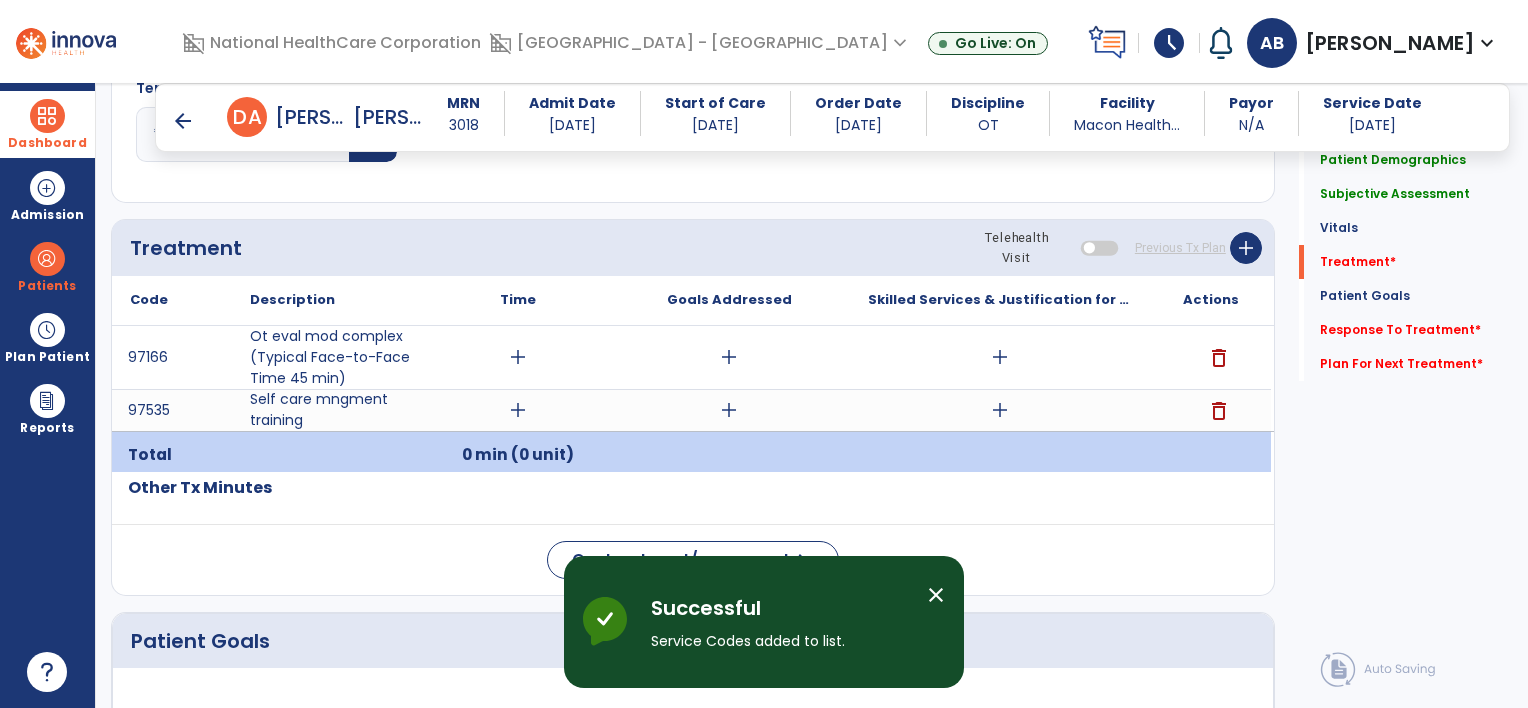 scroll, scrollTop: 1100, scrollLeft: 0, axis: vertical 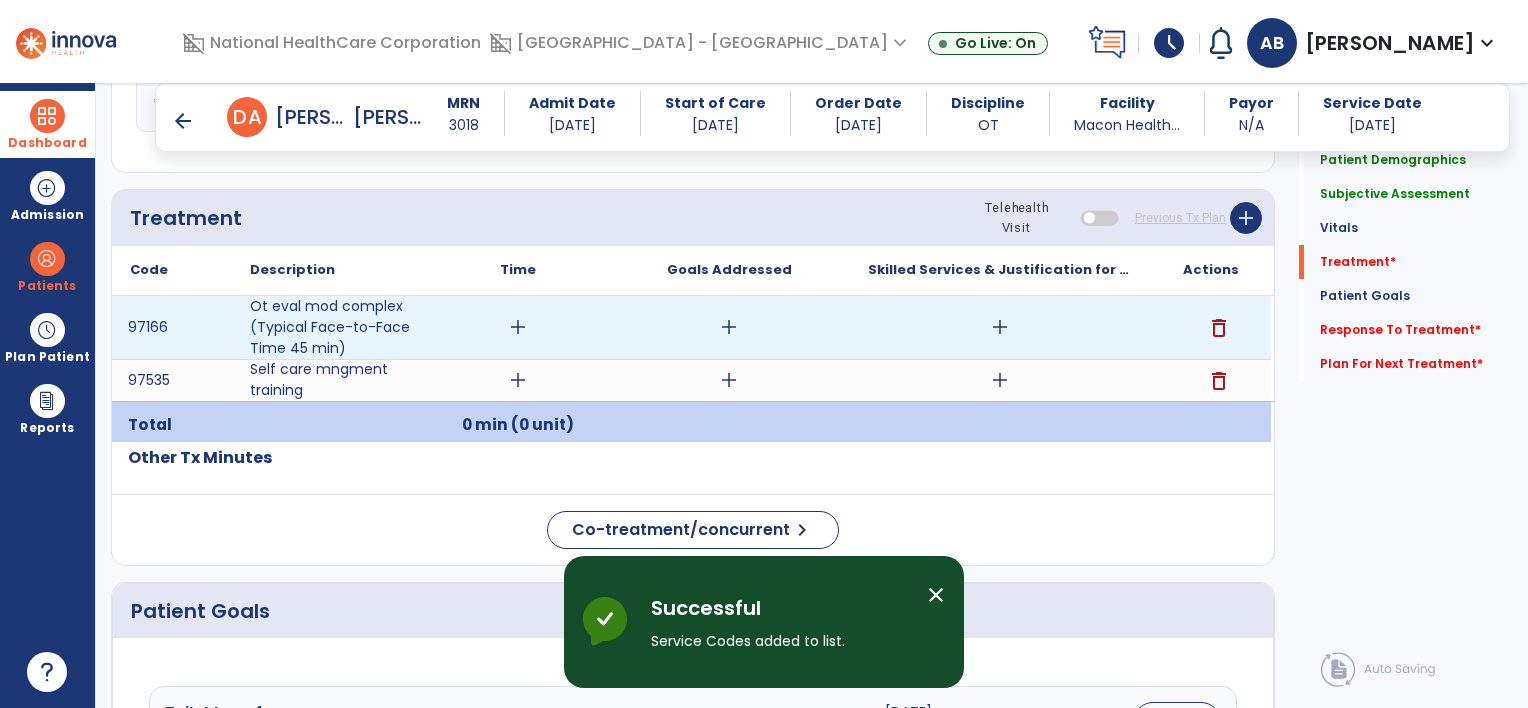 click on "add" at bounding box center (518, 327) 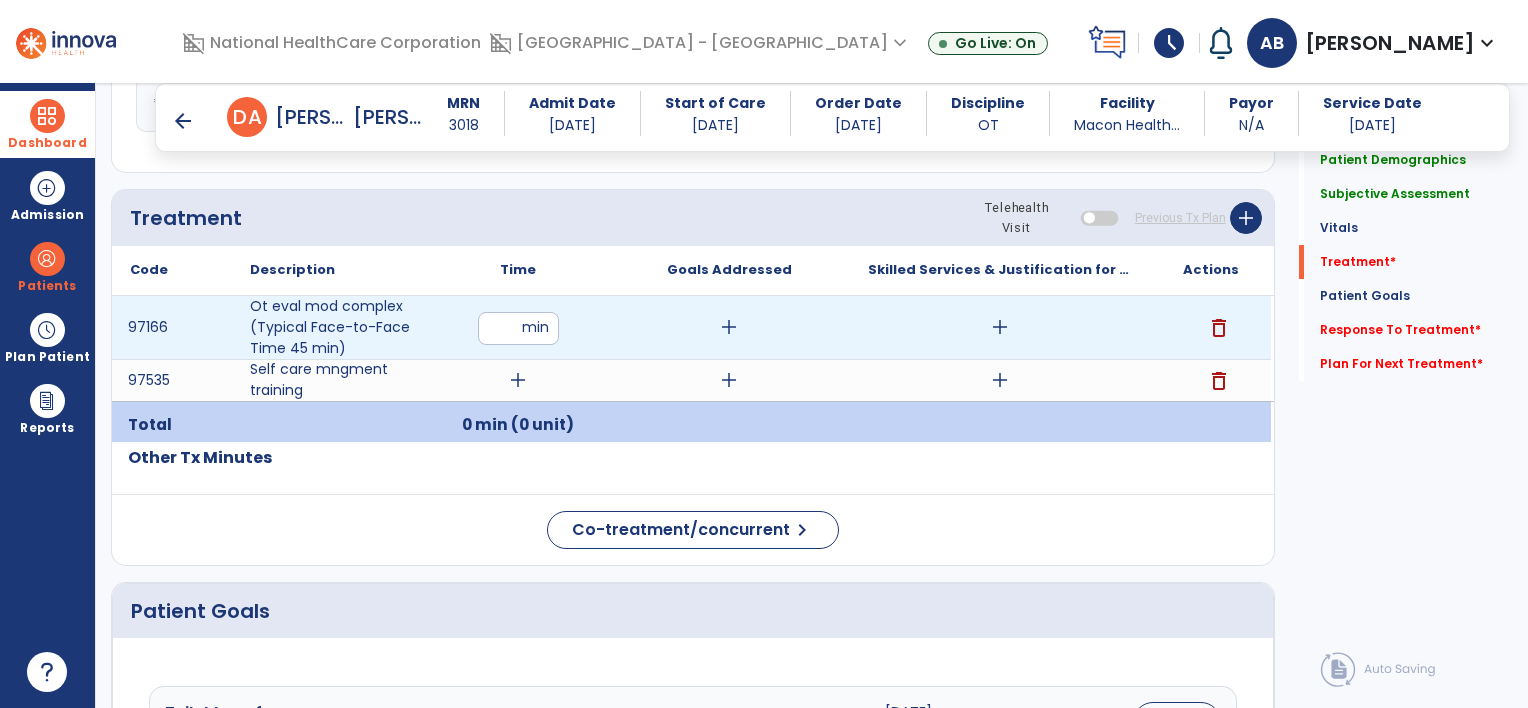 type on "**" 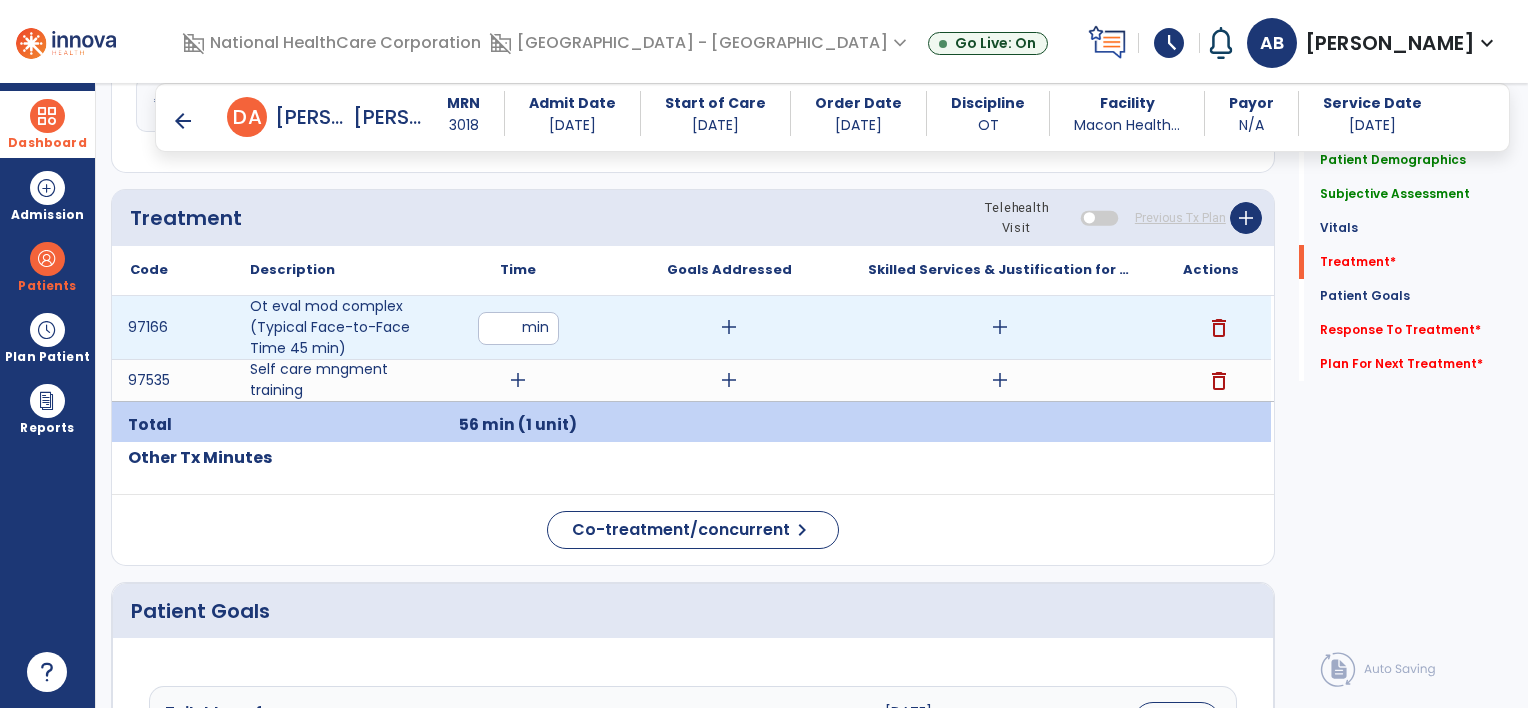 click on "add" at bounding box center (1000, 327) 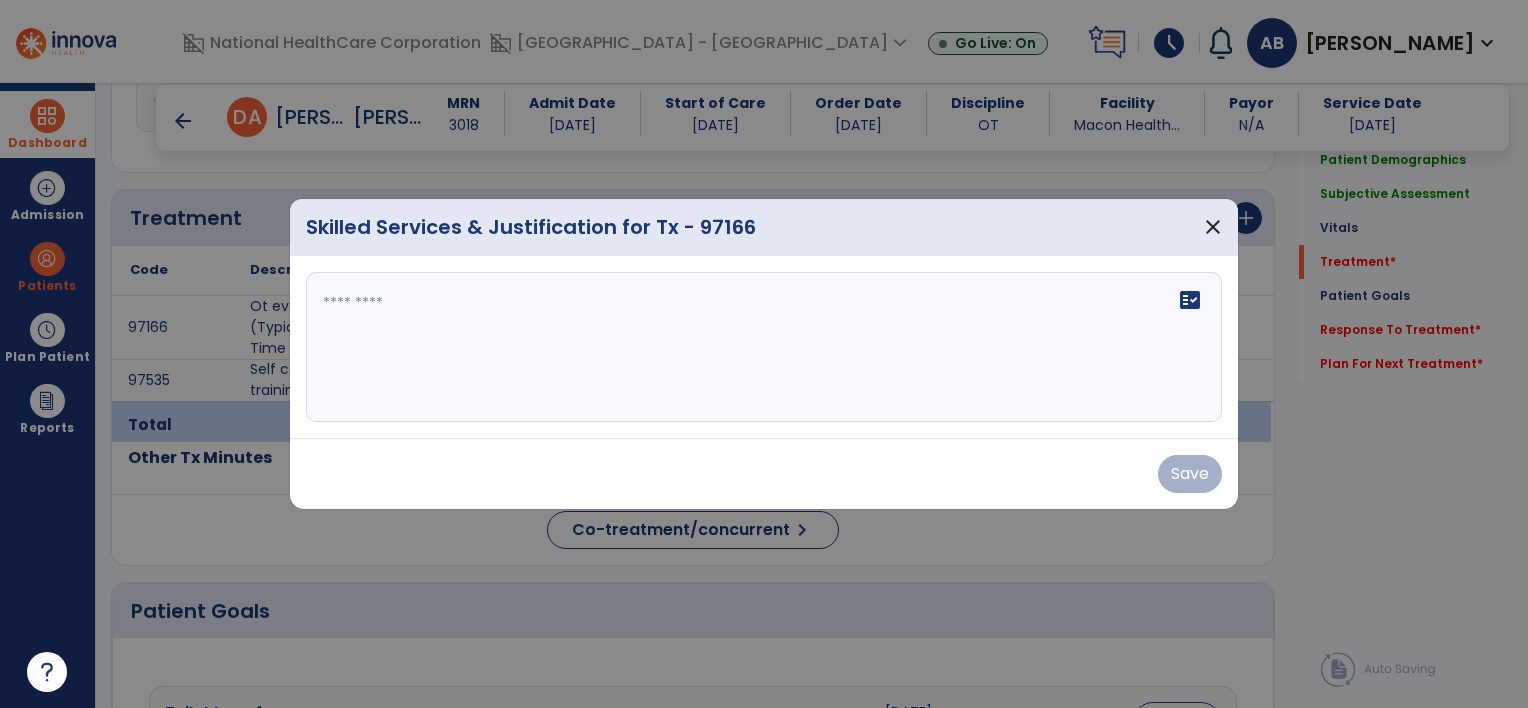 click on "fact_check" at bounding box center (764, 347) 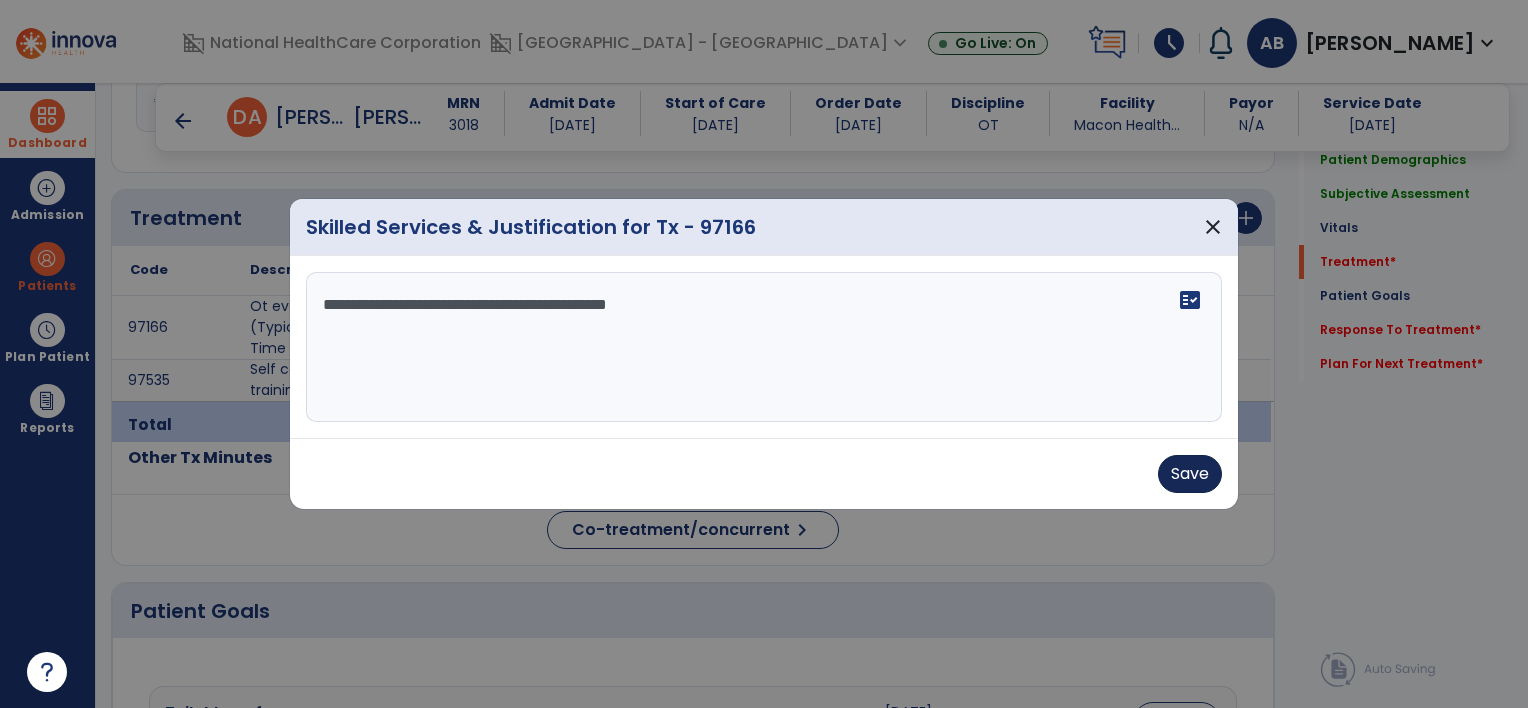 type on "**********" 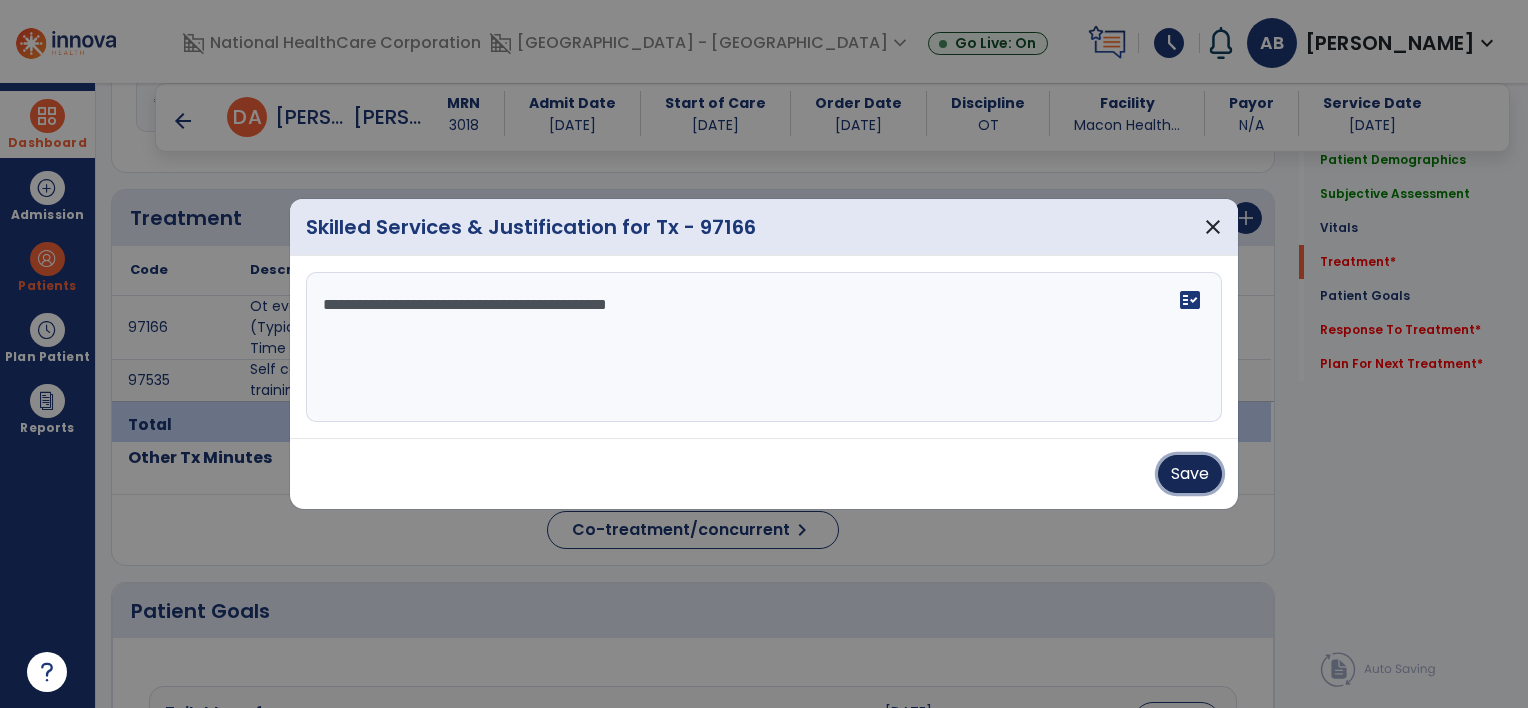 click on "Save" at bounding box center (1190, 474) 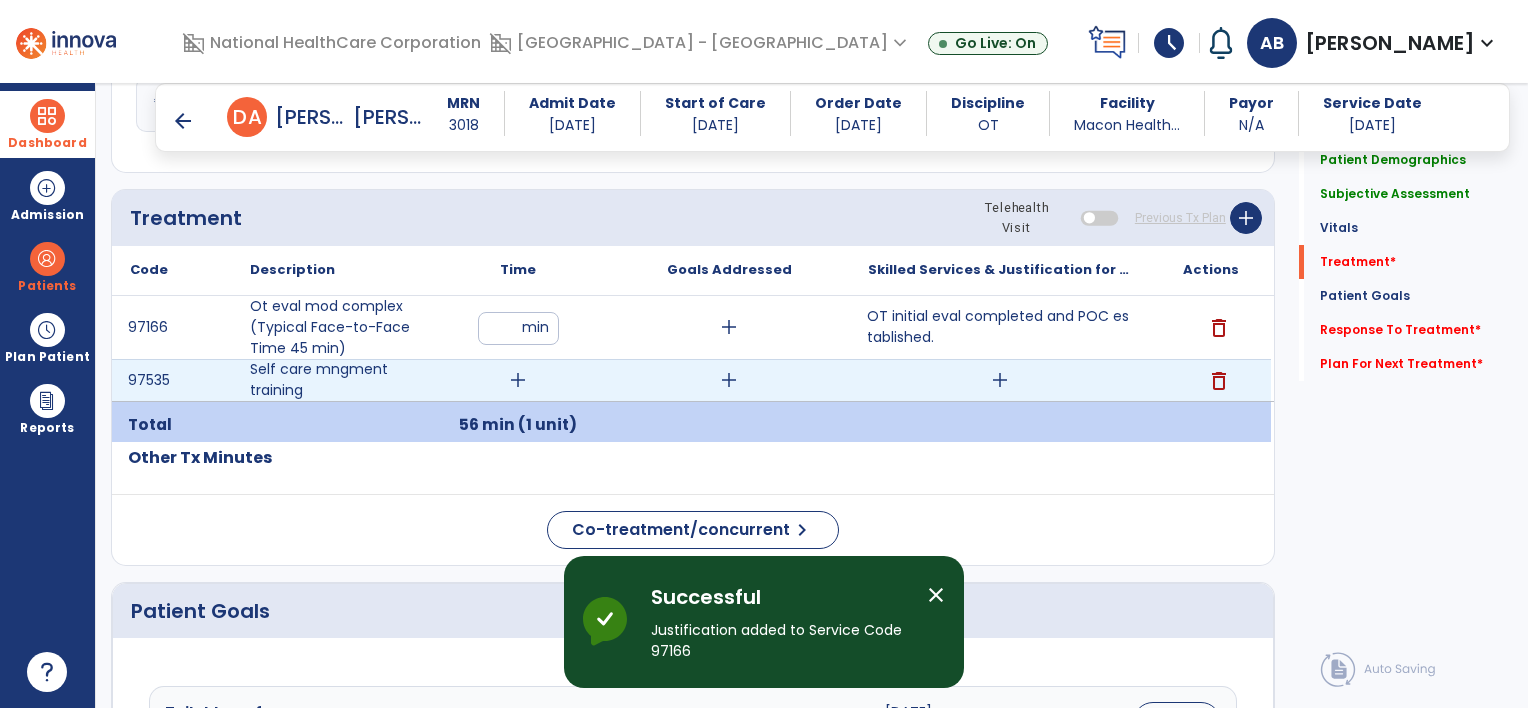 click on "add" at bounding box center [518, 380] 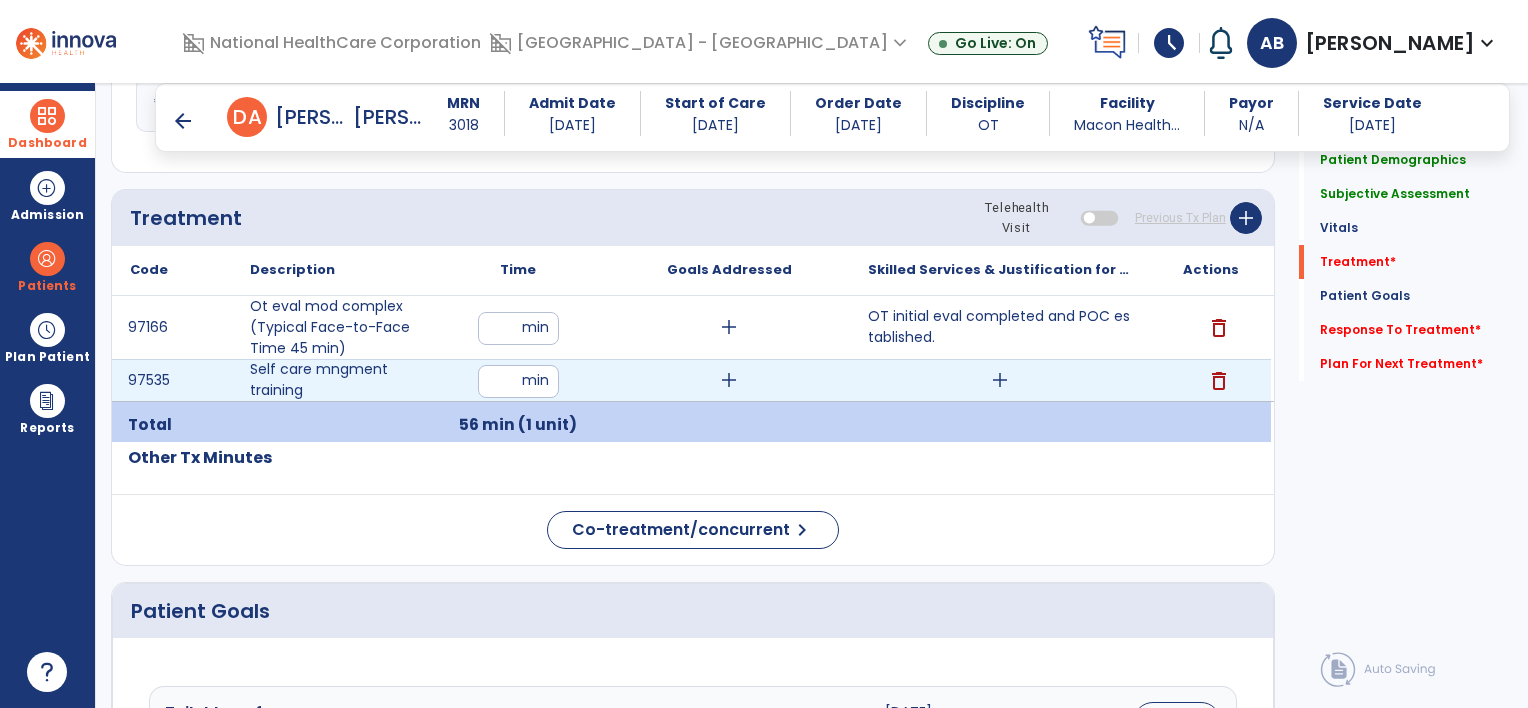 type on "**" 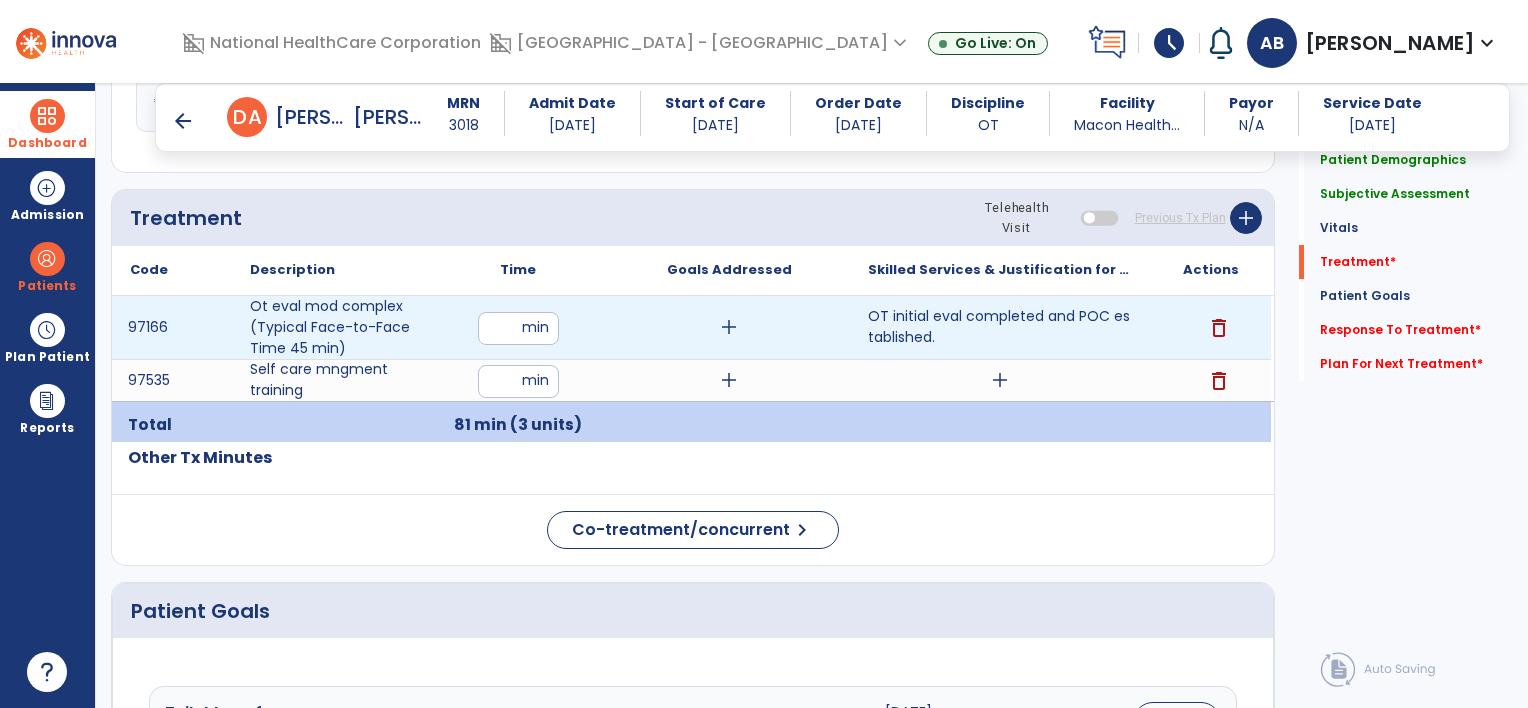click on "**" at bounding box center [518, 328] 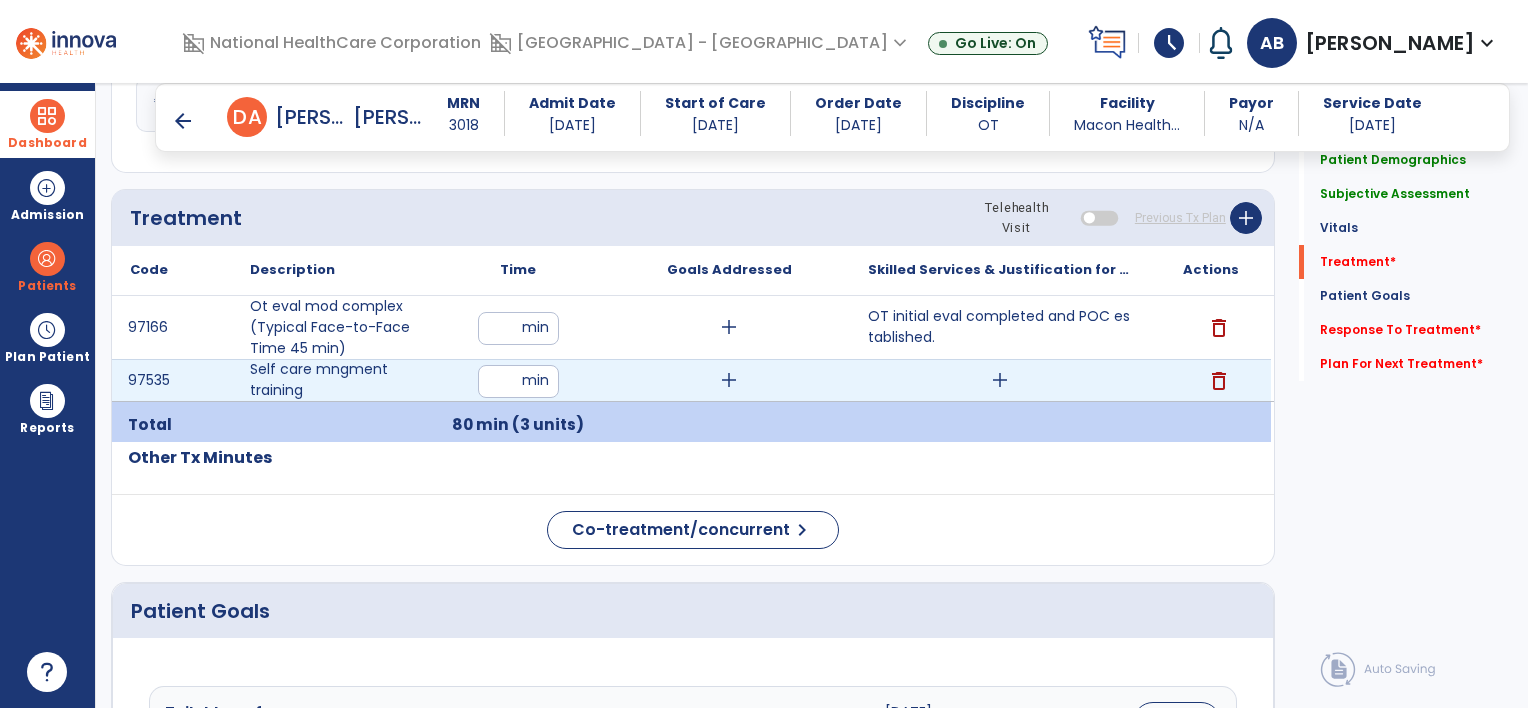 click on "add" at bounding box center [1000, 380] 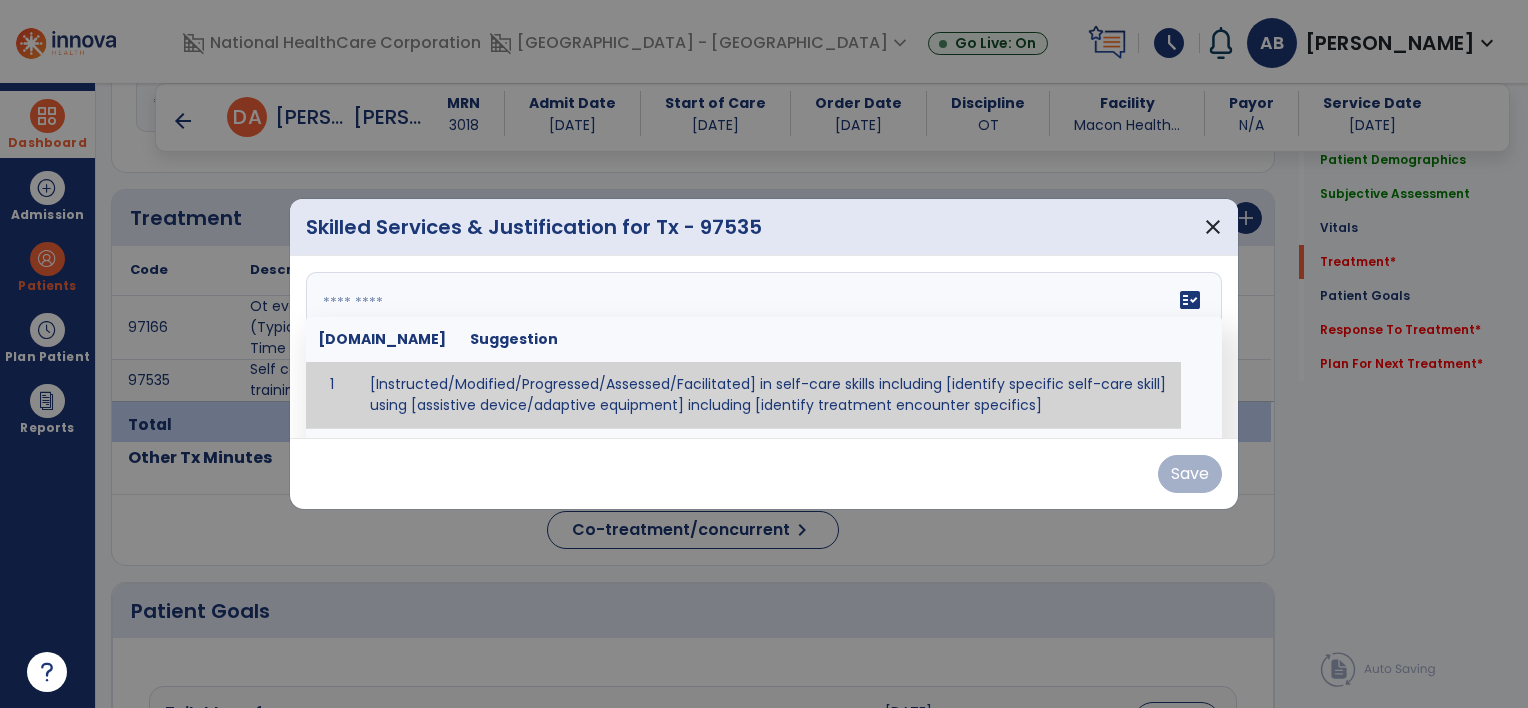 click on "fact_check  [DOMAIN_NAME] Suggestion 1 [Instructed/Modified/Progressed/Assessed/Facilitated] in self-care skills including [identify specific self-care skill] using [assistive device/adaptive equipment] including [identify treatment encounter specifics]" at bounding box center [764, 347] 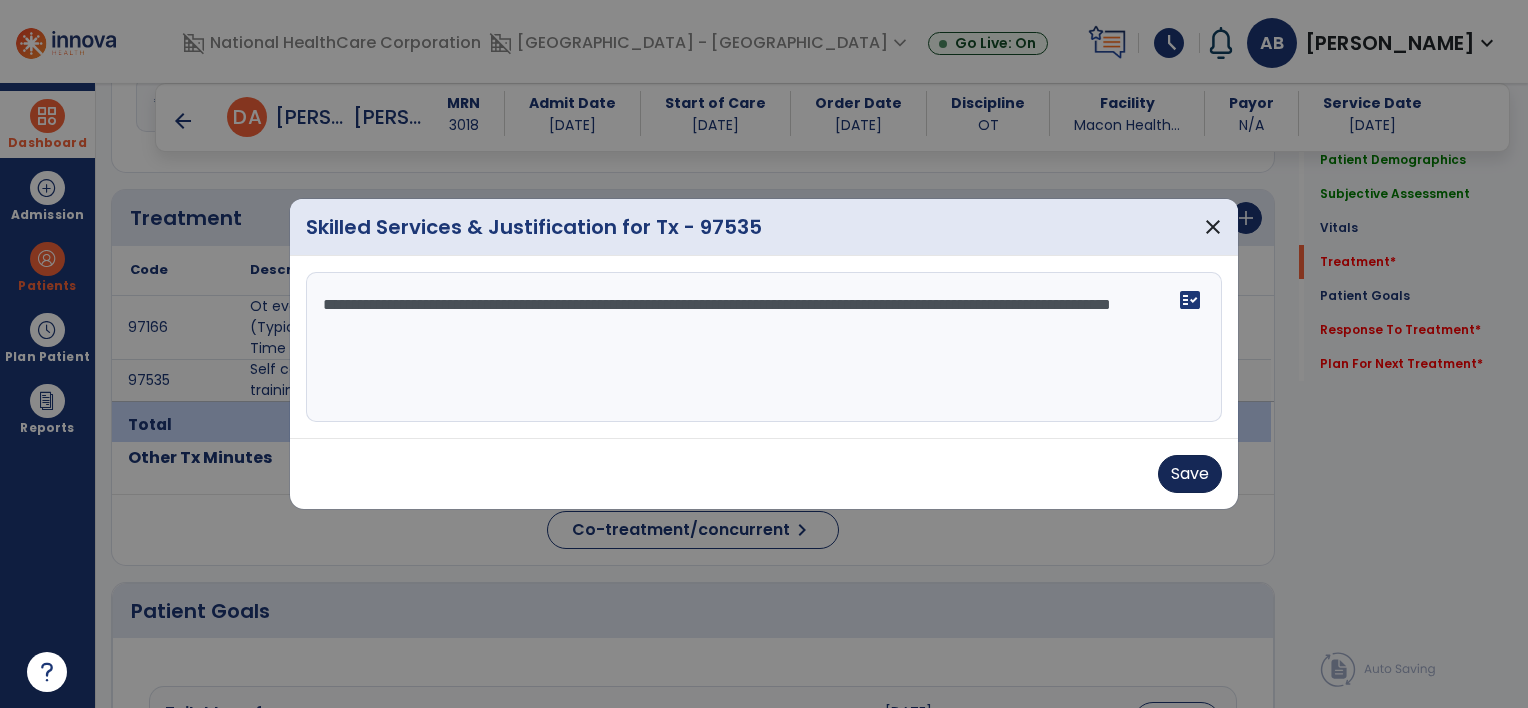 type on "**********" 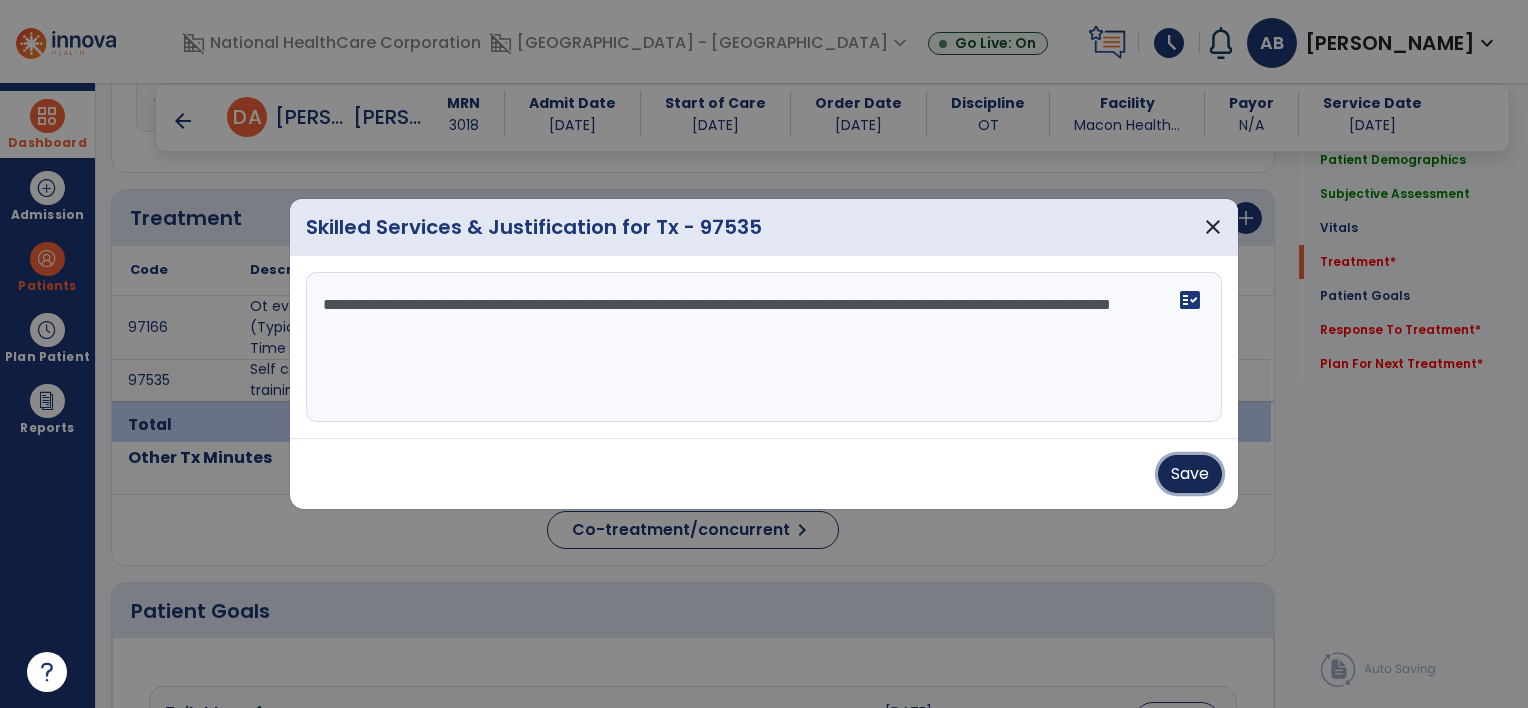 click on "Save" at bounding box center [1190, 474] 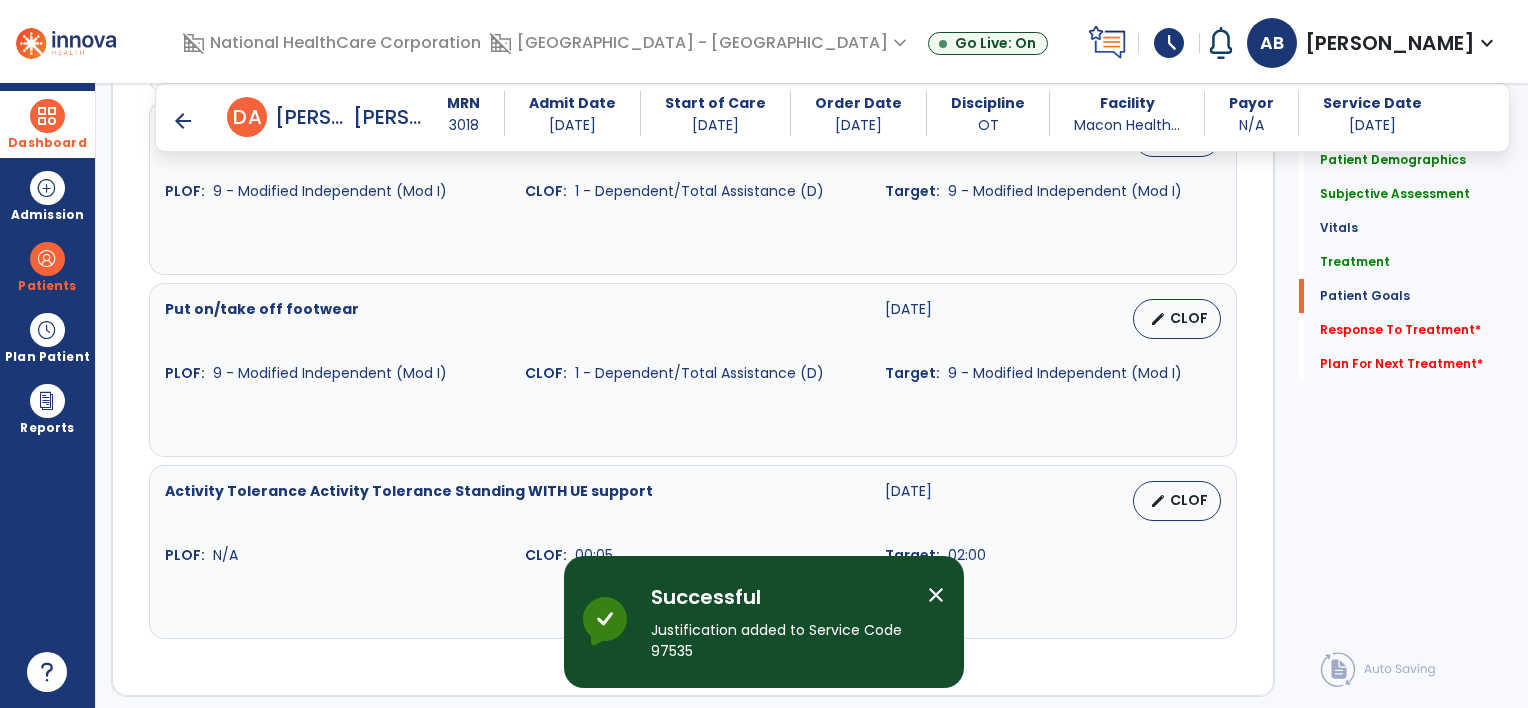 scroll, scrollTop: 2500, scrollLeft: 0, axis: vertical 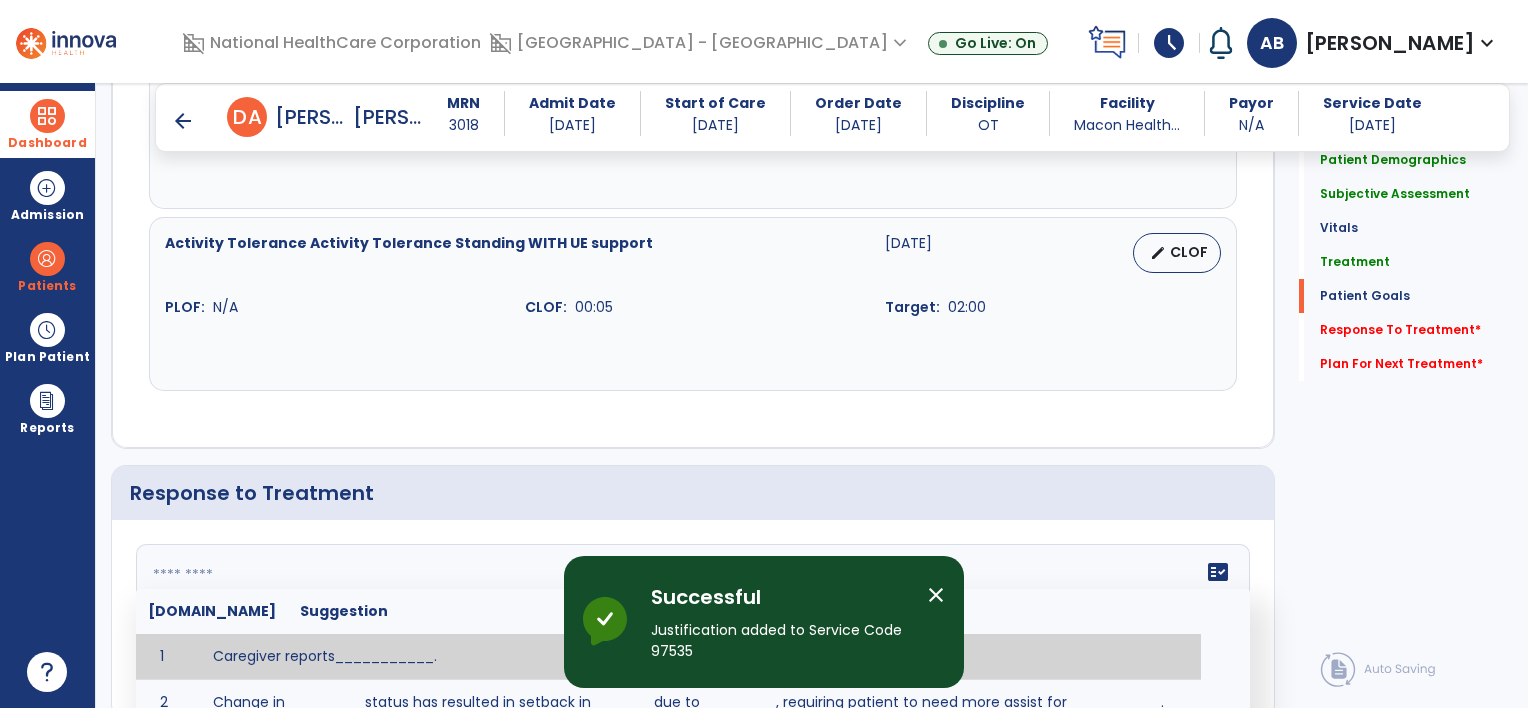 click 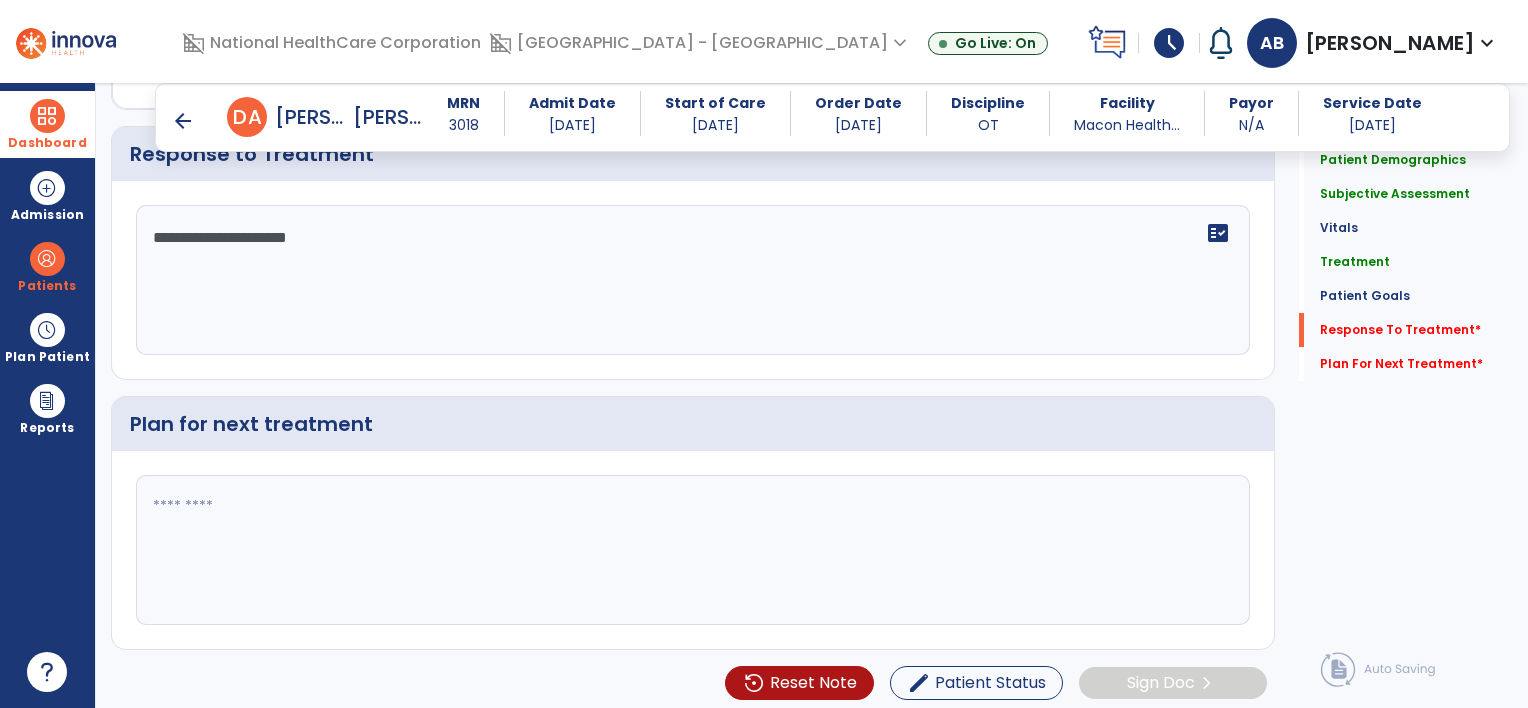 type on "**********" 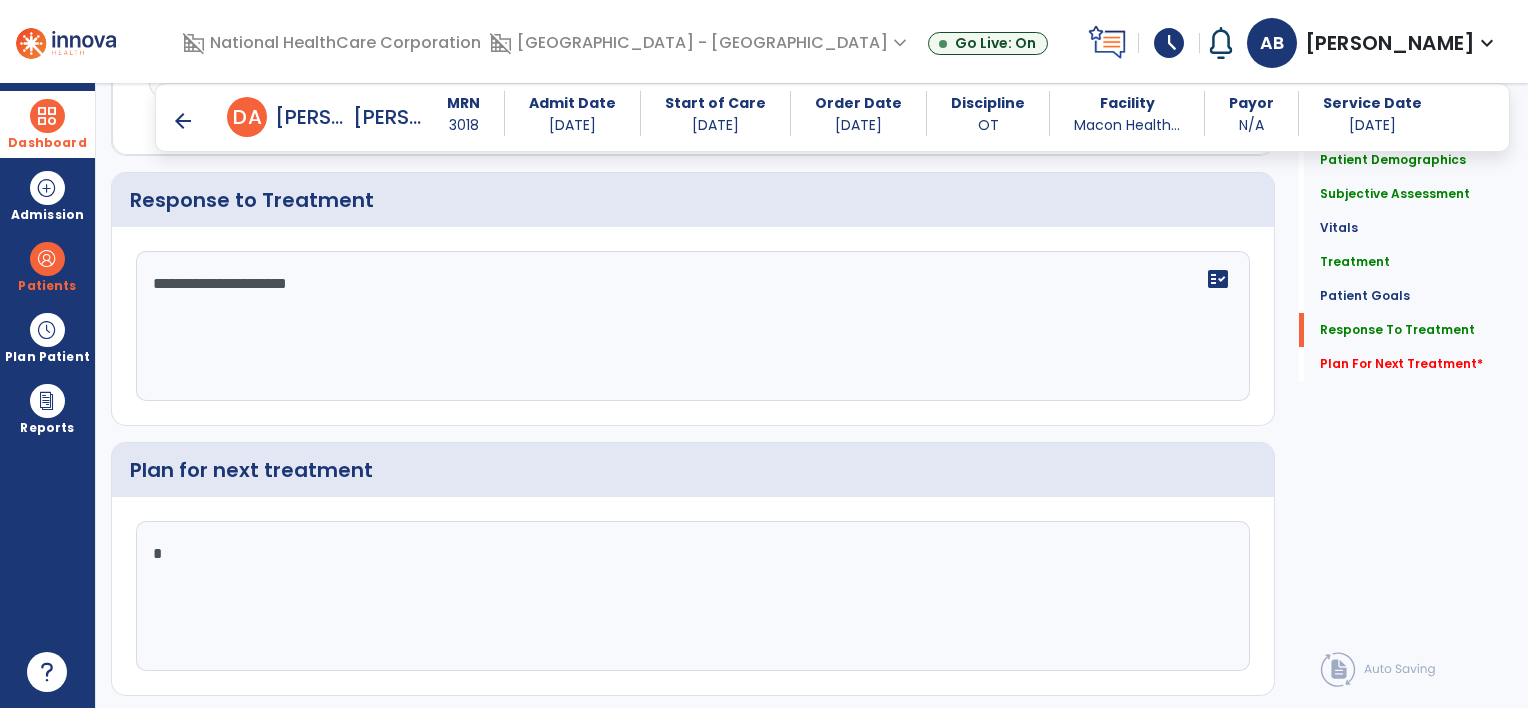 scroll, scrollTop: 2839, scrollLeft: 0, axis: vertical 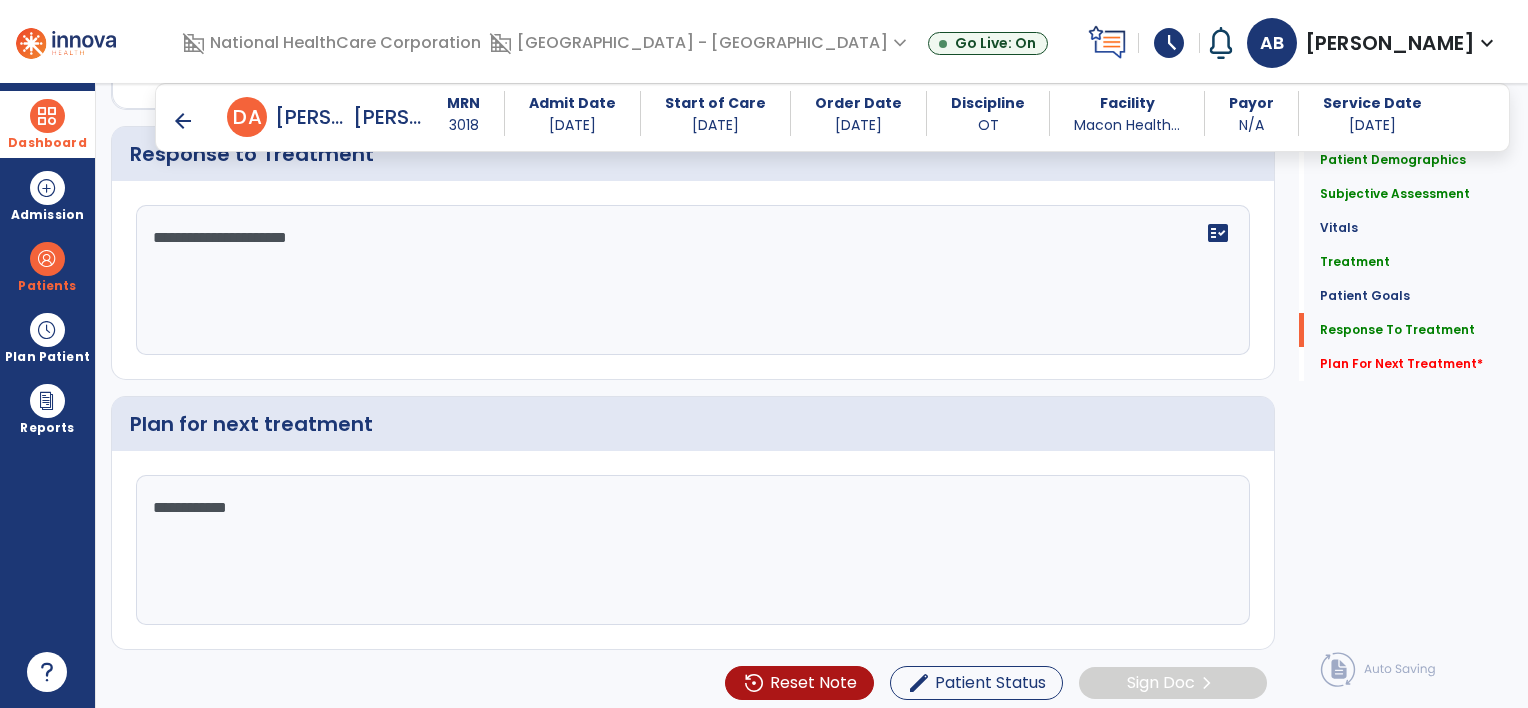 type on "**********" 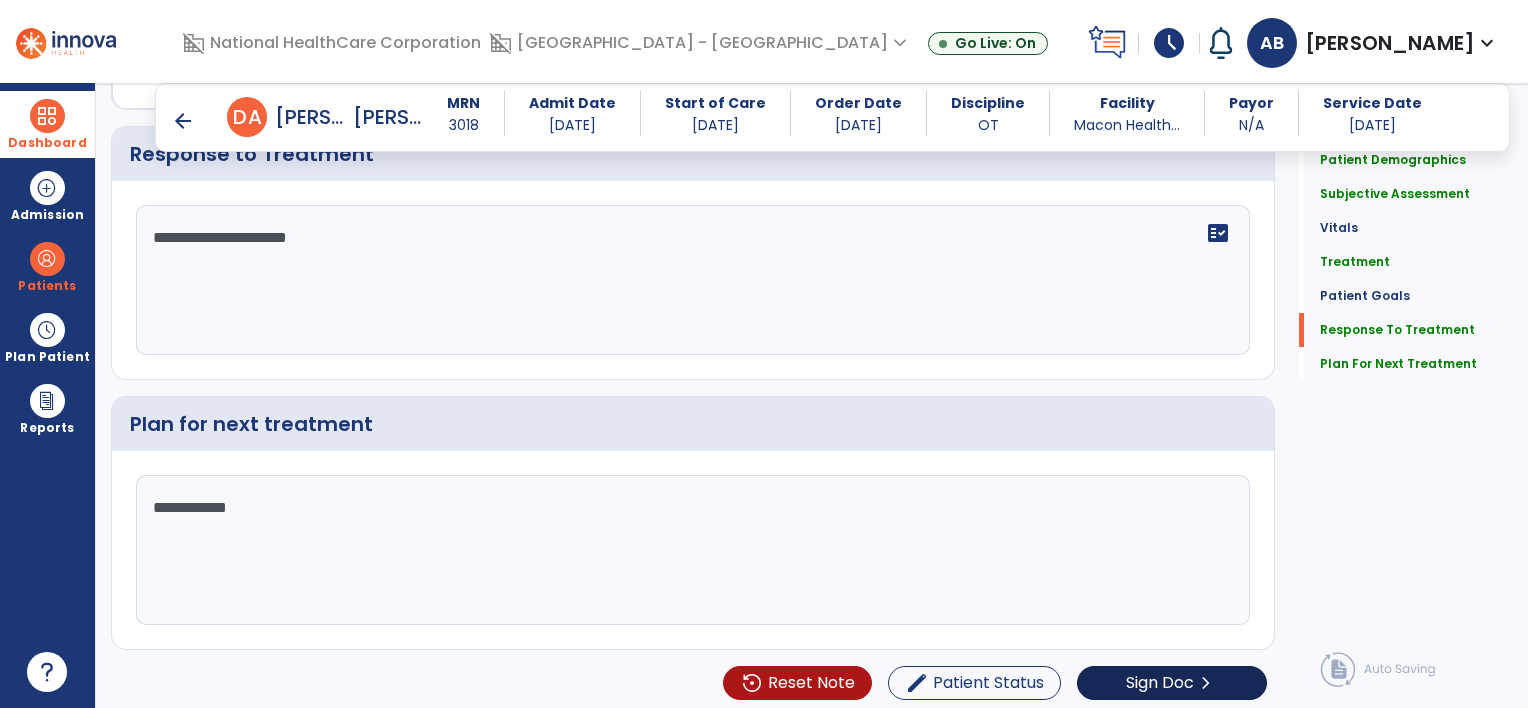 scroll, scrollTop: 2839, scrollLeft: 0, axis: vertical 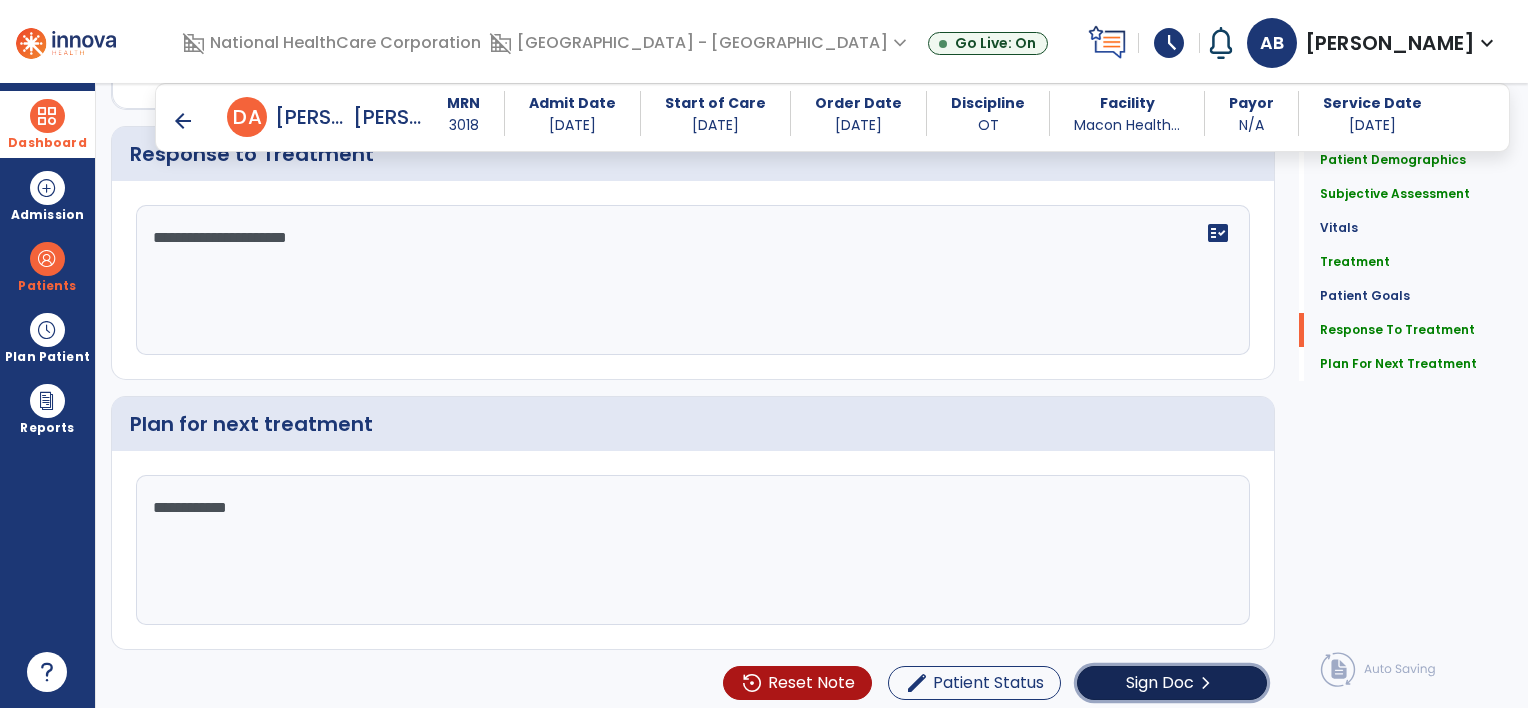 click on "Sign Doc" 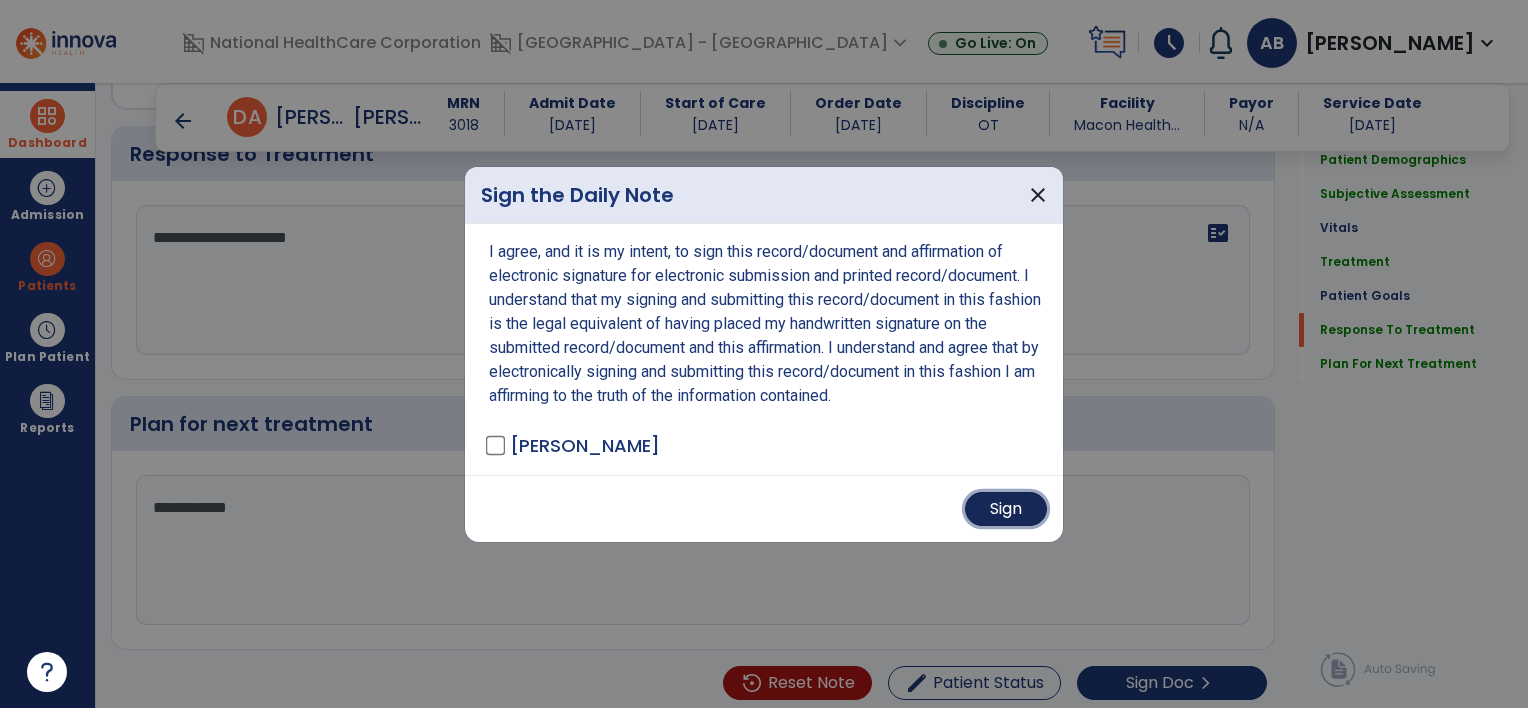 click on "Sign" at bounding box center [1006, 509] 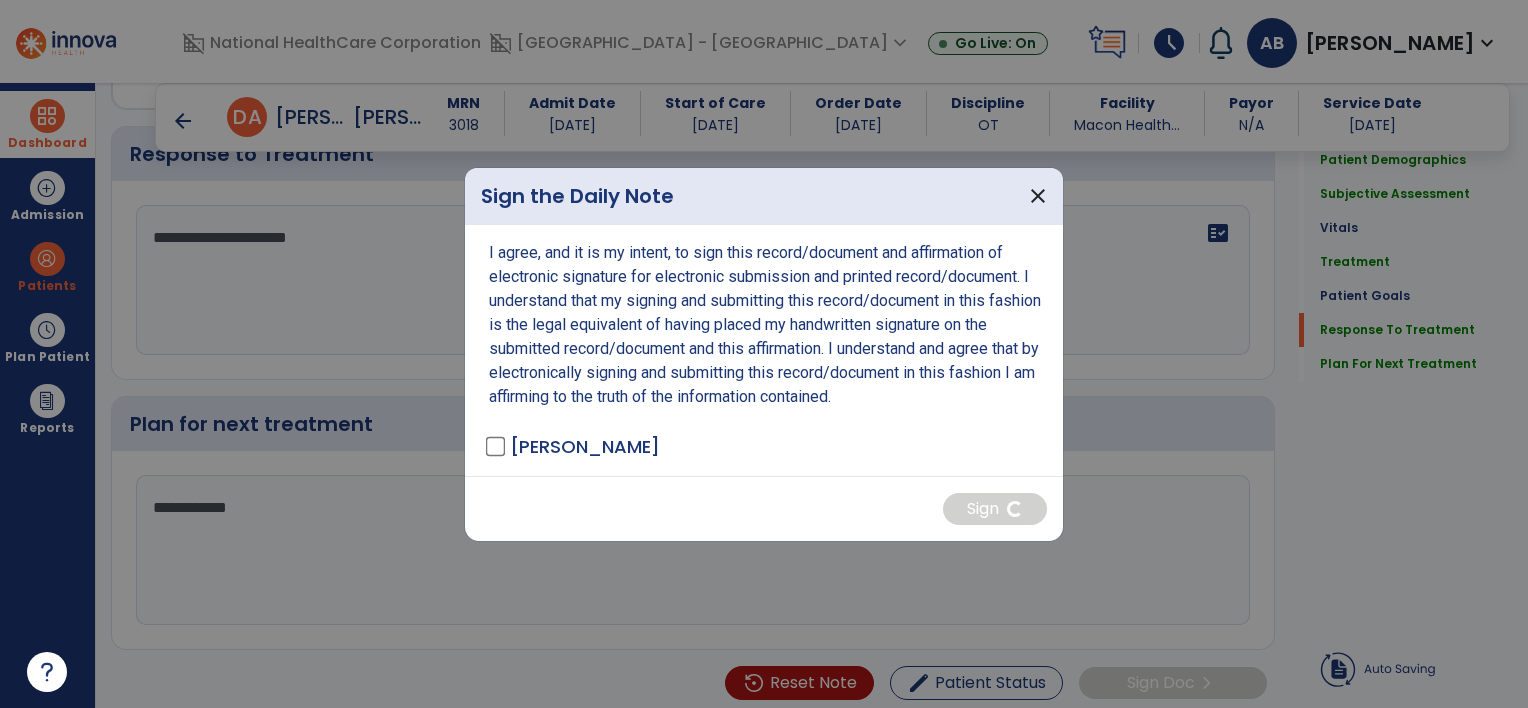 scroll, scrollTop: 0, scrollLeft: 0, axis: both 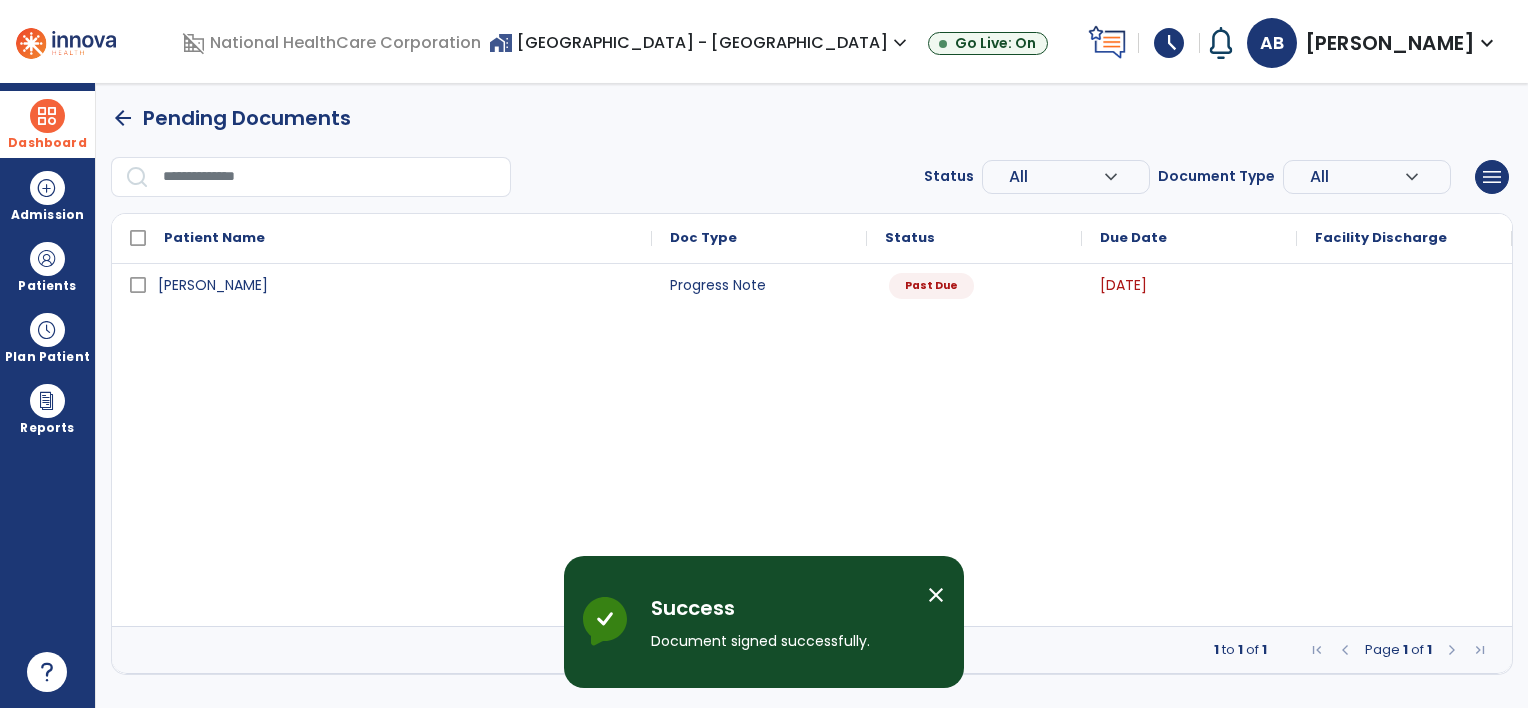 click on "arrow_back" at bounding box center [123, 118] 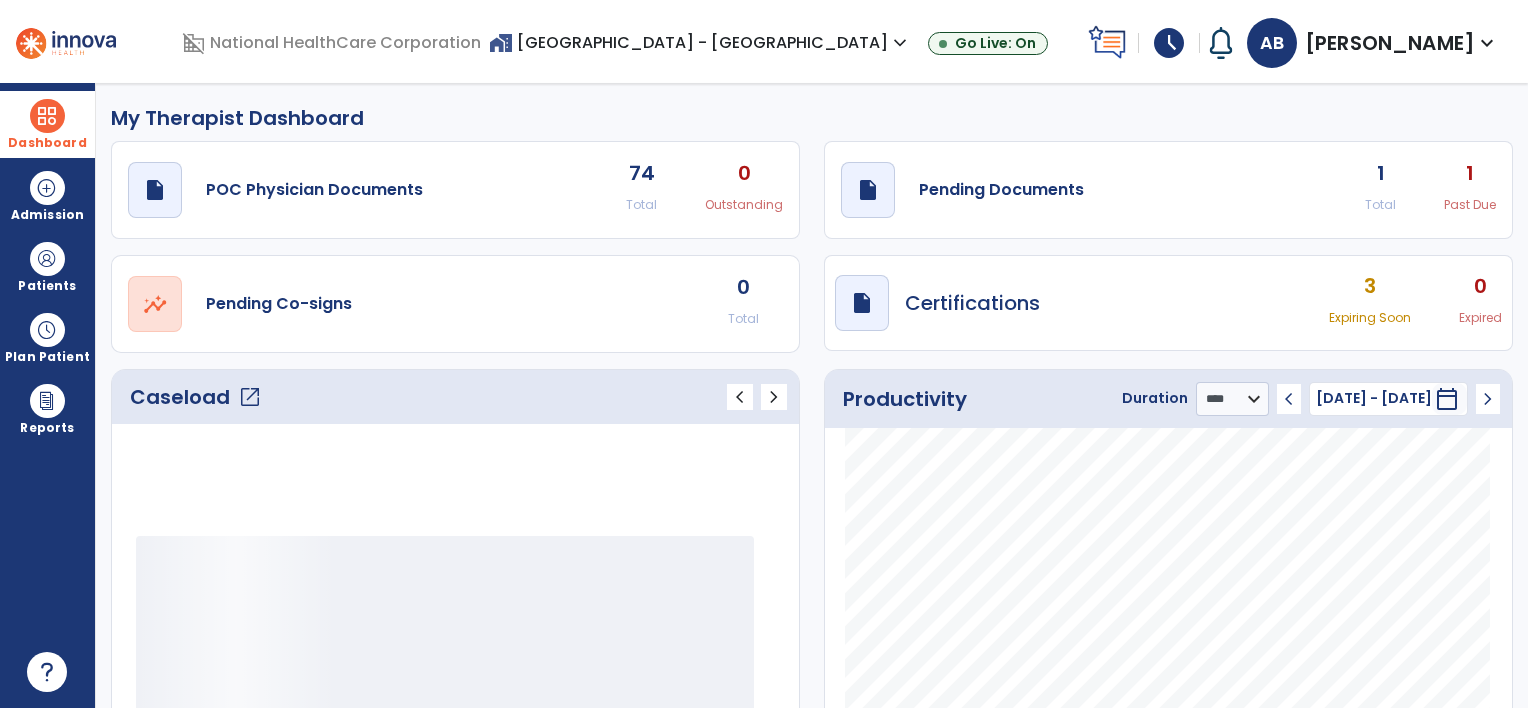 click on "schedule" at bounding box center (1169, 43) 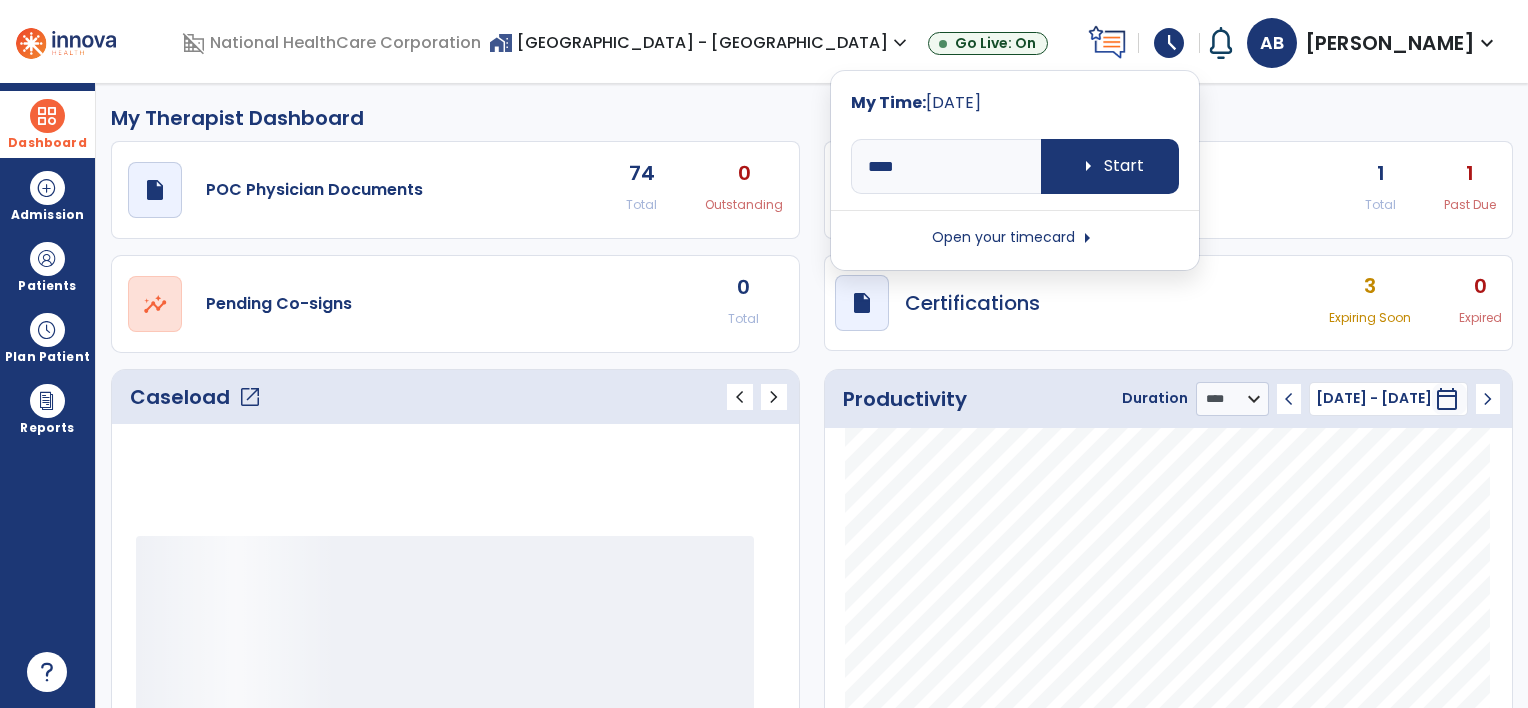 click on "Open your timecard  arrow_right" at bounding box center (1015, 238) 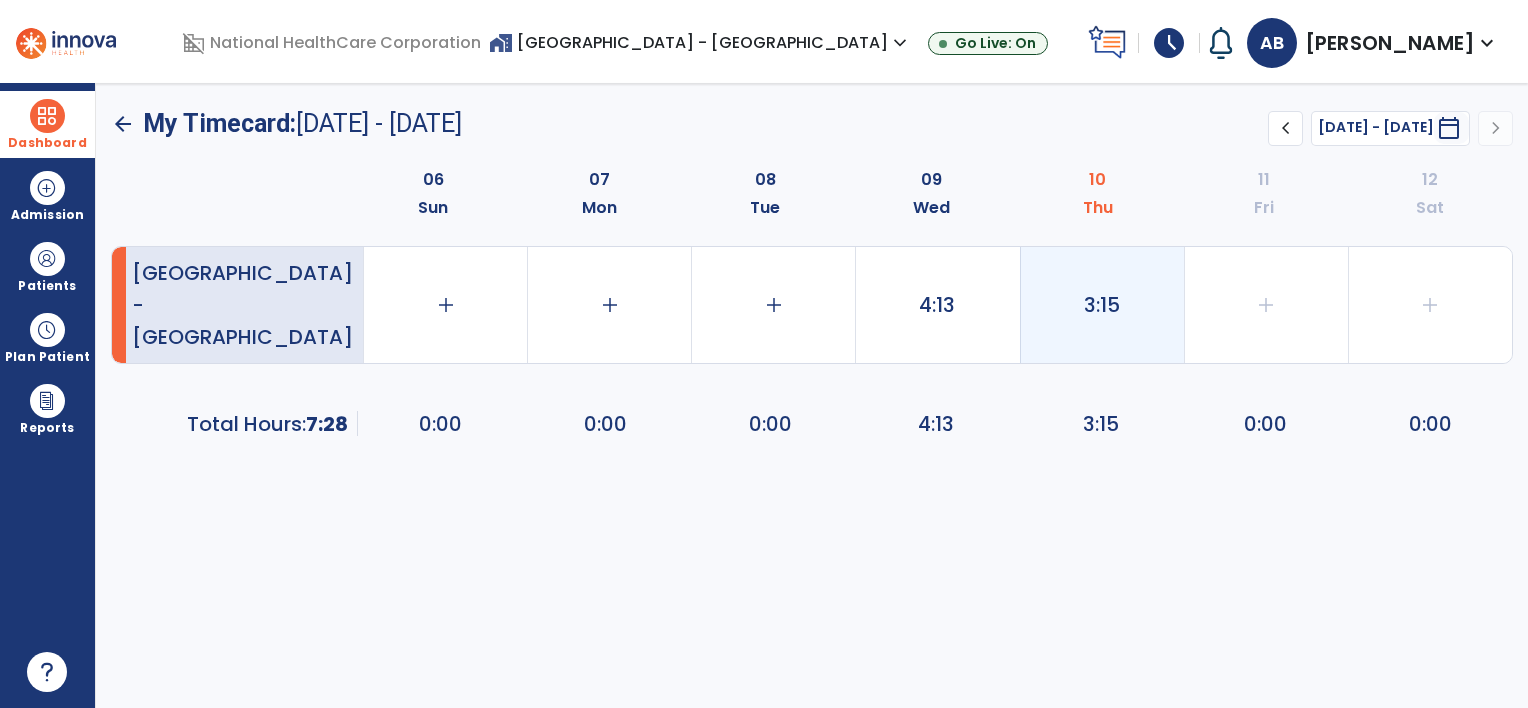 click on "3:15" 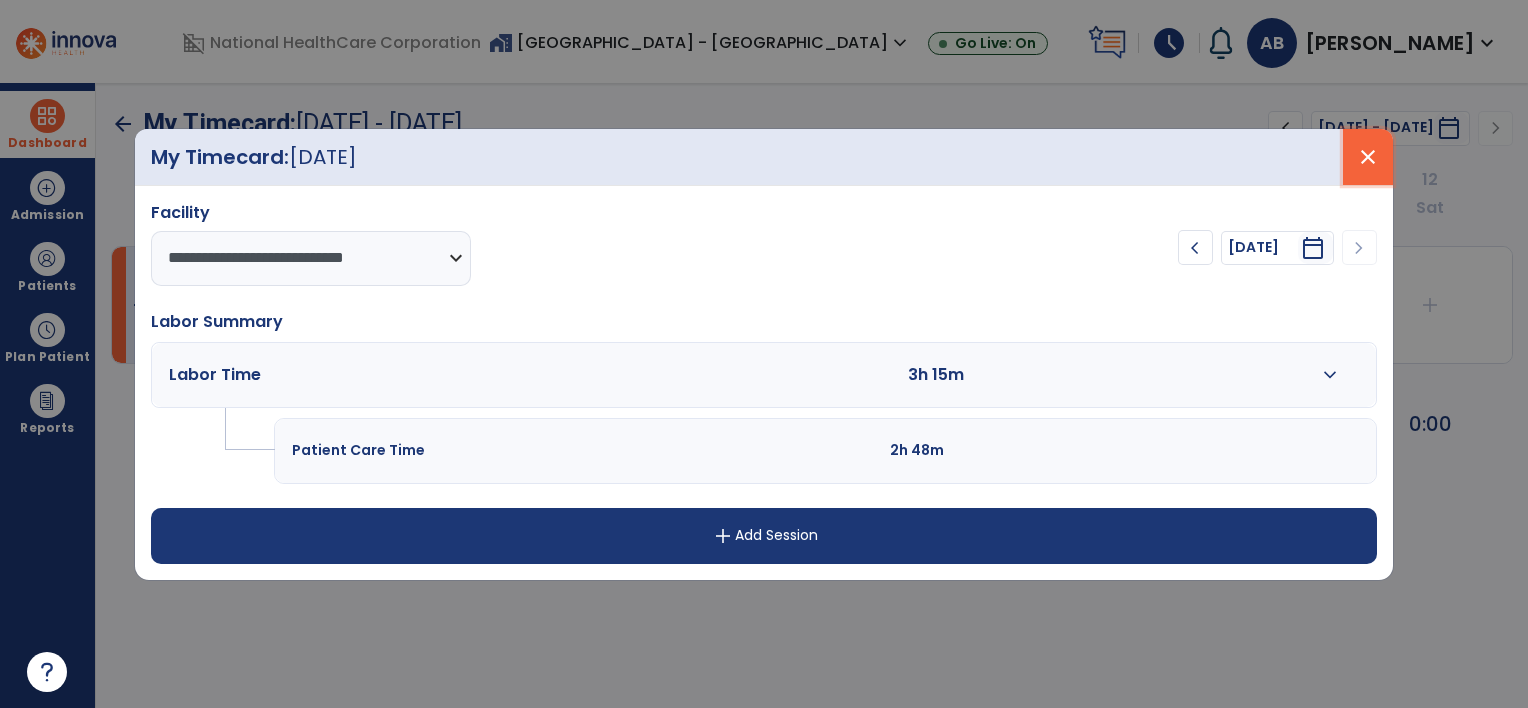 click on "close" at bounding box center [1368, 157] 